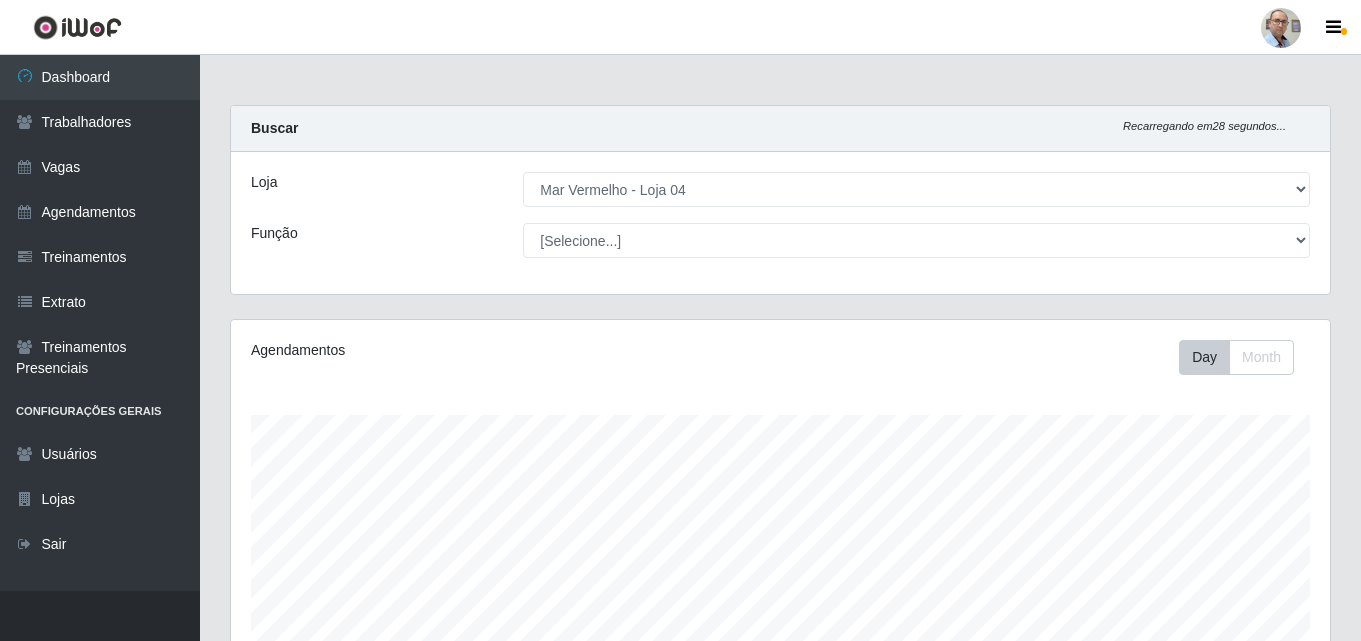select on "251" 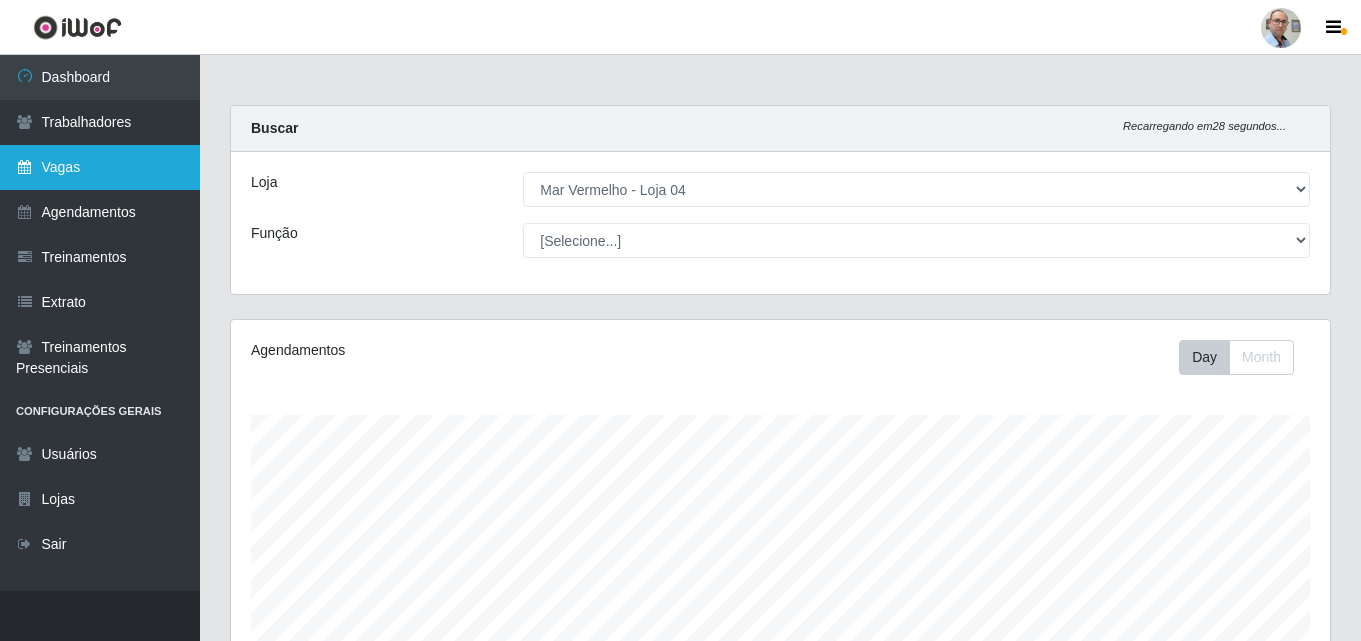 scroll, scrollTop: 3481, scrollLeft: 0, axis: vertical 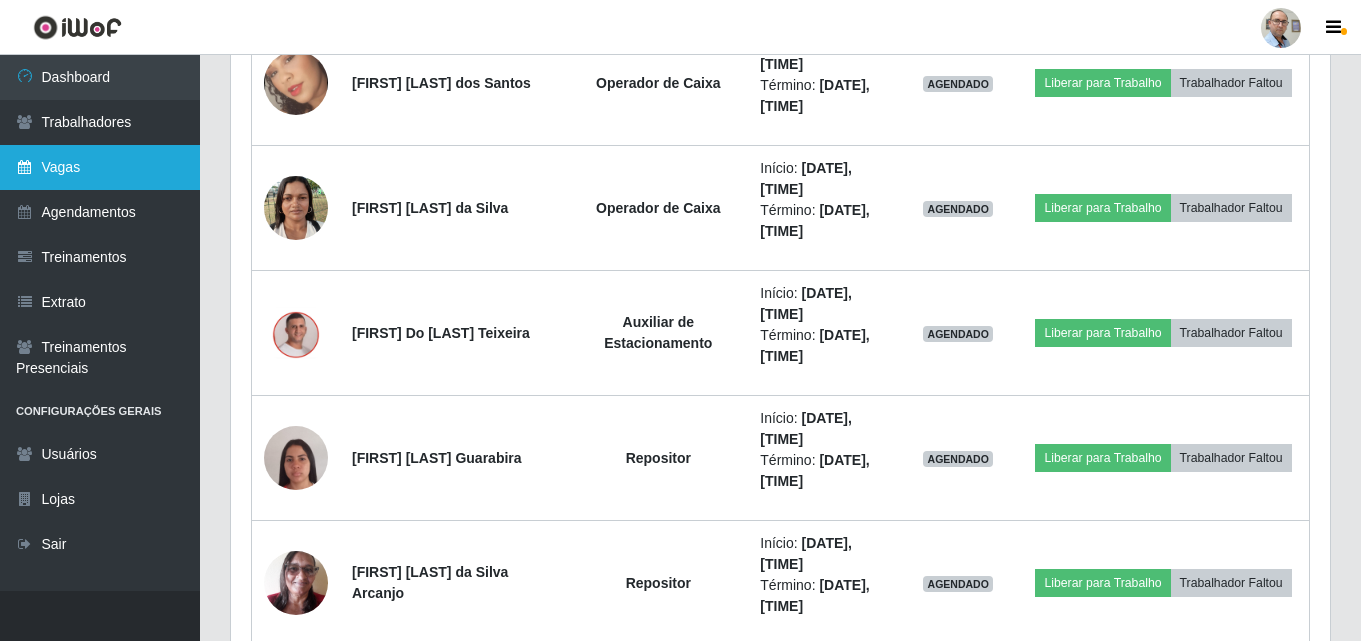 click on "Vagas" at bounding box center (100, 167) 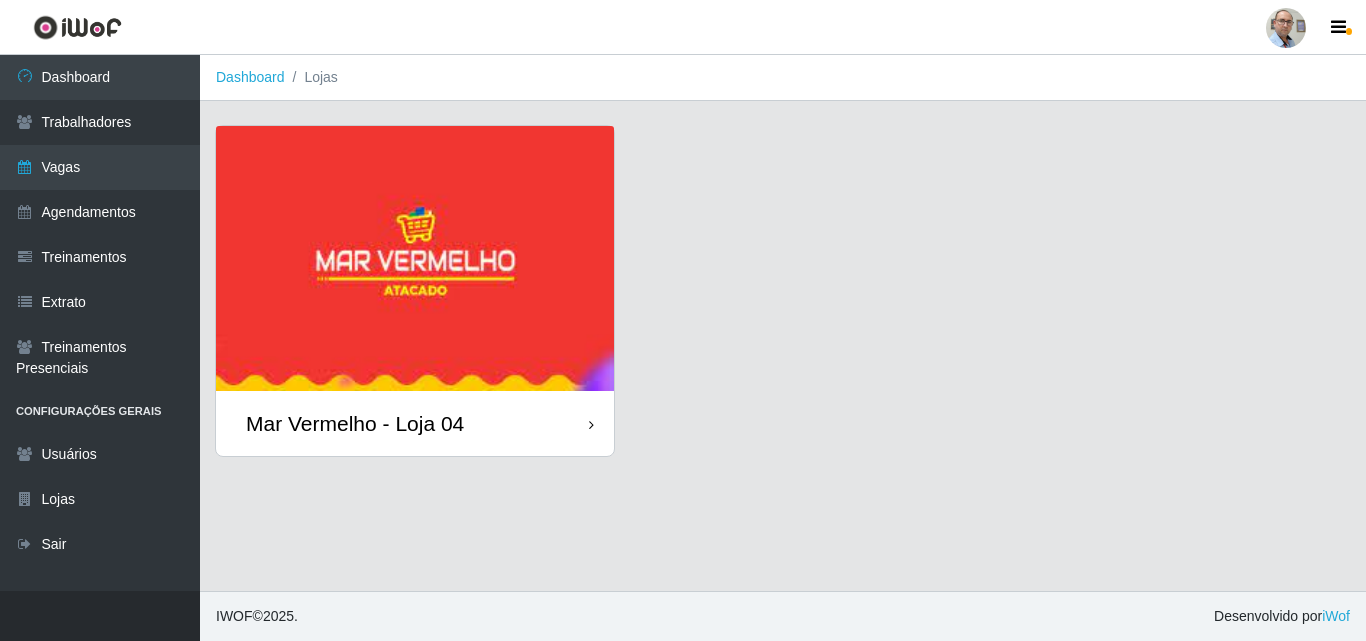 click on "Mar Vermelho - Loja 04" at bounding box center (355, 423) 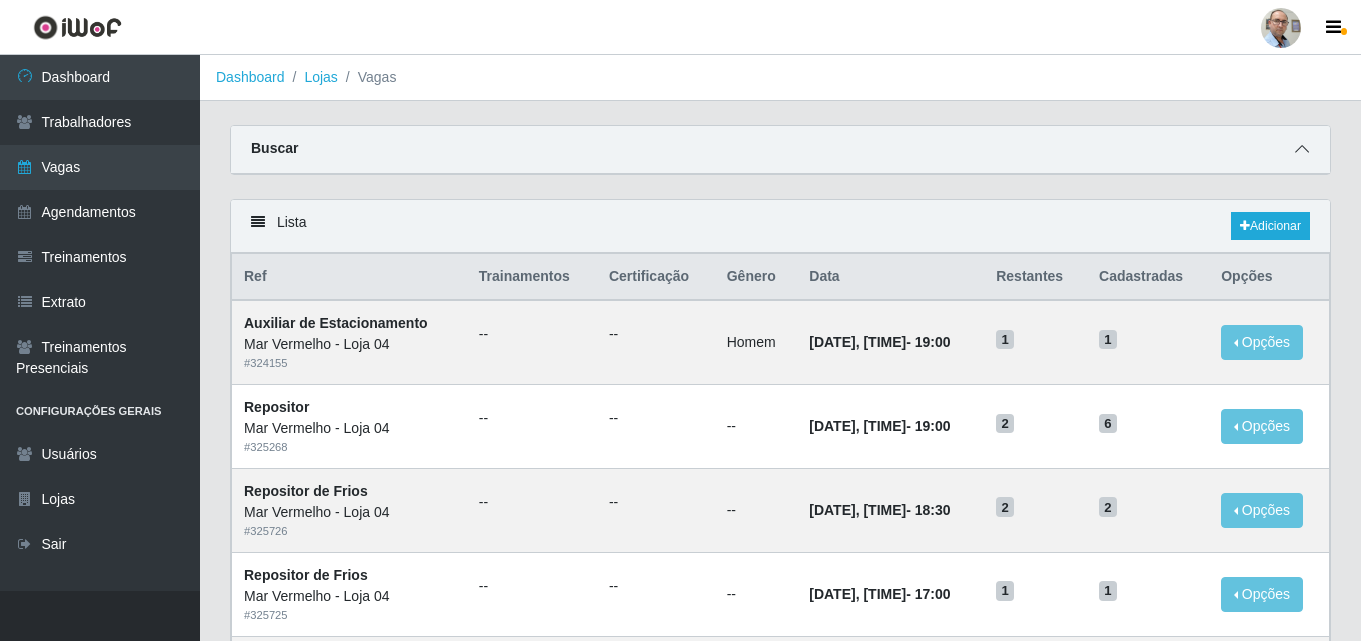 click at bounding box center (1302, 149) 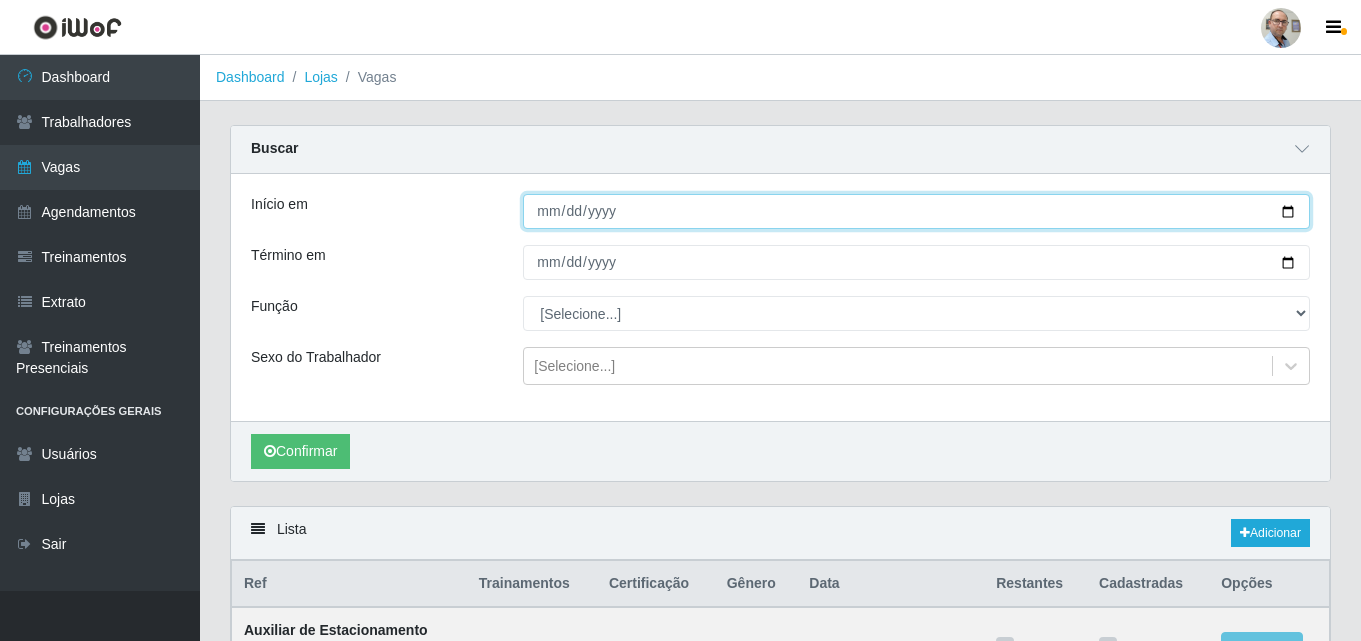 click on "Início em" at bounding box center [916, 211] 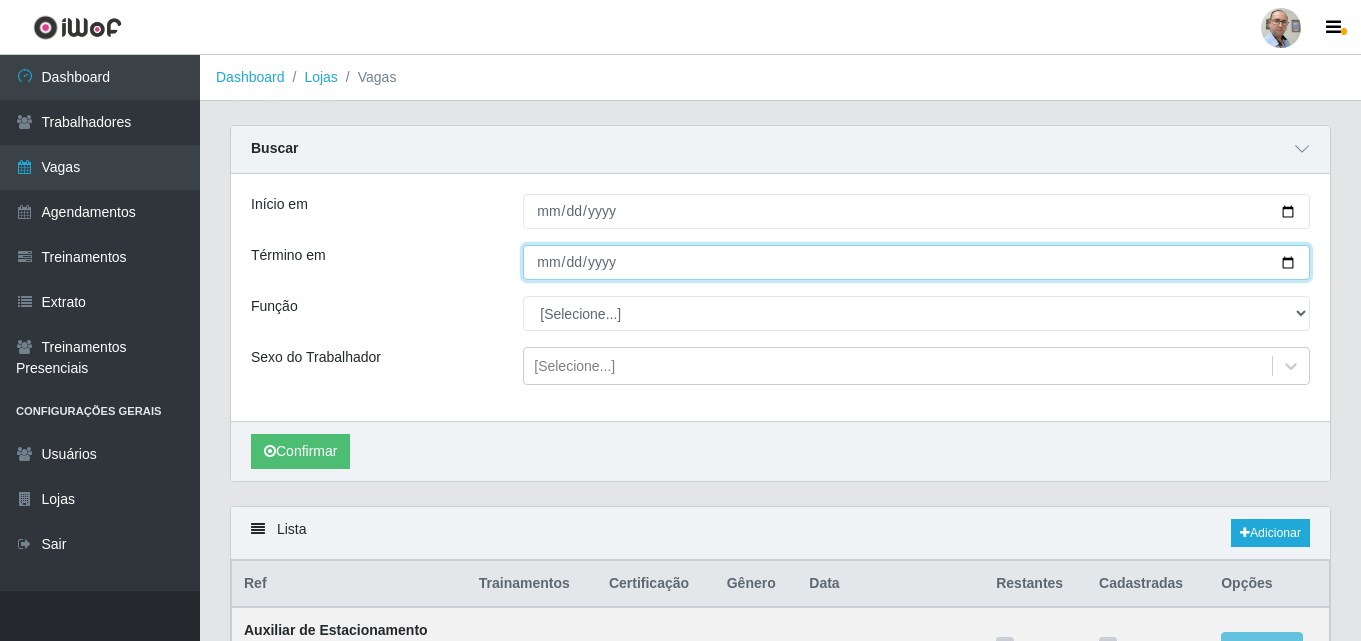 click on "Término em" at bounding box center (916, 262) 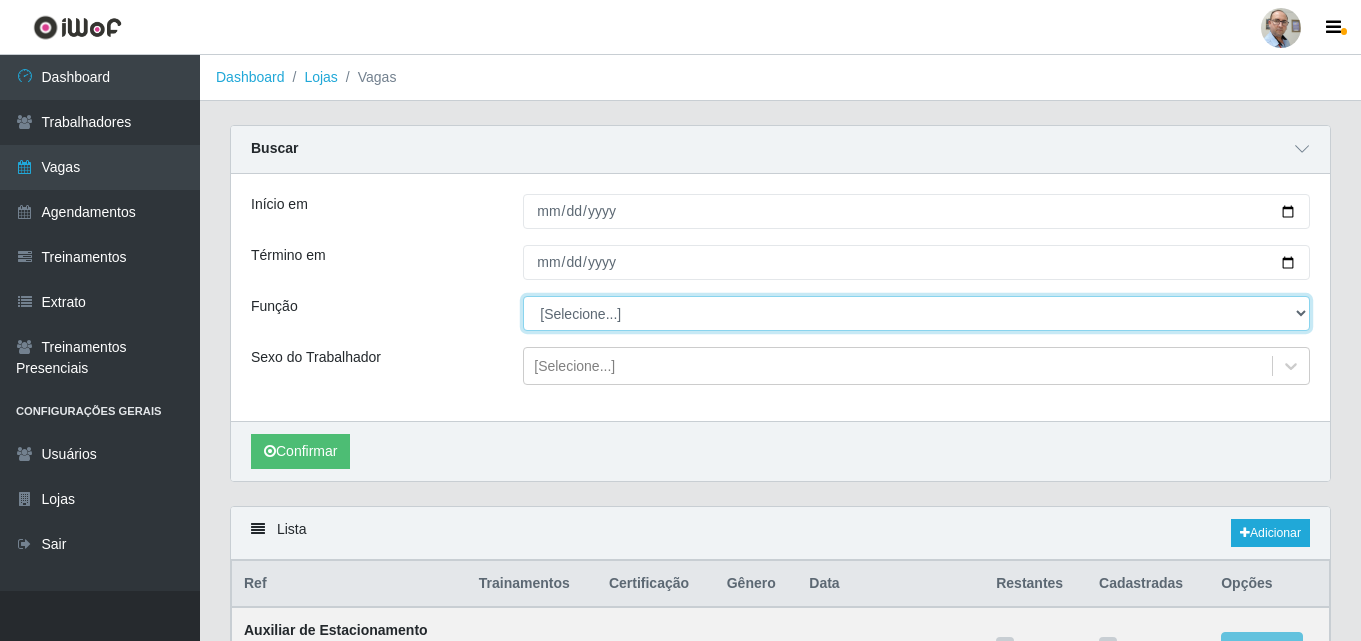 click on "[Selecione...] ASG ASG + ASG ++ Auxiliar de Depósito Auxiliar de Depósito + Auxiliar de Depósito ++ Auxiliar de Estacionamento Auxiliar de Estacionamento + Auxiliar de Estacionamento ++ Balconista de Frios Balconista de Frios + Balconista de Padaria Balconista de Padaria + Embalador Embalador + Embalador ++ Operador de Caixa Operador de Caixa + Operador de Caixa ++ Repositor Repositor + Repositor ++ Repositor de Frios Repositor de Frios + Repositor de Frios ++ Repositor de Hortifruti Repositor de Hortifruti + Repositor de Hortifruti ++" at bounding box center [916, 313] 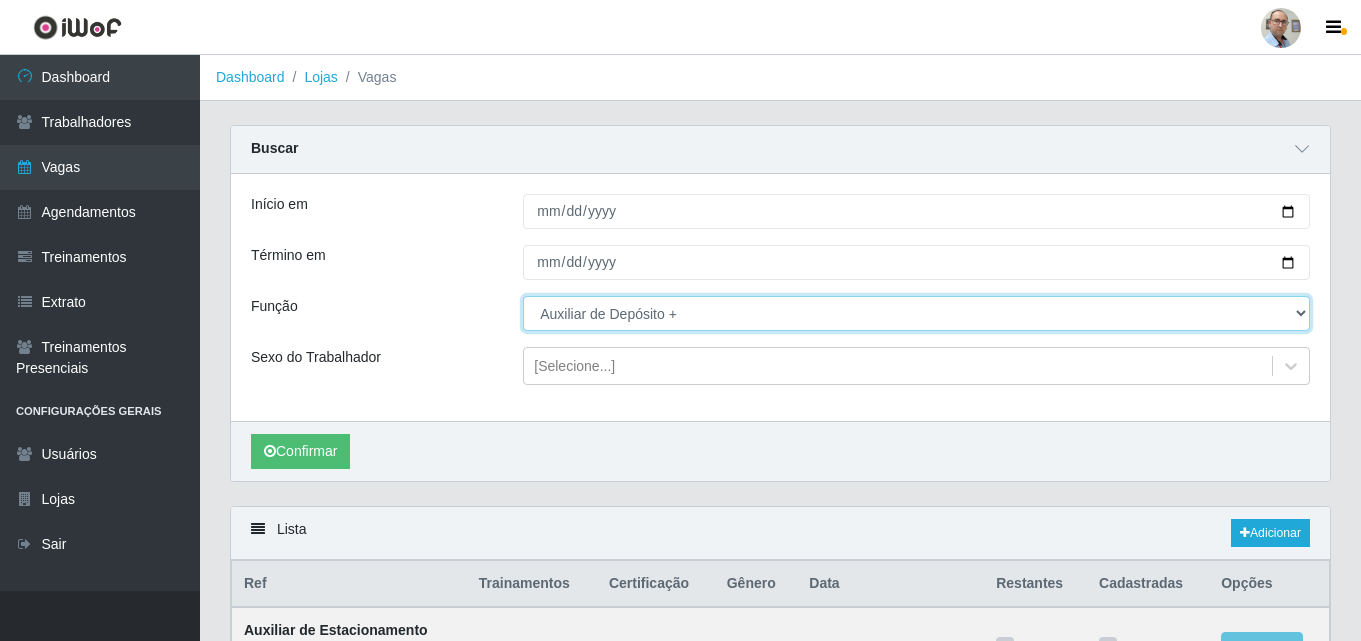 click on "[Selecione...] ASG ASG + ASG ++ Auxiliar de Depósito Auxiliar de Depósito + Auxiliar de Depósito ++ Auxiliar de Estacionamento Auxiliar de Estacionamento + Auxiliar de Estacionamento ++ Balconista de Frios Balconista de Frios + Balconista de Padaria Balconista de Padaria + Embalador Embalador + Embalador ++ Operador de Caixa Operador de Caixa + Operador de Caixa ++ Repositor Repositor + Repositor ++ Repositor de Frios Repositor de Frios + Repositor de Frios ++ Repositor de Hortifruti Repositor de Hortifruti + Repositor de Hortifruti ++" at bounding box center (916, 313) 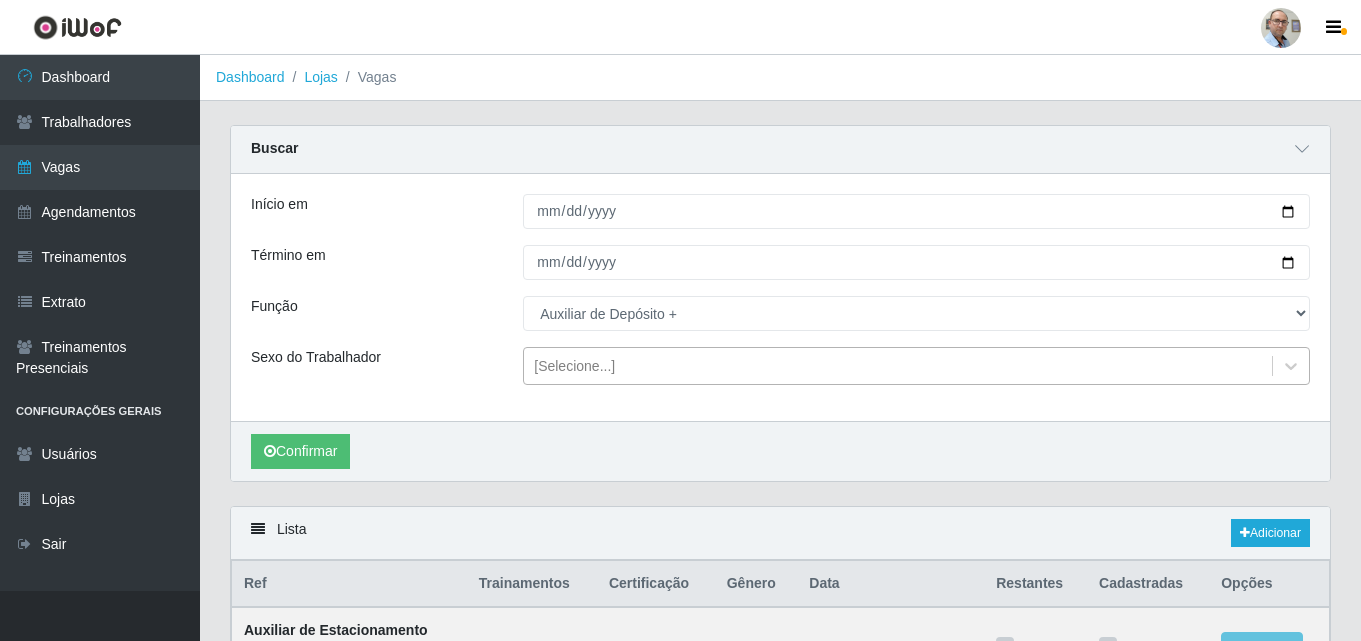 click on "[Selecione...]" at bounding box center (574, 366) 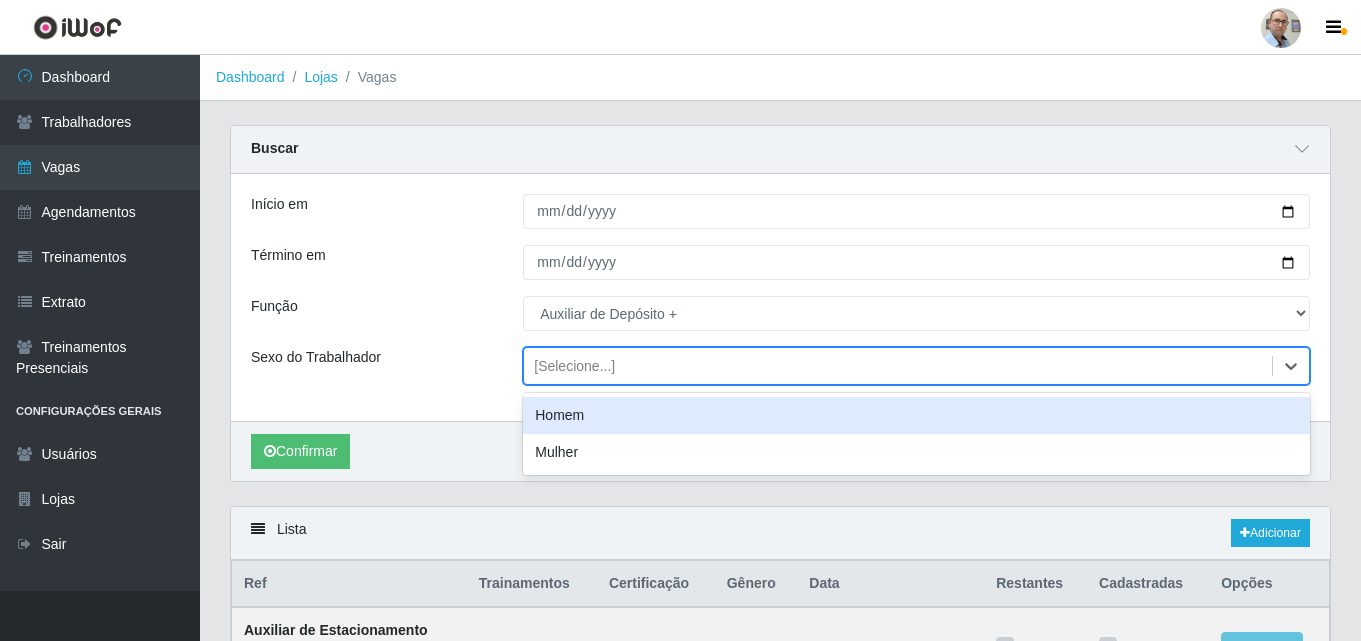 click on "Homem" at bounding box center (916, 415) 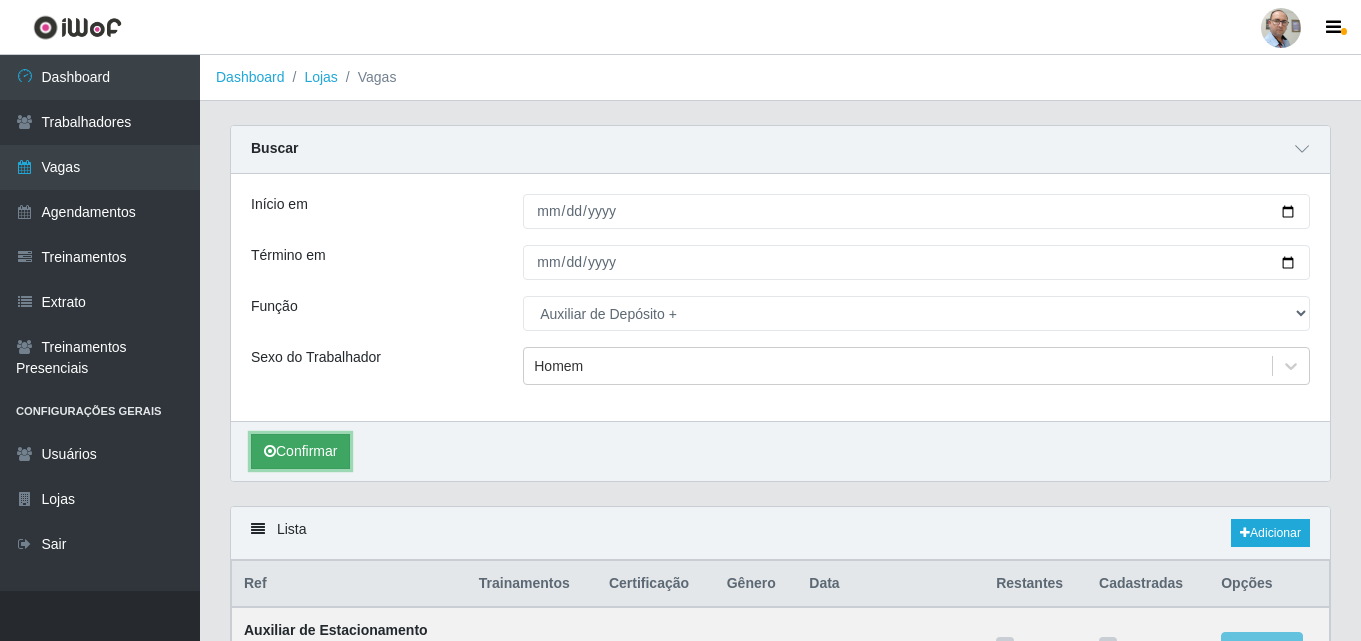 click on "Confirmar" at bounding box center (300, 451) 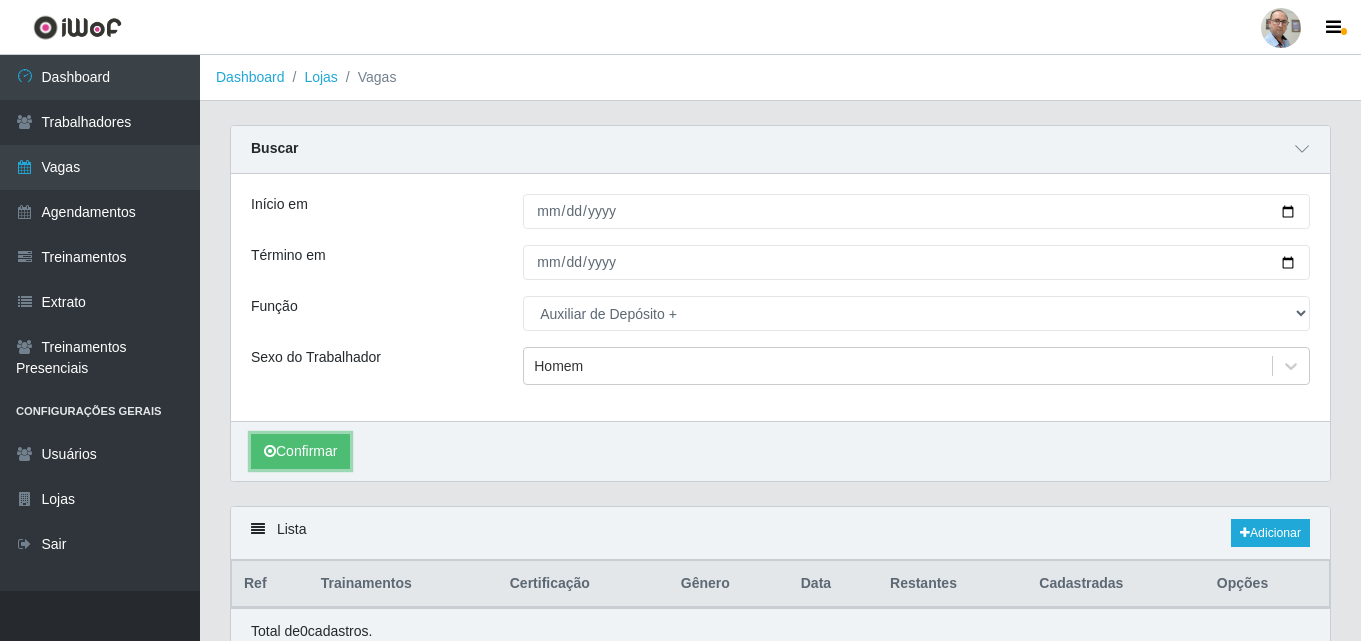scroll, scrollTop: 89, scrollLeft: 0, axis: vertical 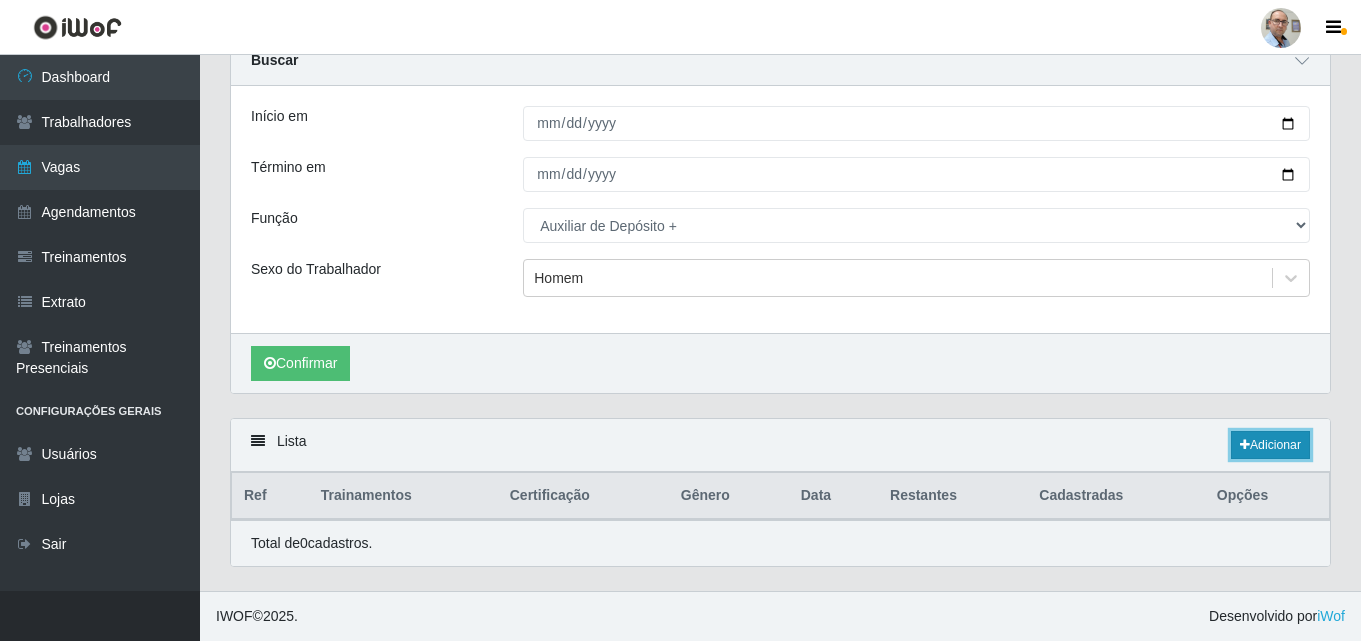 click on "Adicionar" at bounding box center (1270, 445) 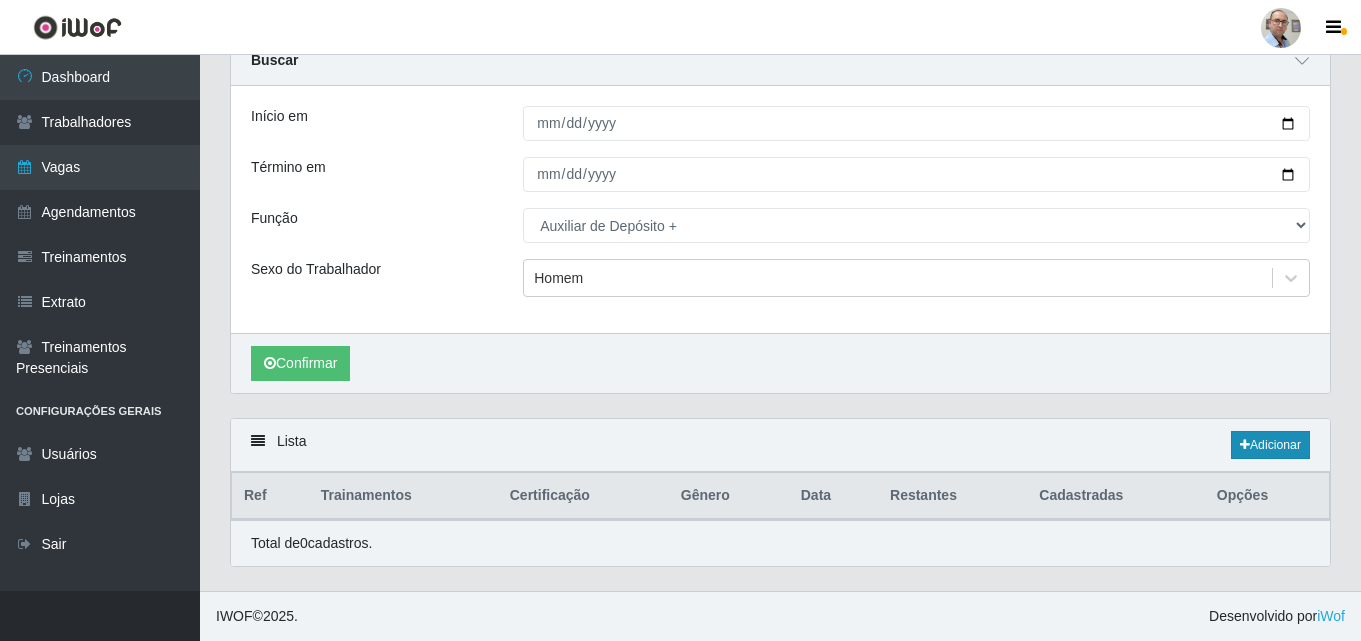 scroll, scrollTop: 0, scrollLeft: 0, axis: both 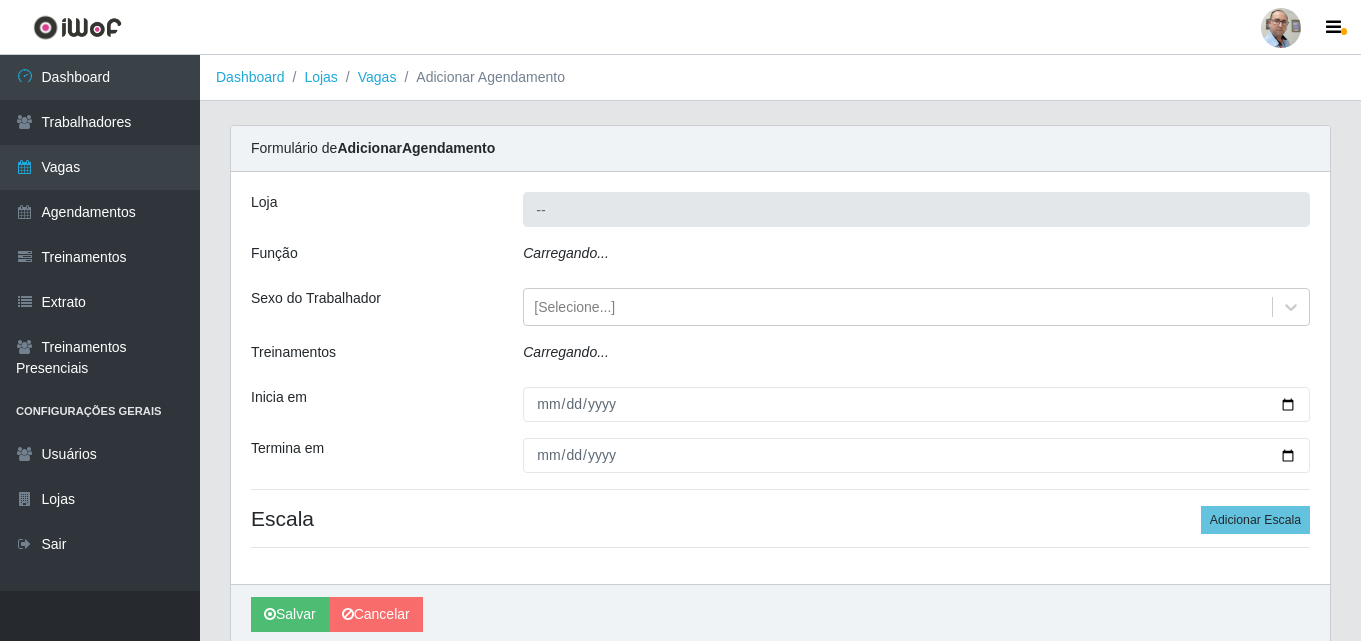 type on "Mar Vermelho - Loja 04" 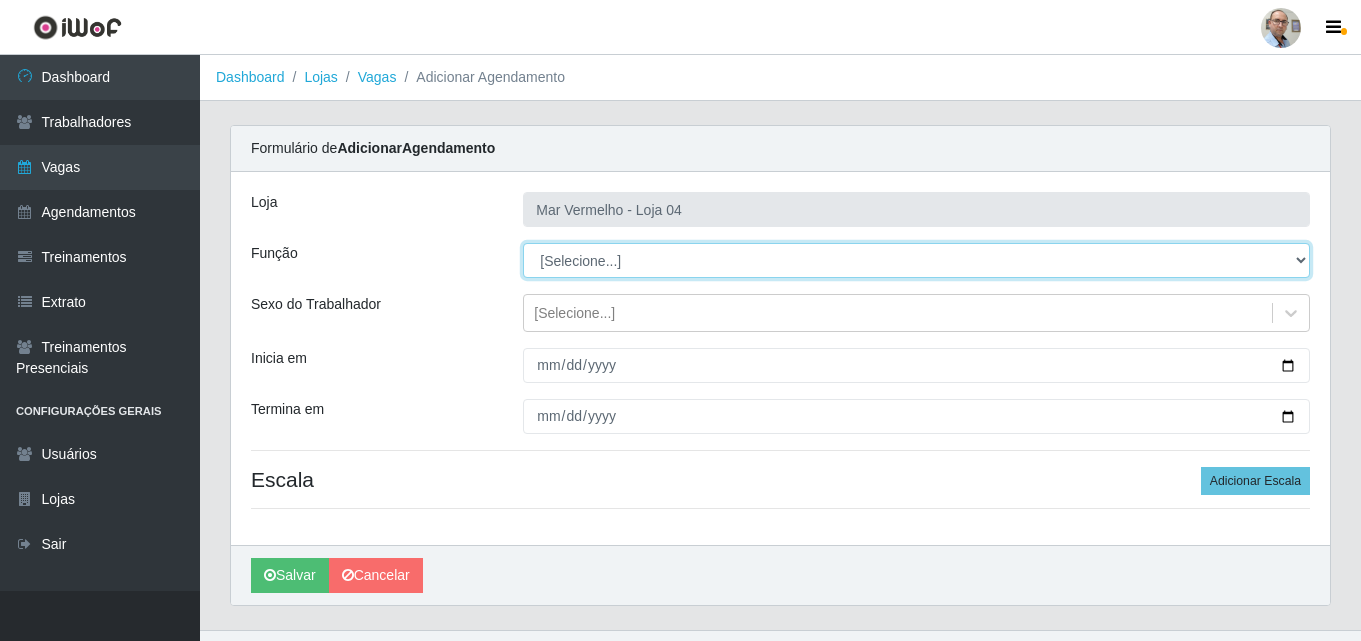 click on "[Selecione...] ASG ASG + ASG ++ Auxiliar de Depósito Auxiliar de Depósito + Auxiliar de Depósito ++ Auxiliar de Estacionamento Auxiliar de Estacionamento + Auxiliar de Estacionamento ++ Balconista de Frios Balconista de Frios + Balconista de Padaria Balconista de Padaria + Embalador Embalador + Embalador ++ Operador de Caixa Operador de Caixa + Operador de Caixa ++ Repositor Repositor + Repositor ++ Repositor de Frios Repositor de Frios + Repositor de Frios ++ Repositor de Hortifruti Repositor de Hortifruti + Repositor de Hortifruti ++" at bounding box center [916, 260] 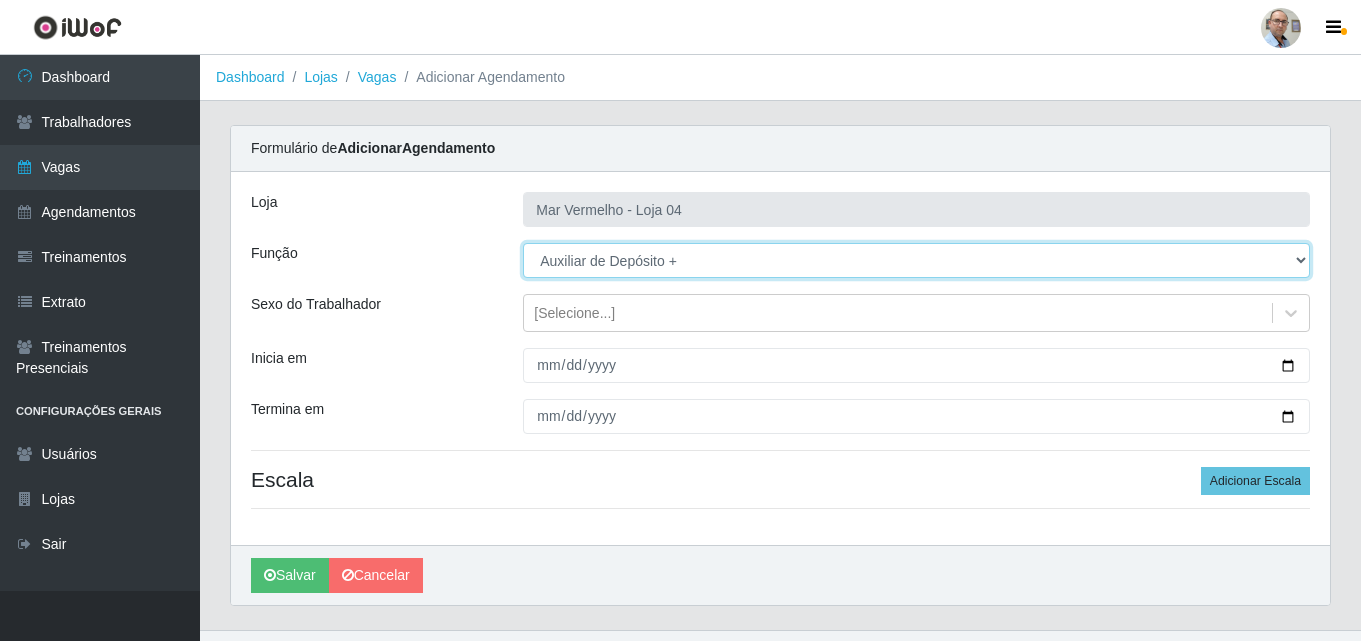 click on "[Selecione...] ASG ASG + ASG ++ Auxiliar de Depósito Auxiliar de Depósito + Auxiliar de Depósito ++ Auxiliar de Estacionamento Auxiliar de Estacionamento + Auxiliar de Estacionamento ++ Balconista de Frios Balconista de Frios + Balconista de Padaria Balconista de Padaria + Embalador Embalador + Embalador ++ Operador de Caixa Operador de Caixa + Operador de Caixa ++ Repositor Repositor + Repositor ++ Repositor de Frios Repositor de Frios + Repositor de Frios ++ Repositor de Hortifruti Repositor de Hortifruti + Repositor de Hortifruti ++" at bounding box center [916, 260] 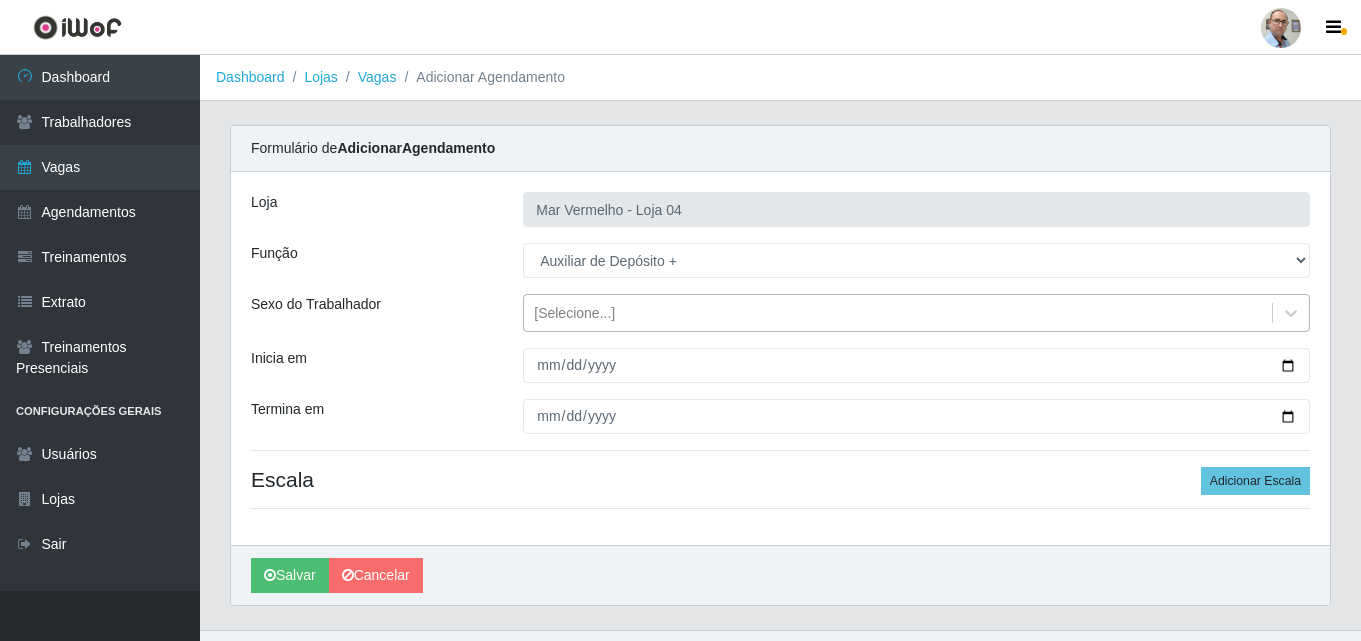 click on "[Selecione...]" at bounding box center (574, 313) 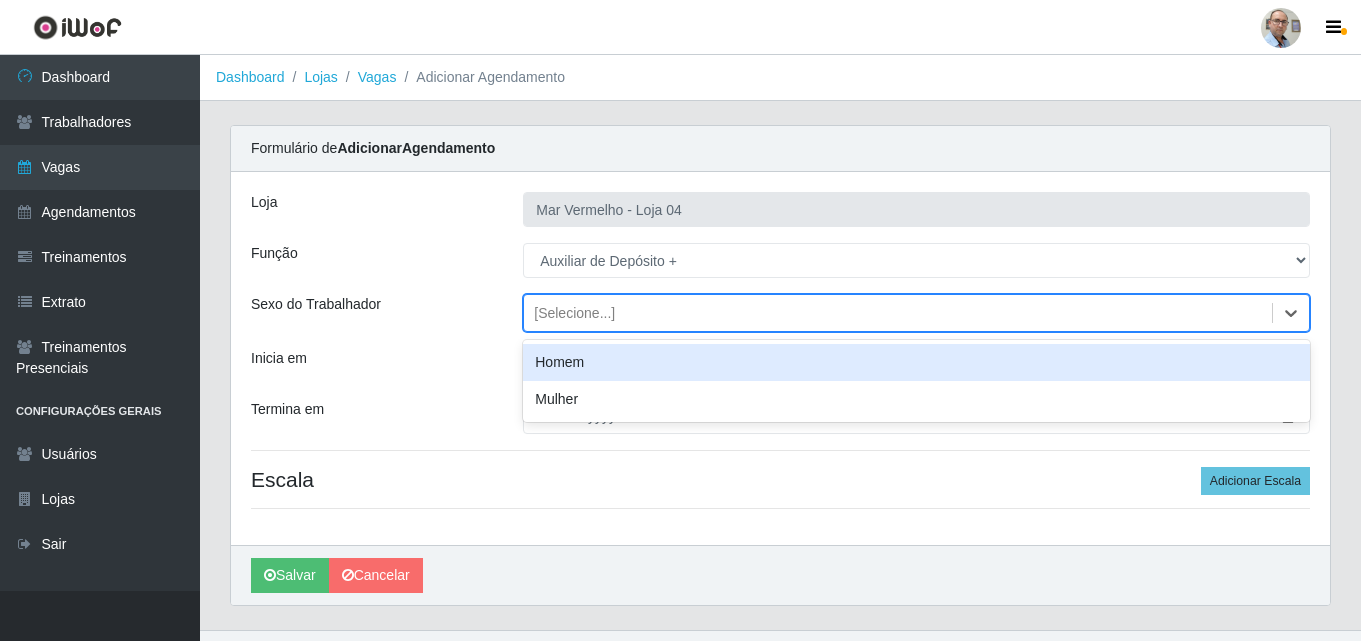 click on "Homem" at bounding box center (916, 362) 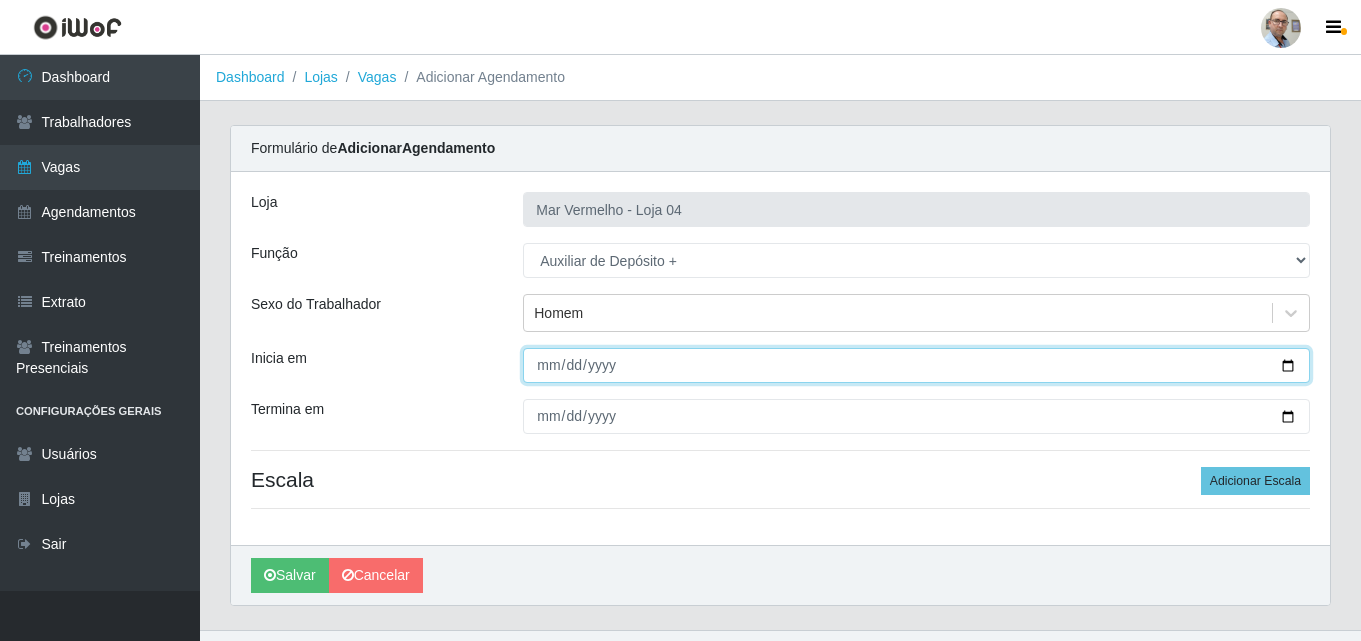 click on "Inicia em" at bounding box center [916, 365] 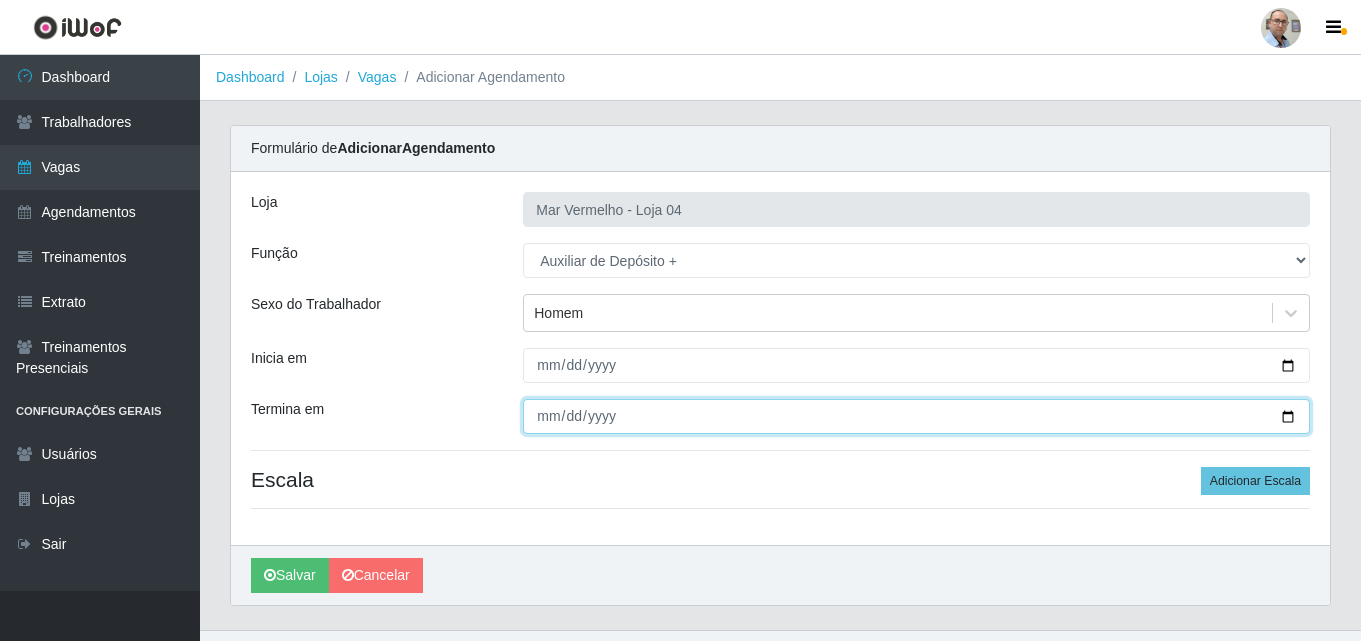 click on "Termina em" at bounding box center (916, 416) 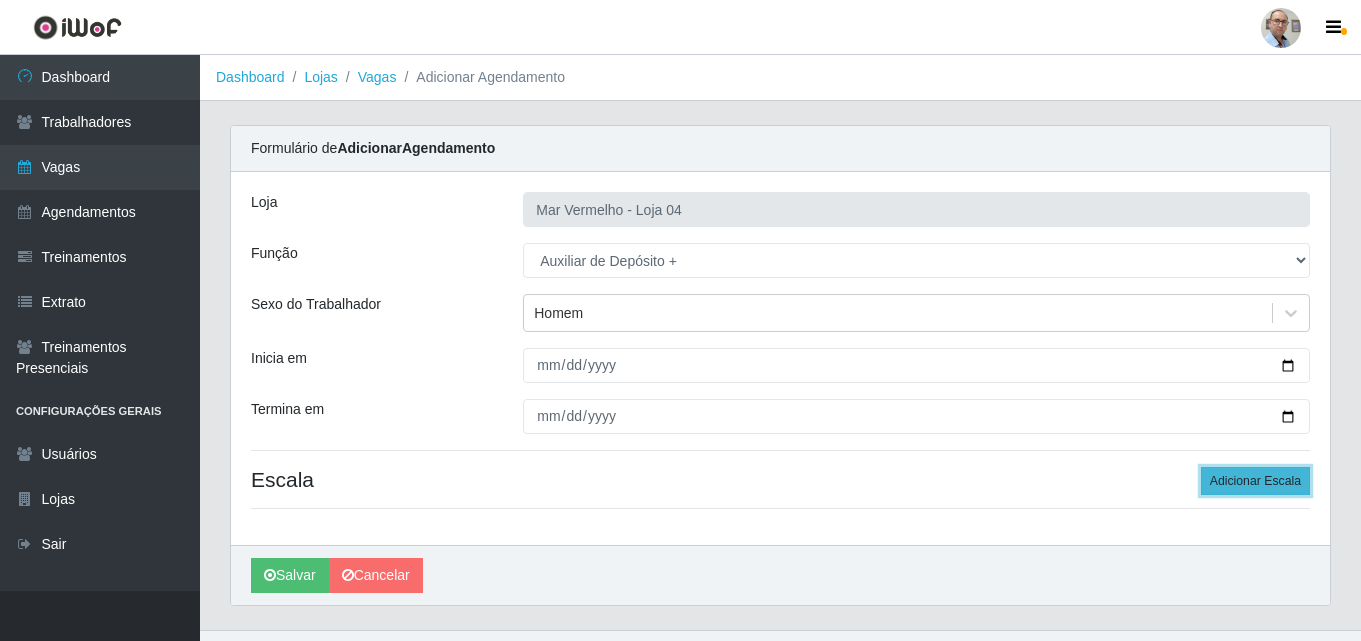click on "Adicionar Escala" at bounding box center (1255, 481) 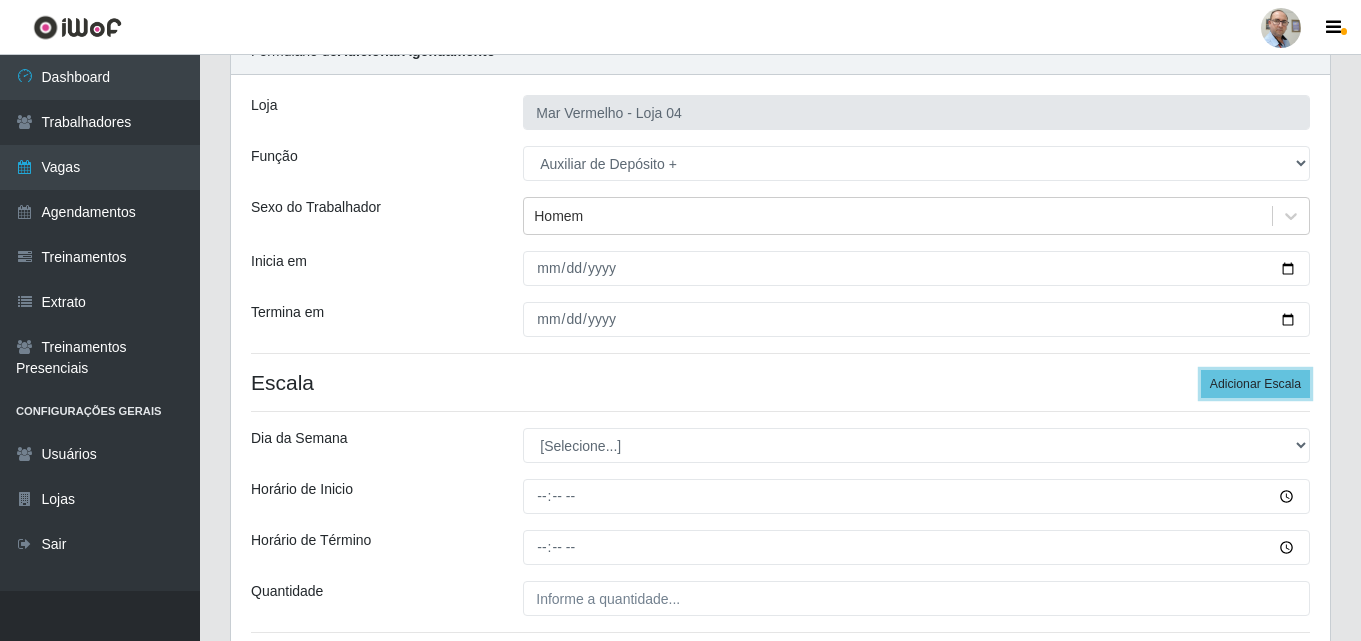 scroll, scrollTop: 260, scrollLeft: 0, axis: vertical 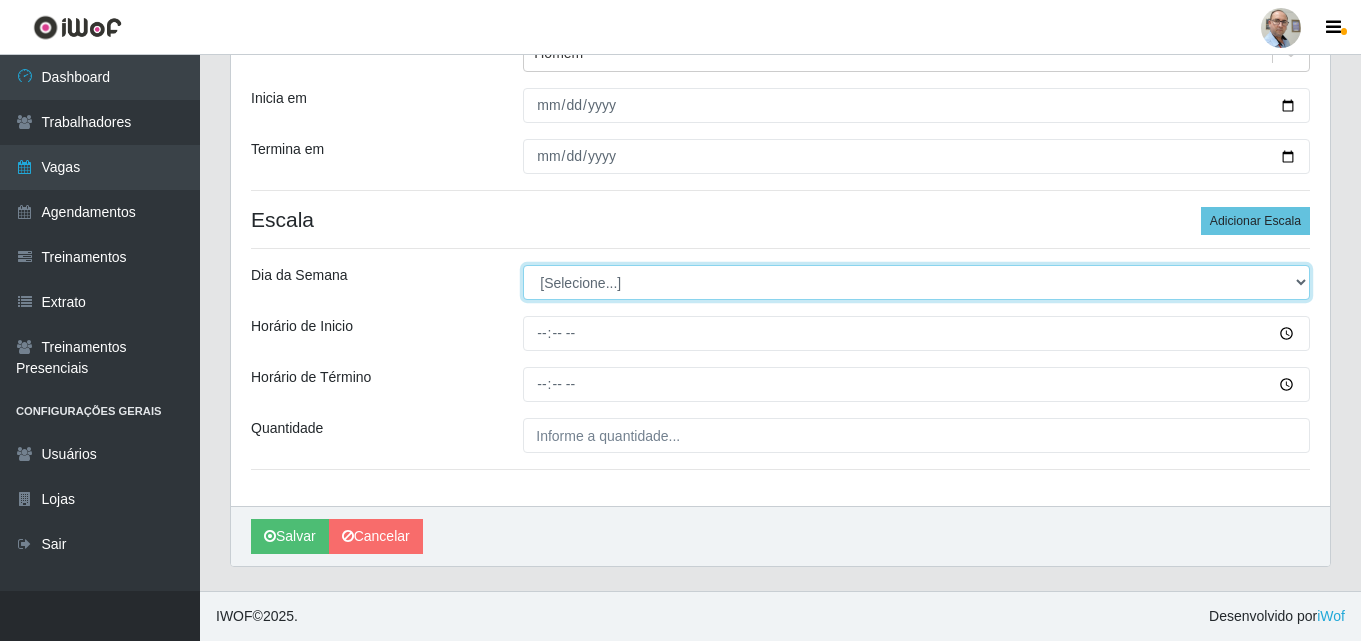click on "[Selecione...] Segunda Terça Quarta Quinta Sexta Sábado Domingo" at bounding box center (916, 282) 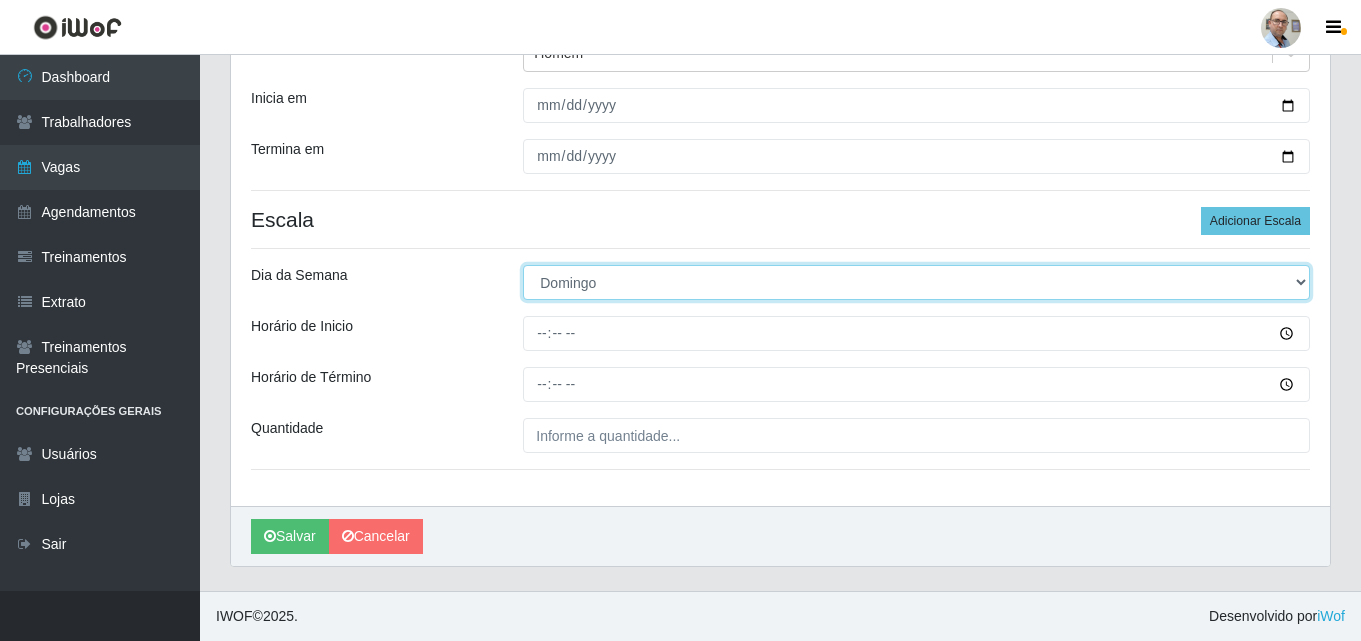 click on "[Selecione...] Segunda Terça Quarta Quinta Sexta Sábado Domingo" at bounding box center [916, 282] 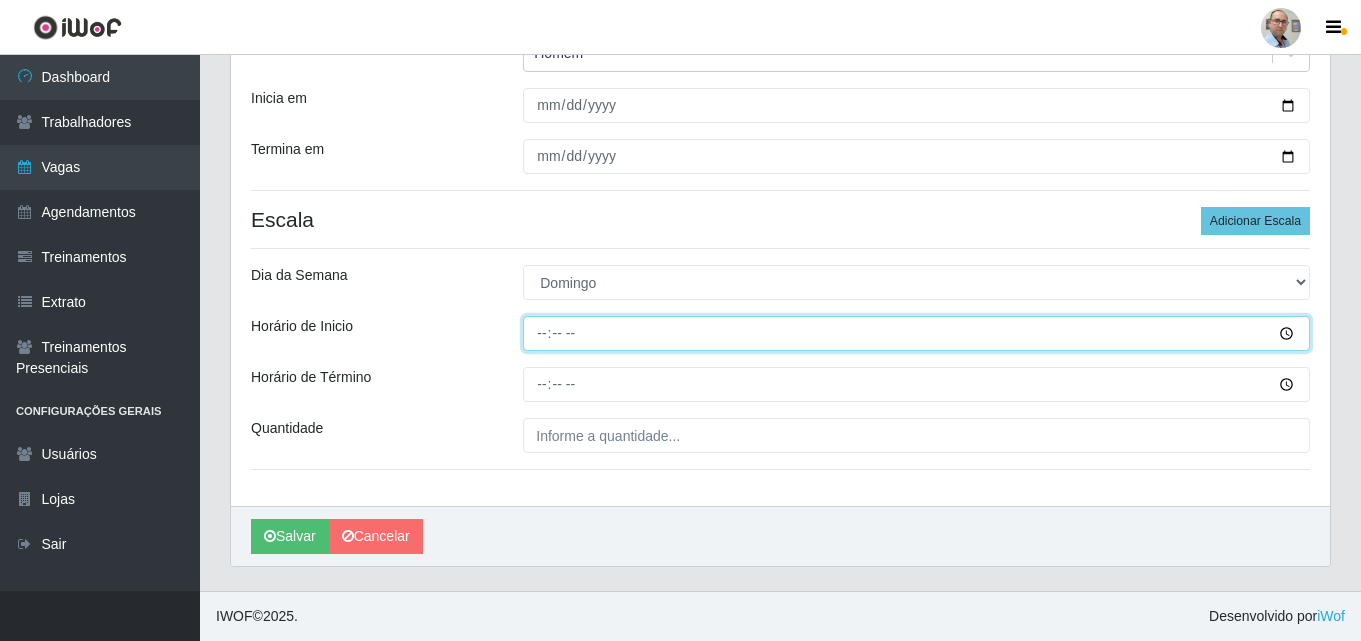 click on "Horário de Inicio" at bounding box center [916, 333] 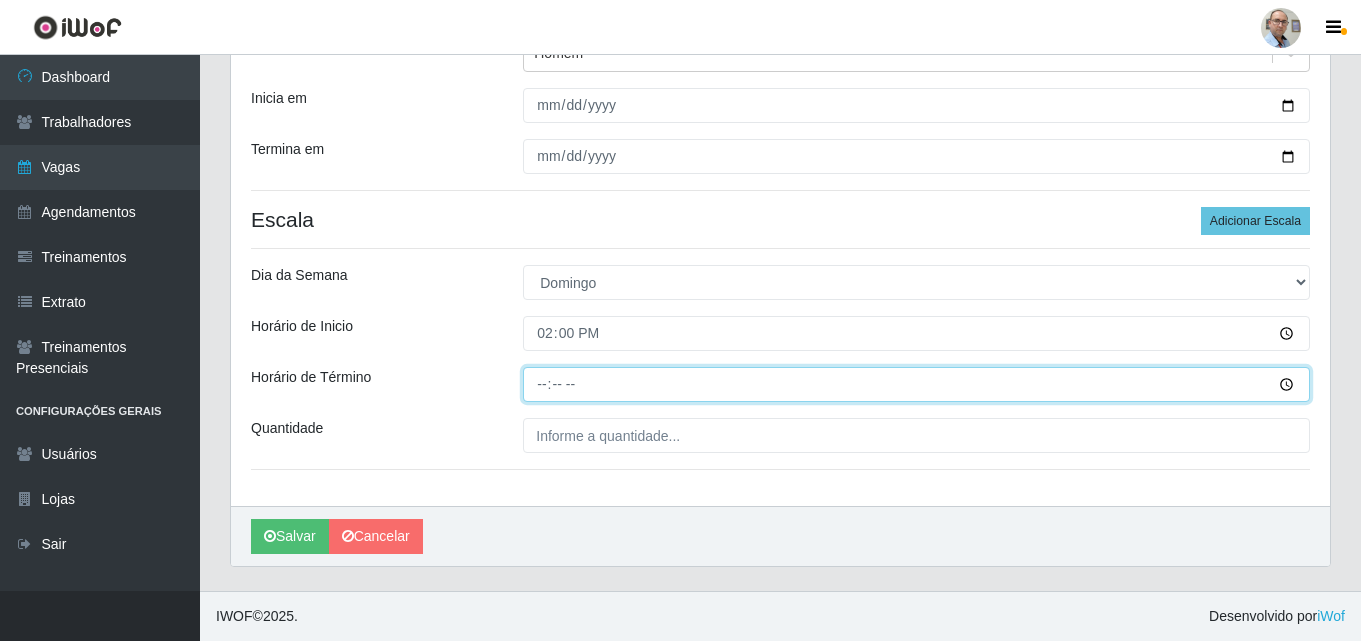 type on "18:00" 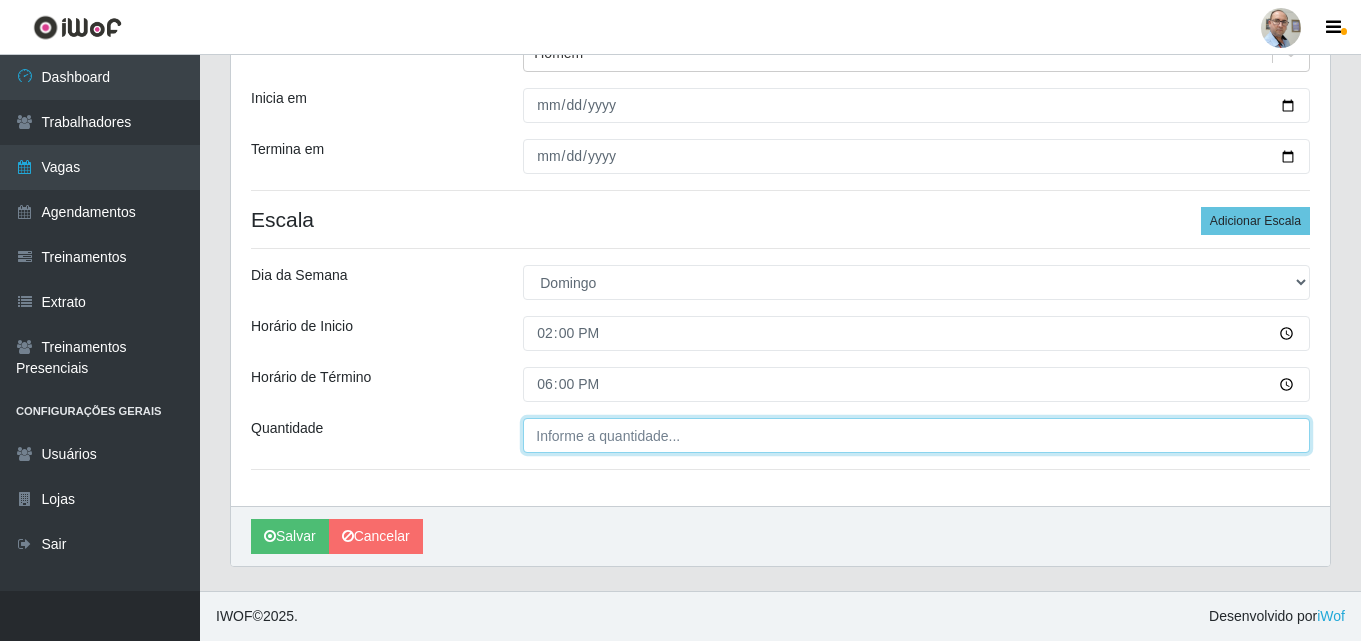 type on "___" 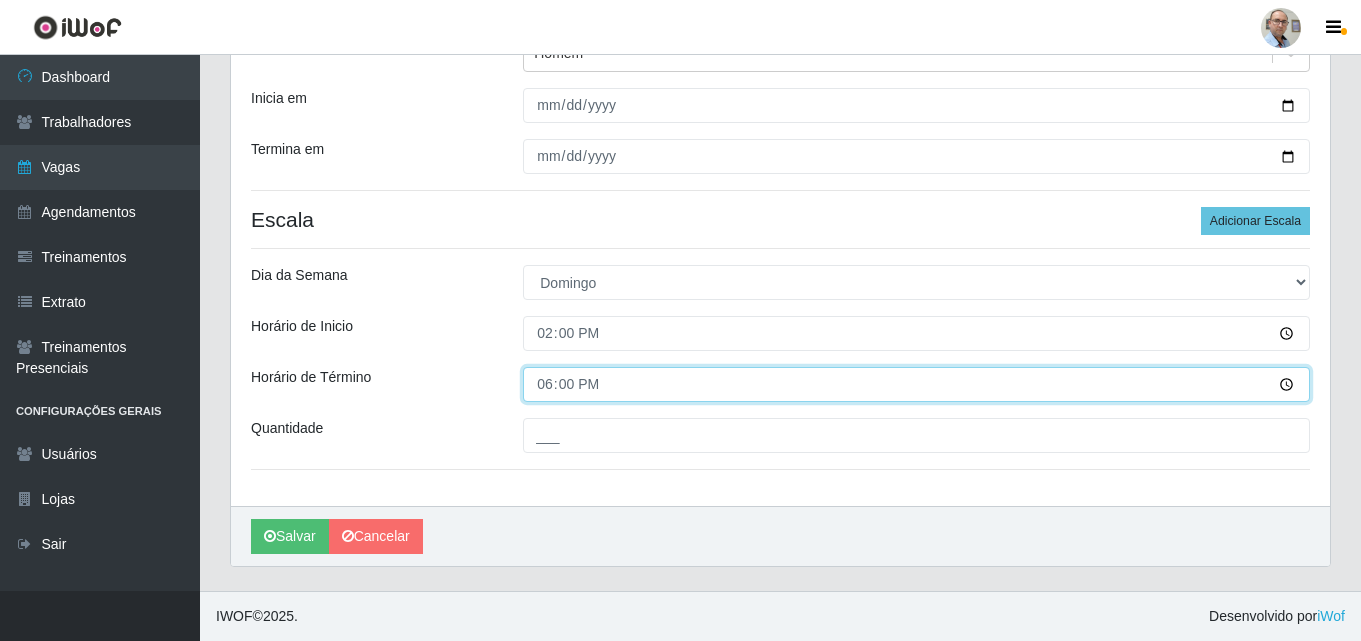 type 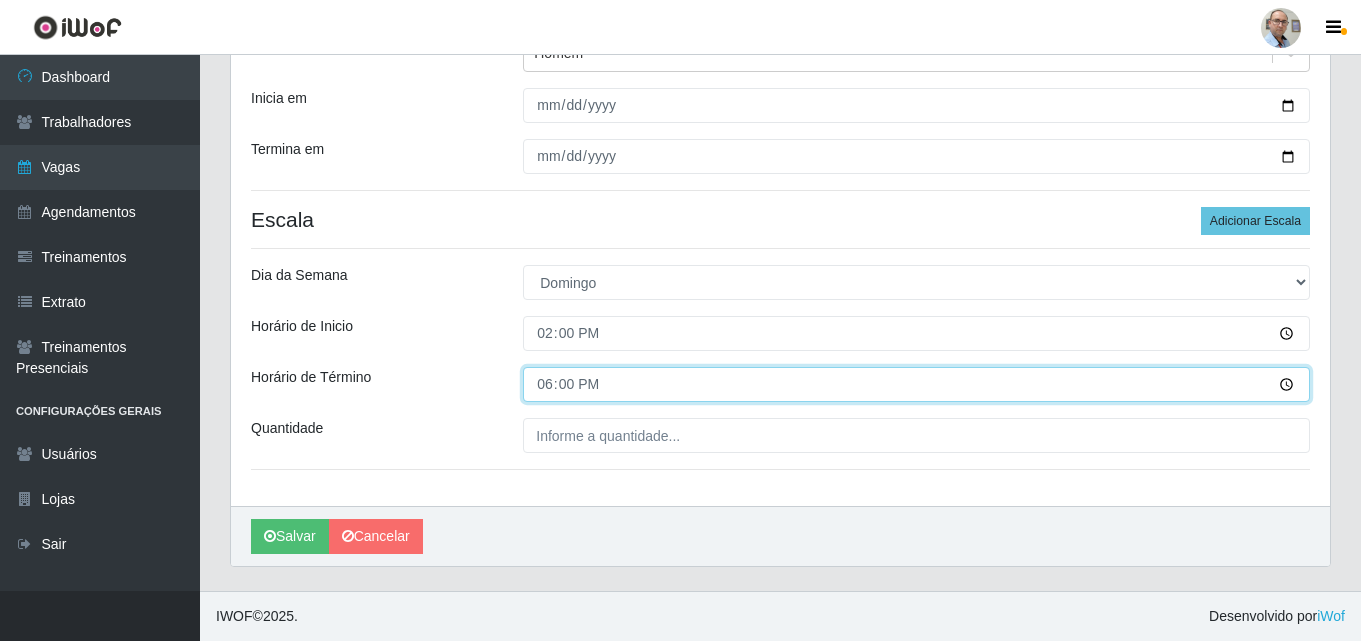 click on "18:00" at bounding box center (916, 384) 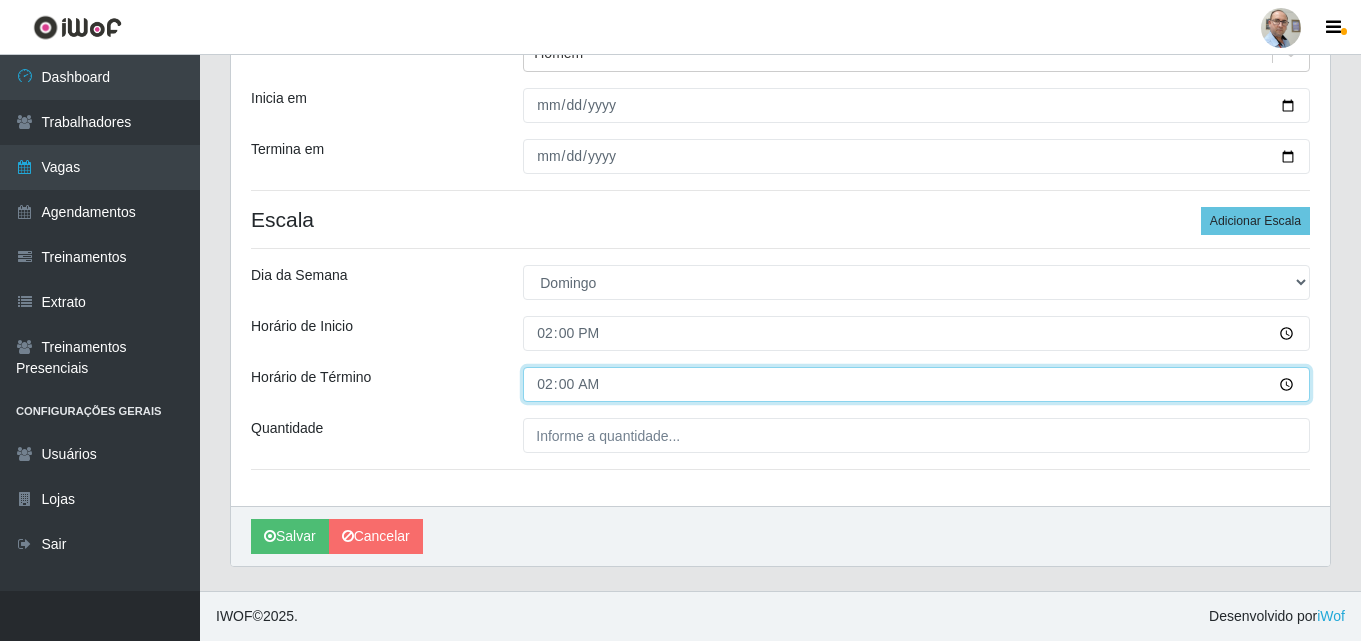 type on "20:00" 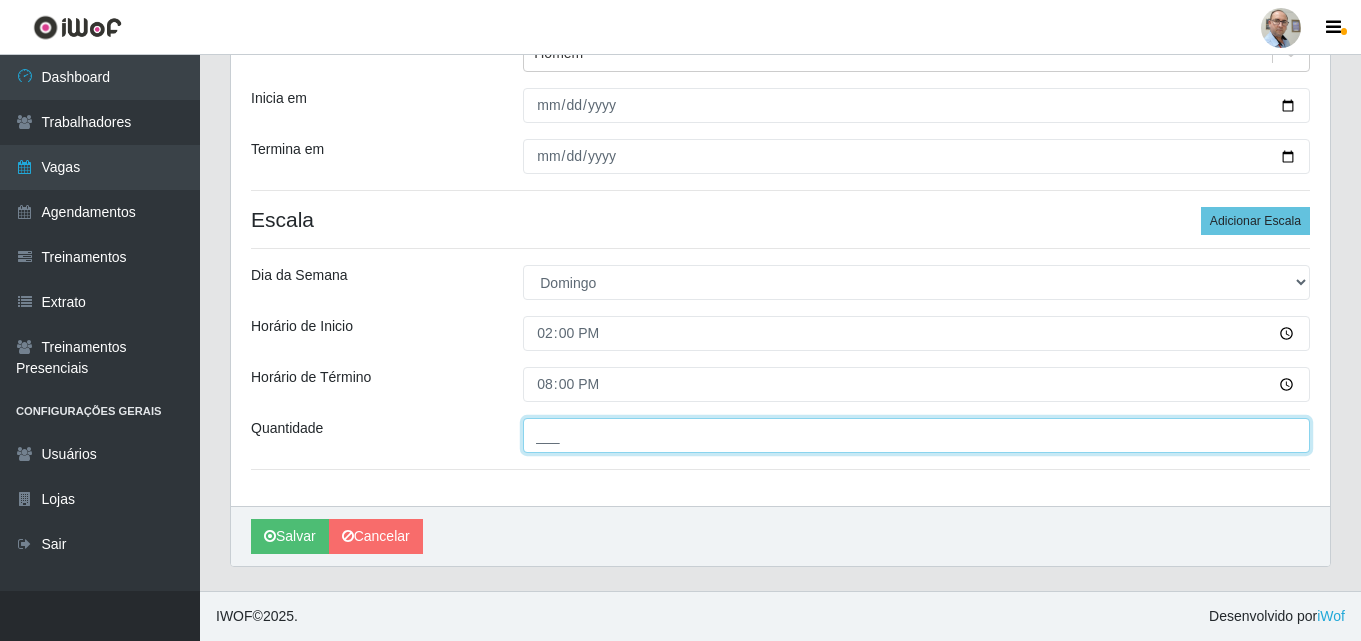 click on "___" at bounding box center (916, 435) 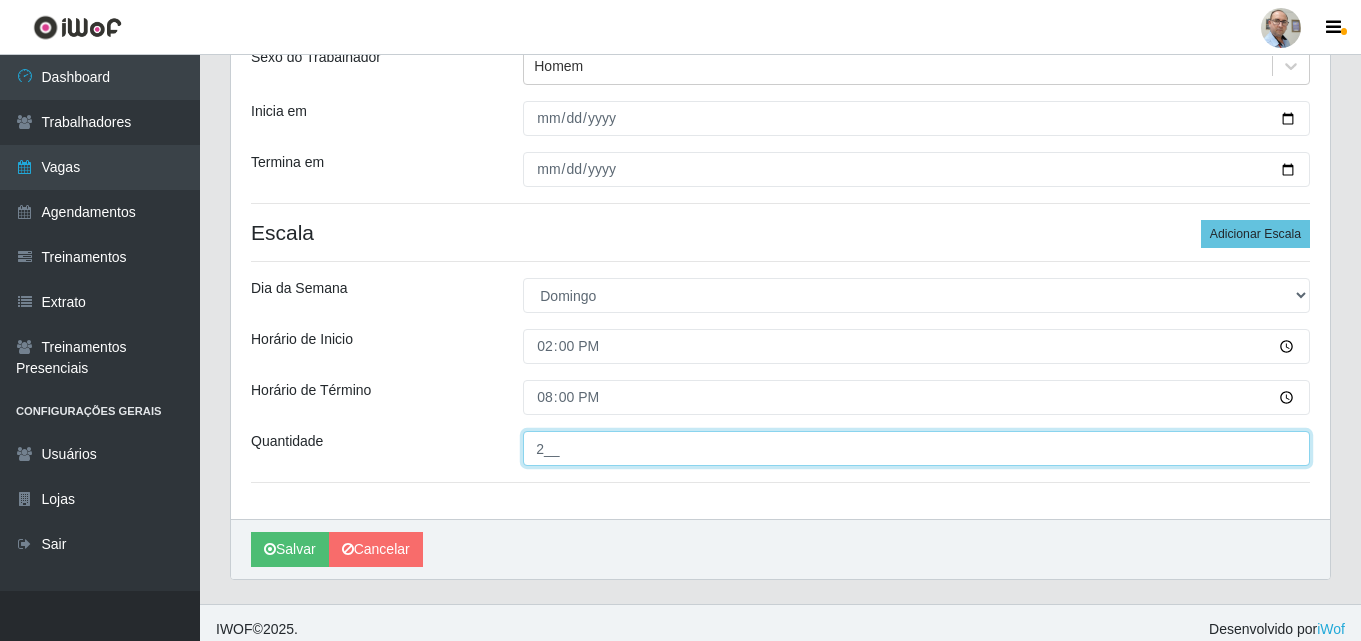 scroll, scrollTop: 260, scrollLeft: 0, axis: vertical 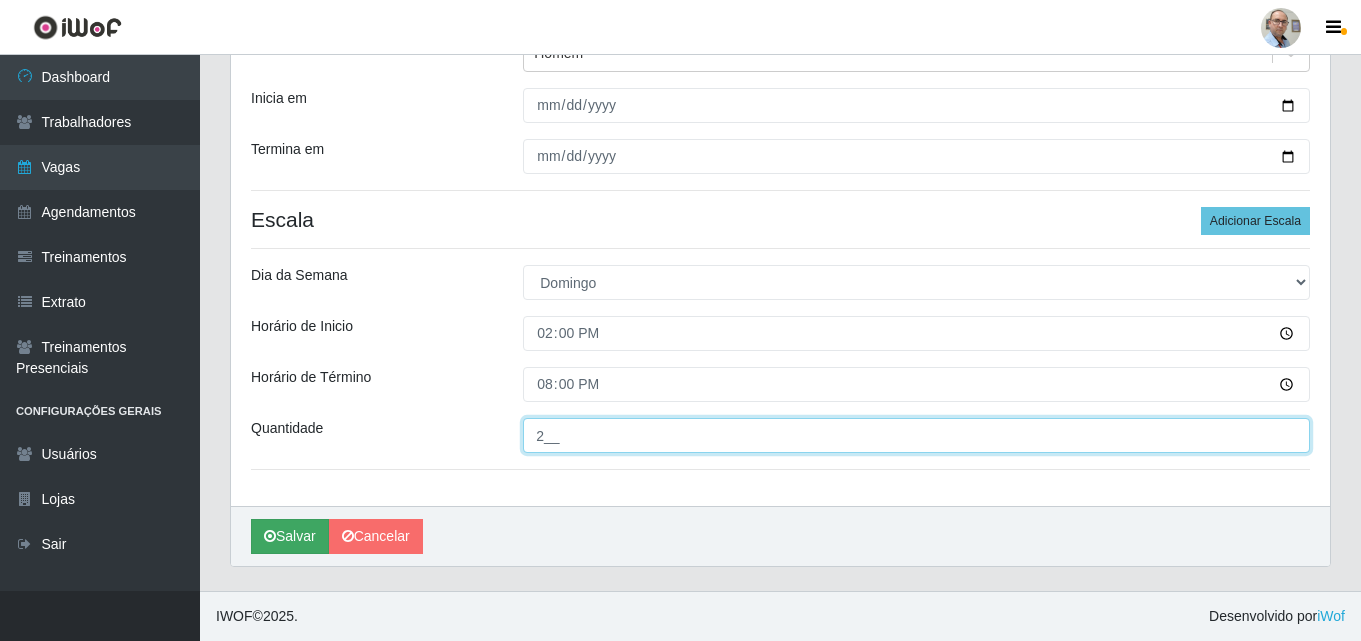 type on "2__" 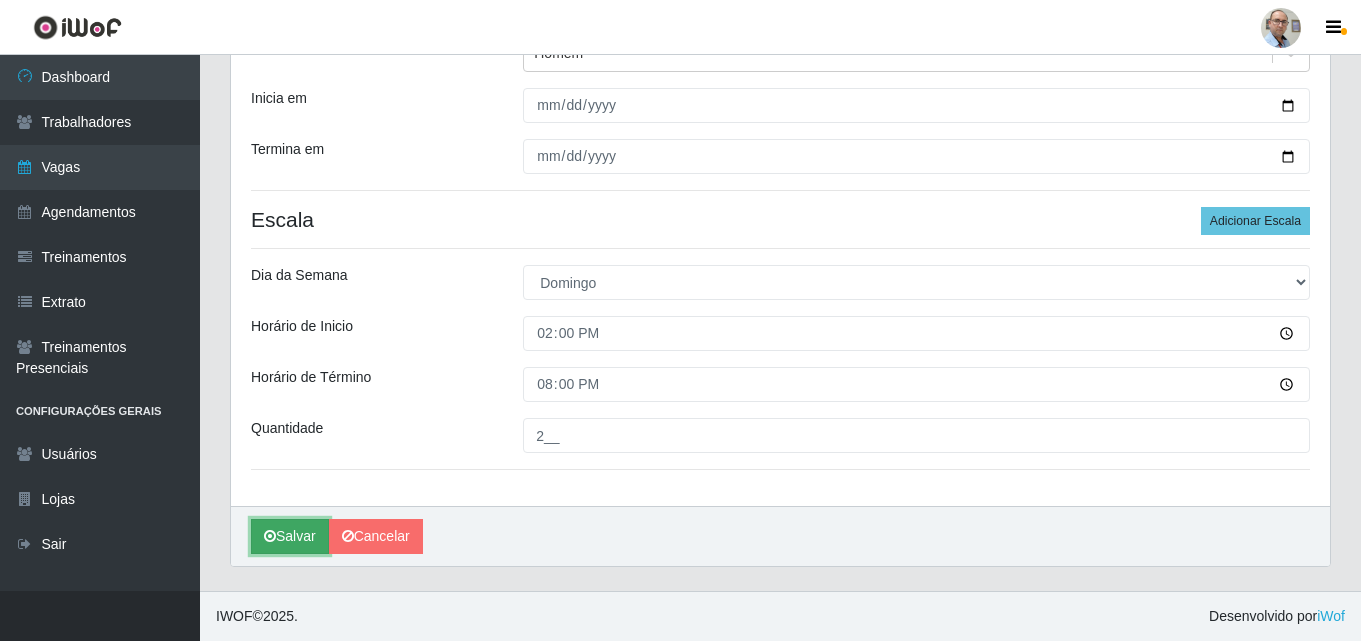 click on "Salvar" at bounding box center (290, 536) 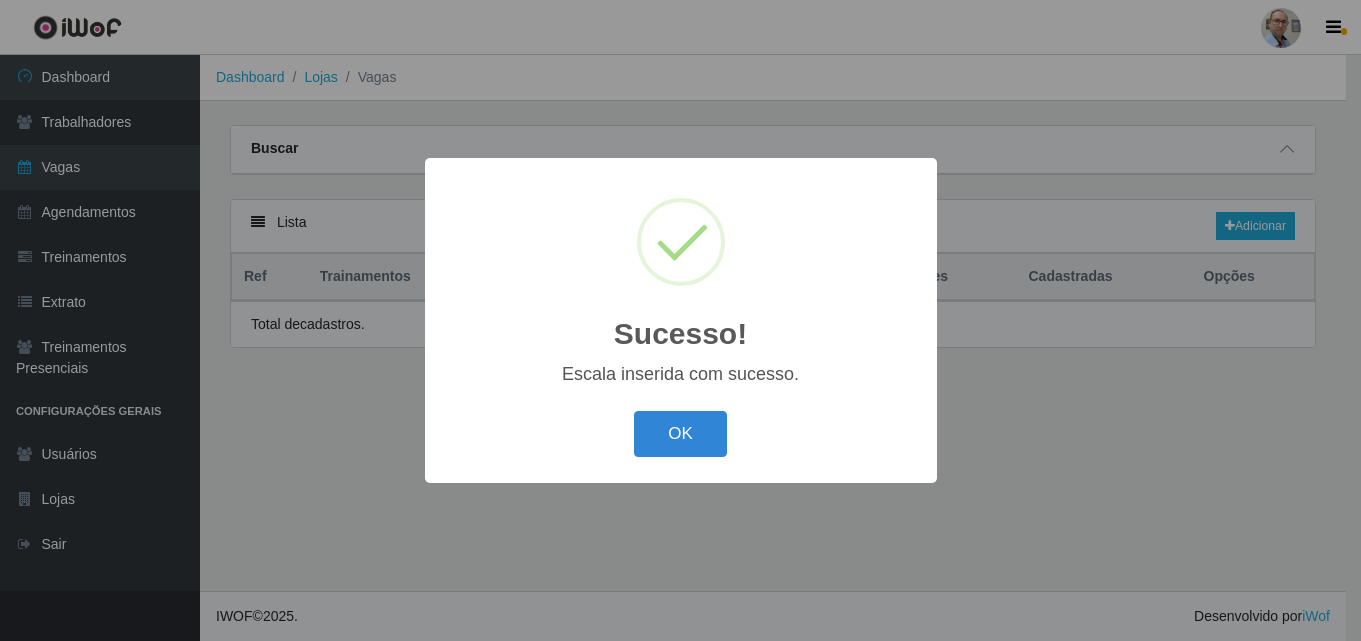 scroll, scrollTop: 0, scrollLeft: 0, axis: both 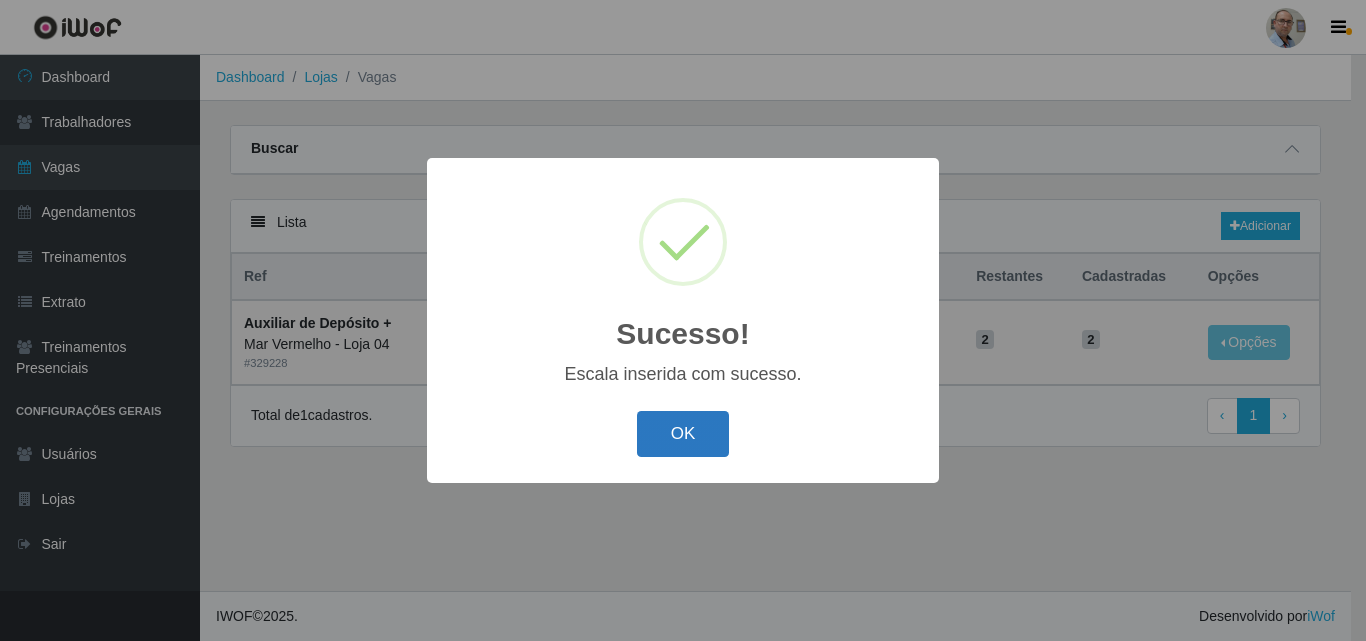 click on "OK" at bounding box center [683, 434] 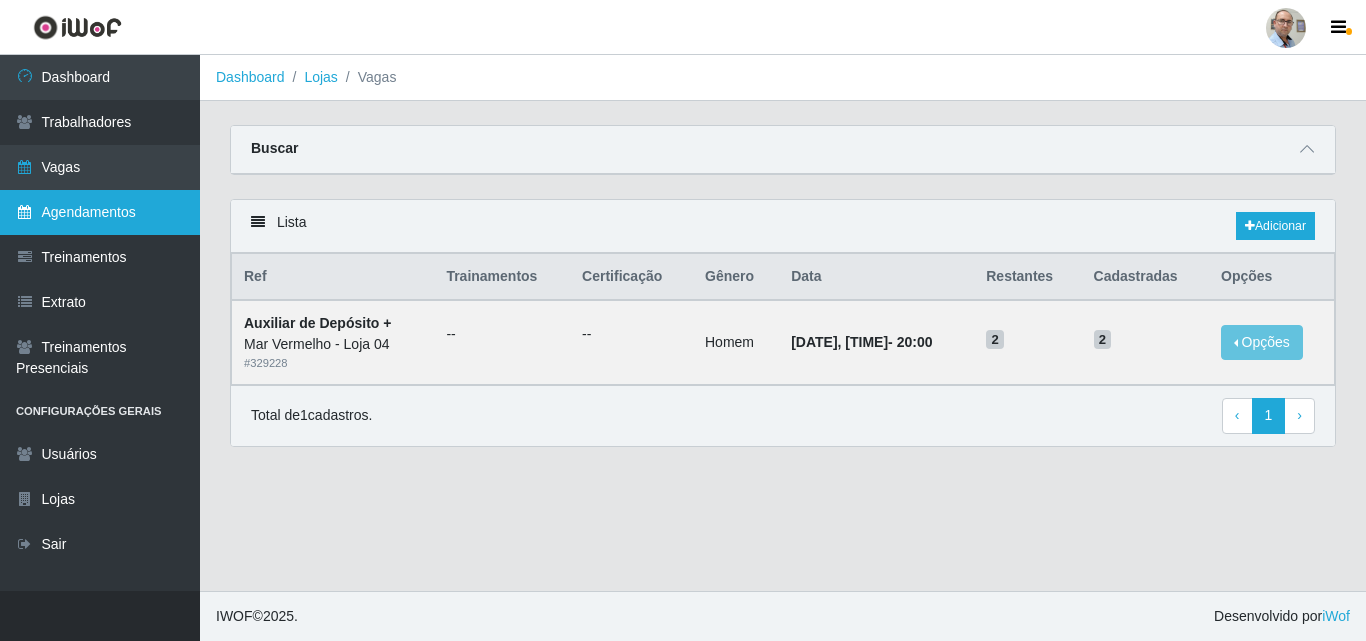 click on "Agendamentos" at bounding box center (100, 212) 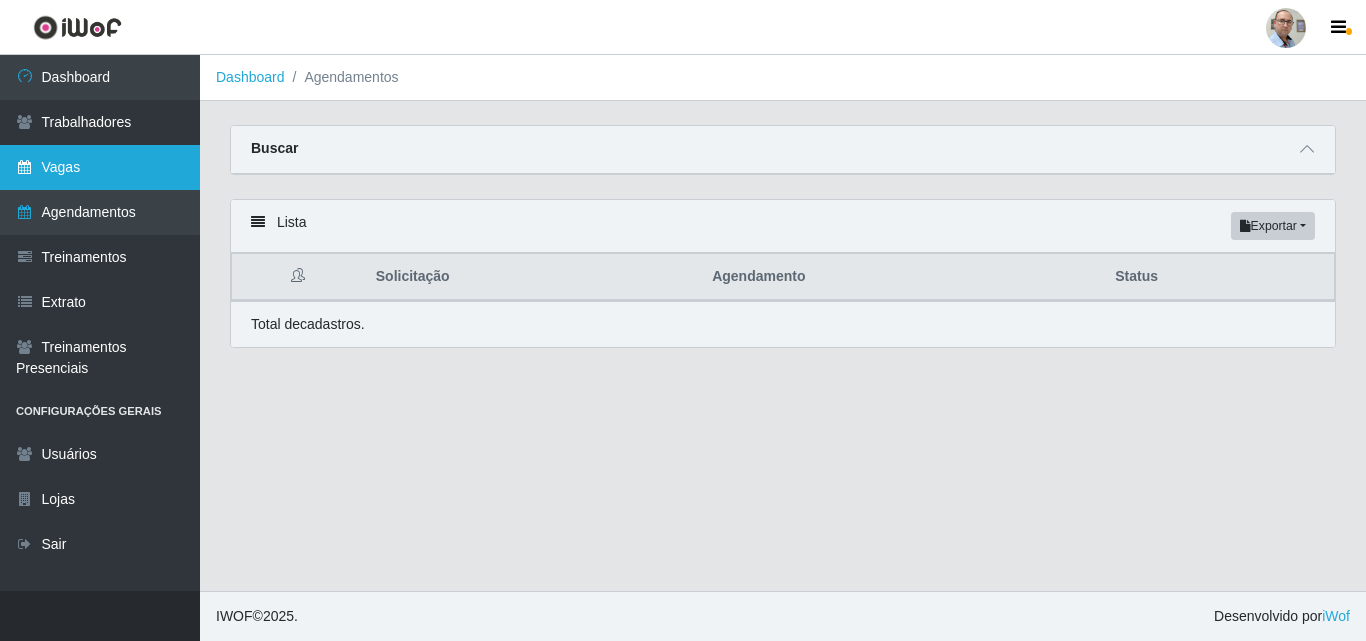 click on "Vagas" at bounding box center (100, 167) 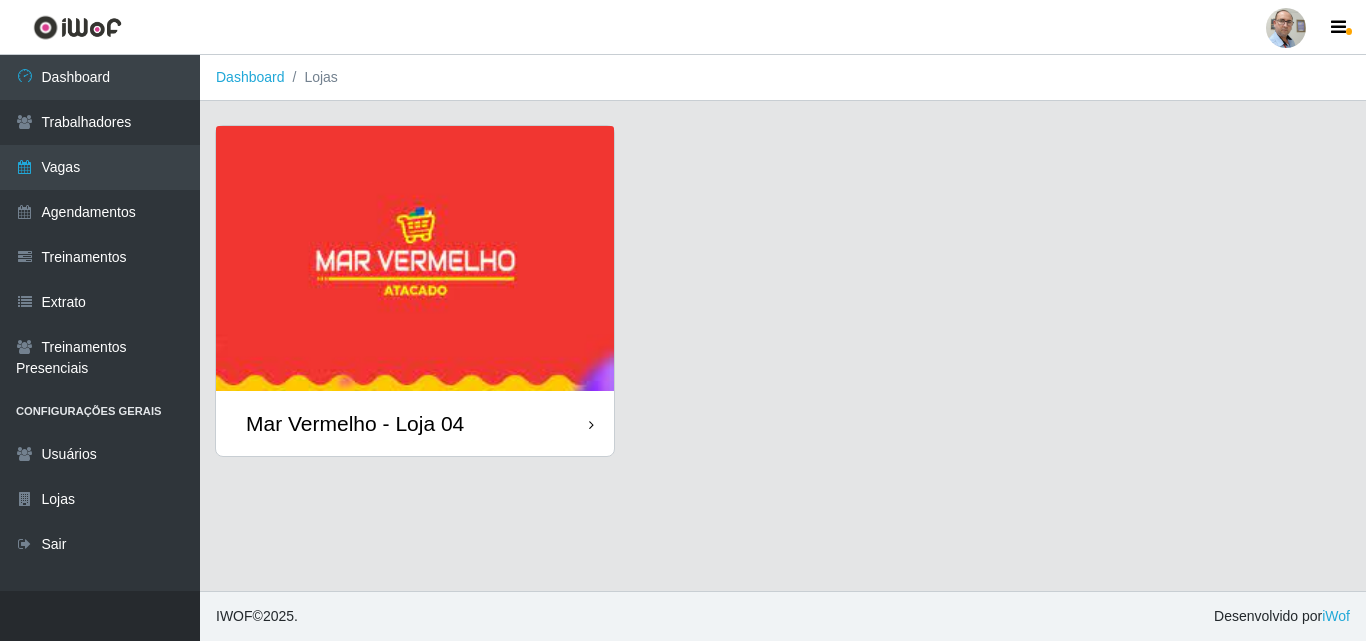 click on "Mar Vermelho - Loja 04" at bounding box center (355, 423) 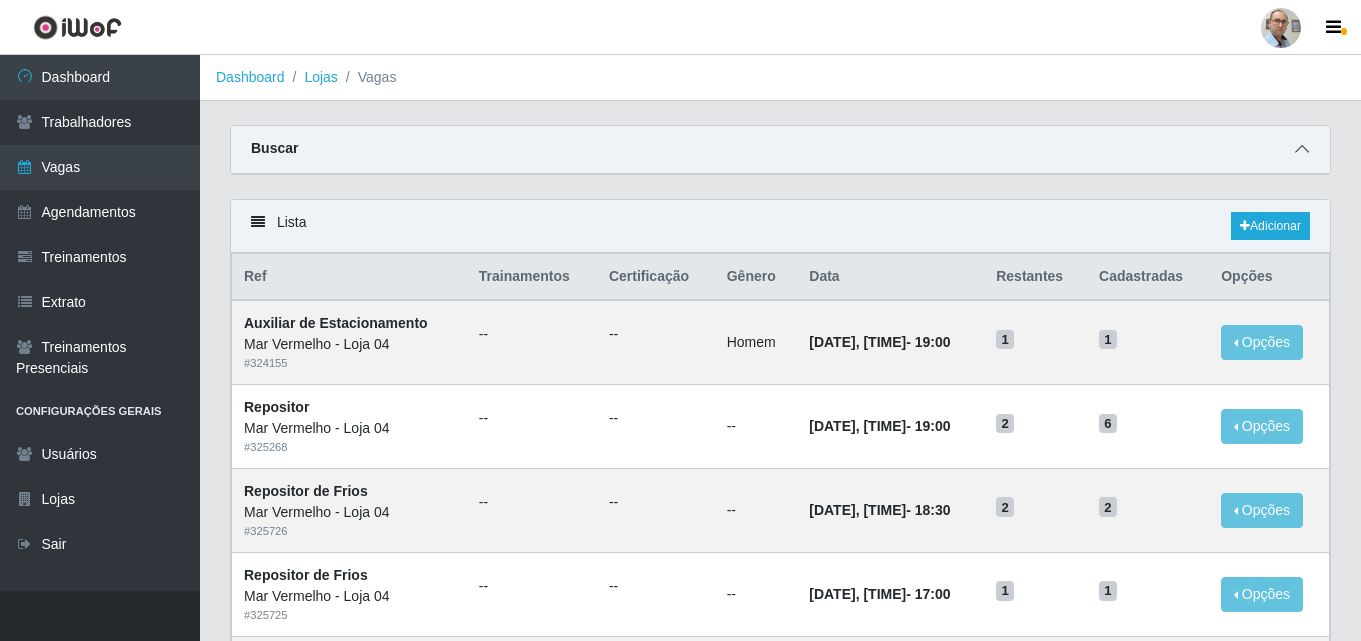 click at bounding box center (1302, 149) 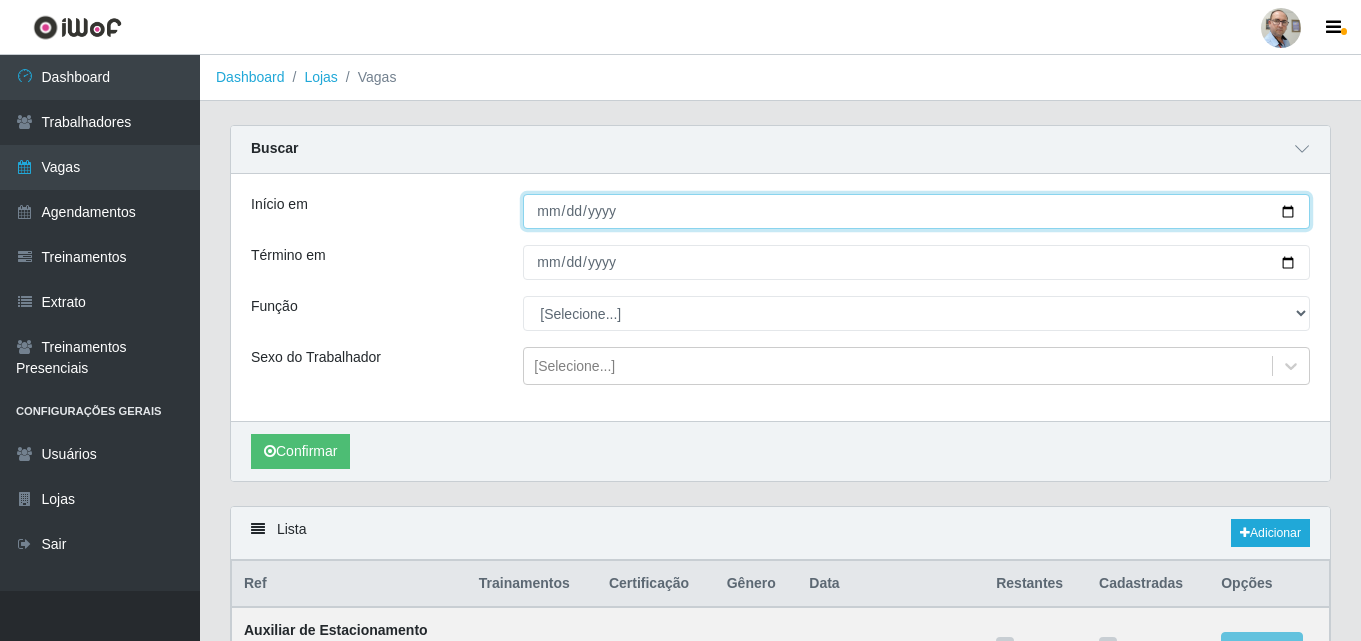 click on "Início em" at bounding box center [916, 211] 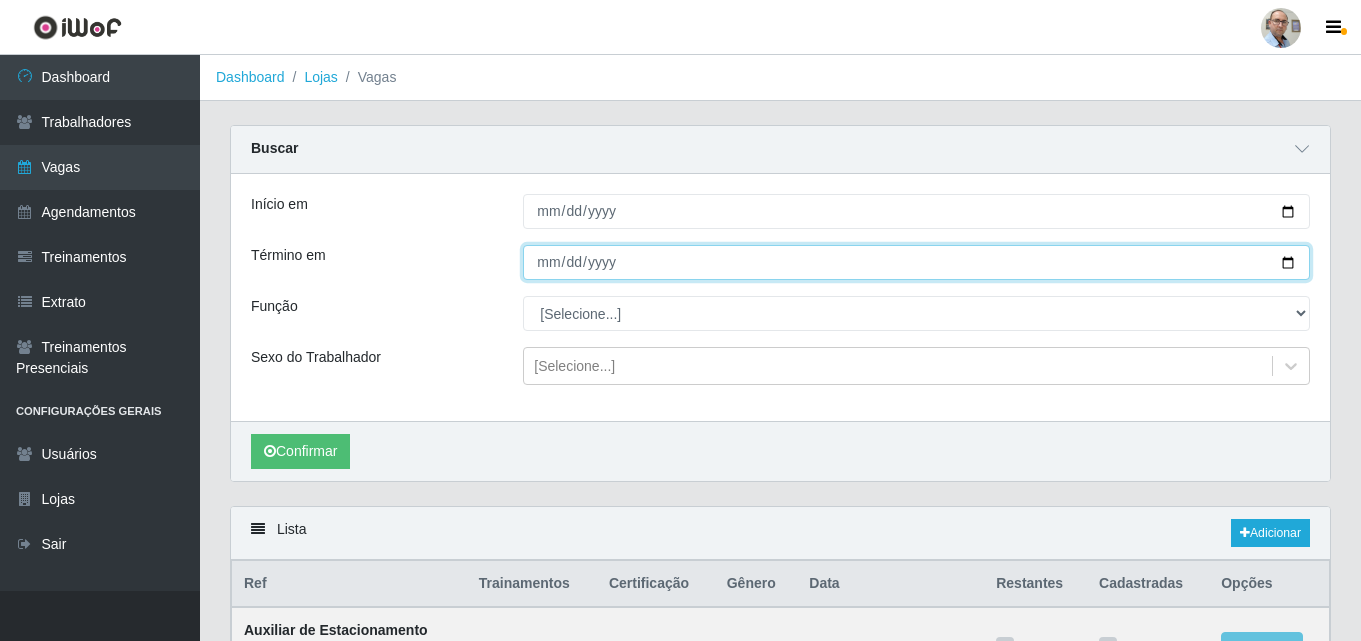 click on "Término em" at bounding box center [916, 262] 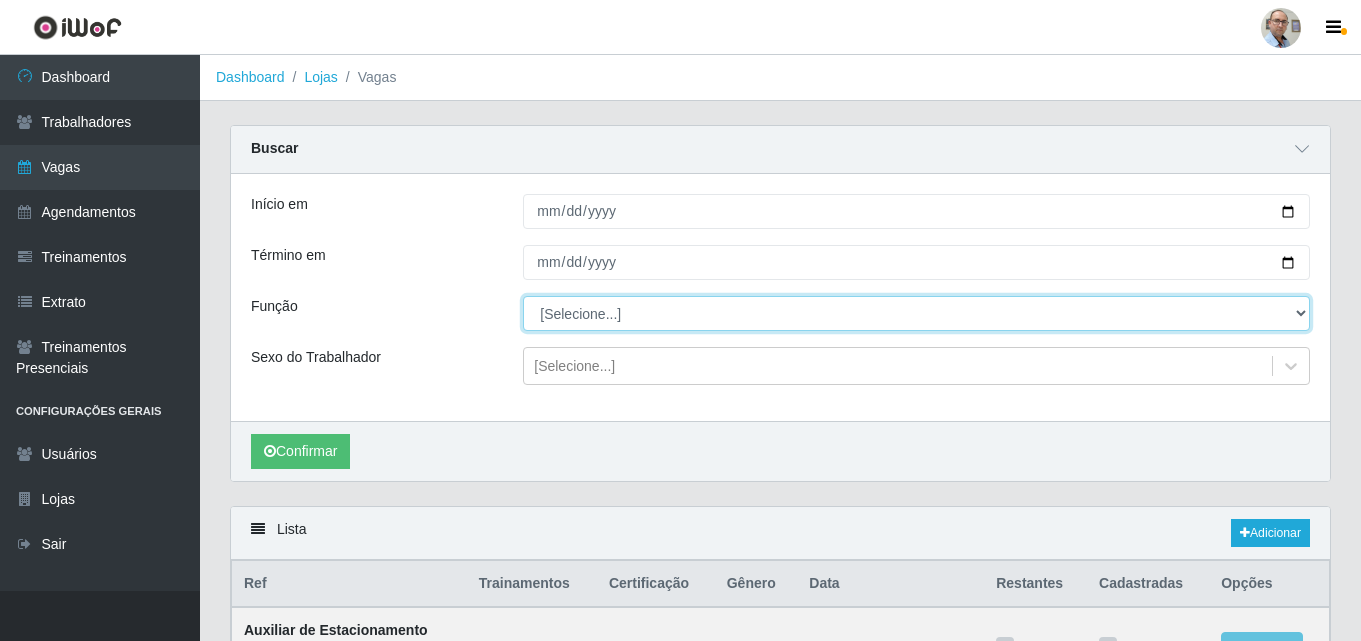 click on "[Selecione...] ASG ASG + ASG ++ Auxiliar de Depósito Auxiliar de Depósito + Auxiliar de Depósito ++ Auxiliar de Estacionamento Auxiliar de Estacionamento + Auxiliar de Estacionamento ++ Balconista de Frios Balconista de Frios + Balconista de Padaria Balconista de Padaria + Embalador Embalador + Embalador ++ Operador de Caixa Operador de Caixa + Operador de Caixa ++ Repositor Repositor + Repositor ++ Repositor de Frios Repositor de Frios + Repositor de Frios ++ Repositor de Hortifruti Repositor de Hortifruti + Repositor de Hortifruti ++" at bounding box center [916, 313] 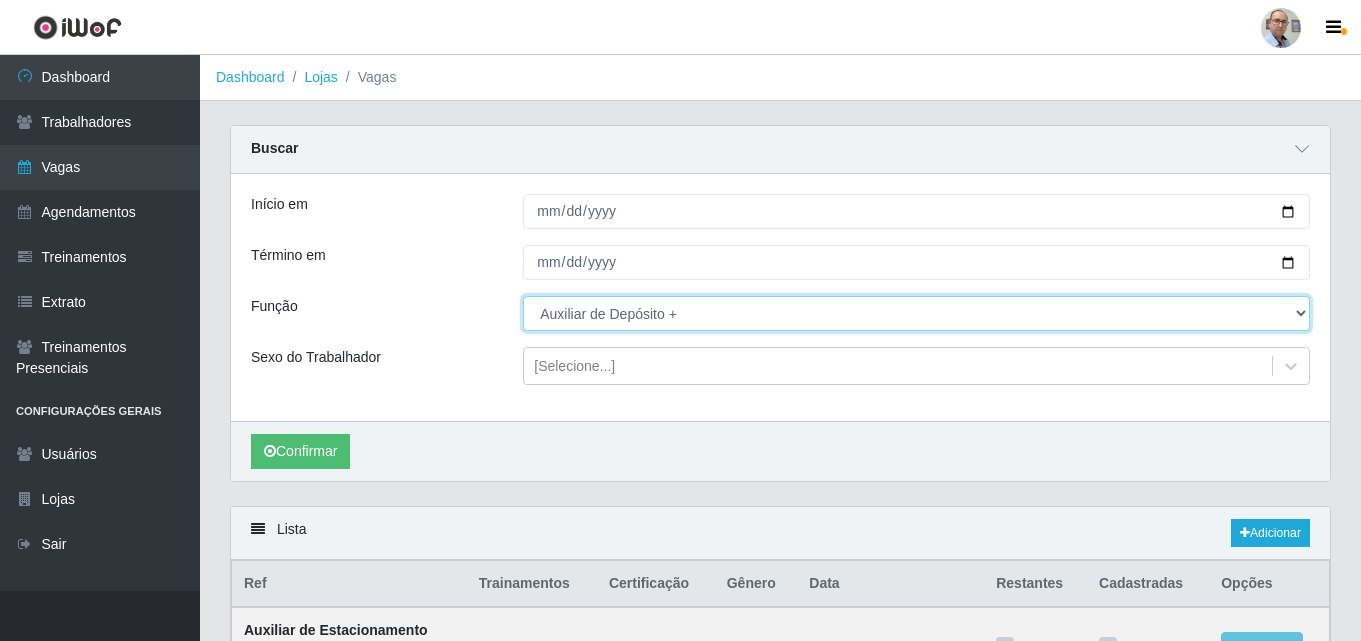 click on "[Selecione...] ASG ASG + ASG ++ Auxiliar de Depósito Auxiliar de Depósito + Auxiliar de Depósito ++ Auxiliar de Estacionamento Auxiliar de Estacionamento + Auxiliar de Estacionamento ++ Balconista de Frios Balconista de Frios + Balconista de Padaria Balconista de Padaria + Embalador Embalador + Embalador ++ Operador de Caixa Operador de Caixa + Operador de Caixa ++ Repositor Repositor + Repositor ++ Repositor de Frios Repositor de Frios + Repositor de Frios ++ Repositor de Hortifruti Repositor de Hortifruti + Repositor de Hortifruti ++" at bounding box center (916, 313) 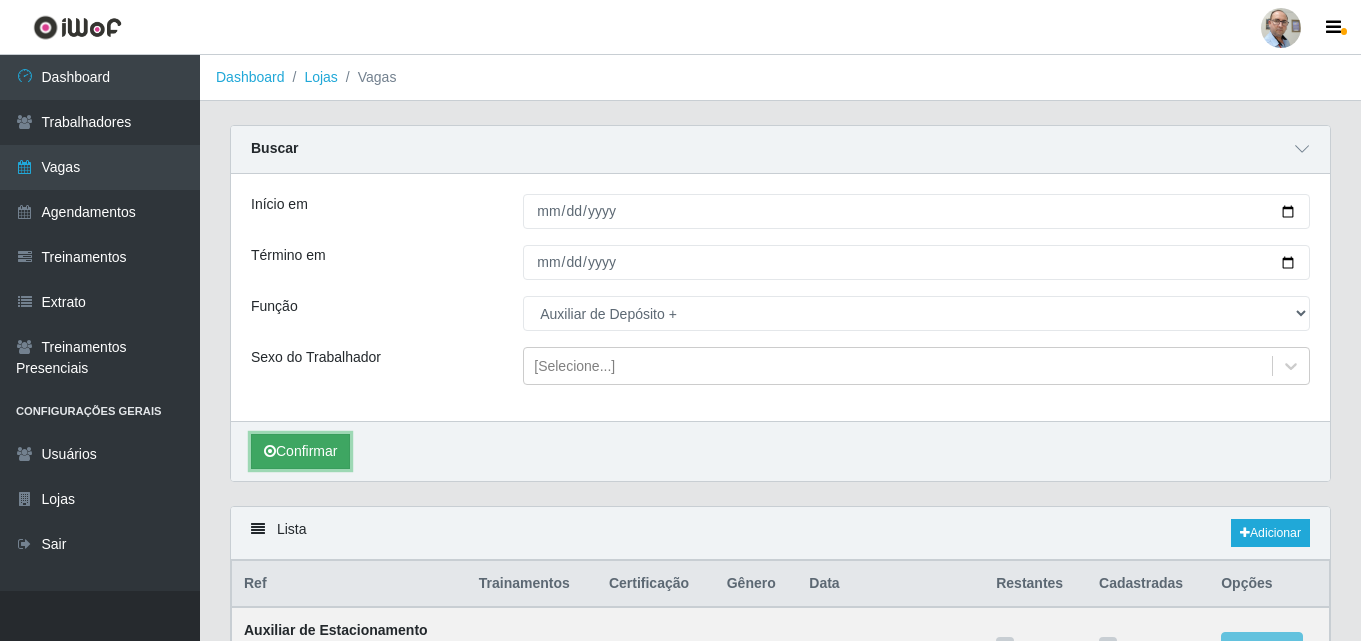 click on "Confirmar" at bounding box center [300, 451] 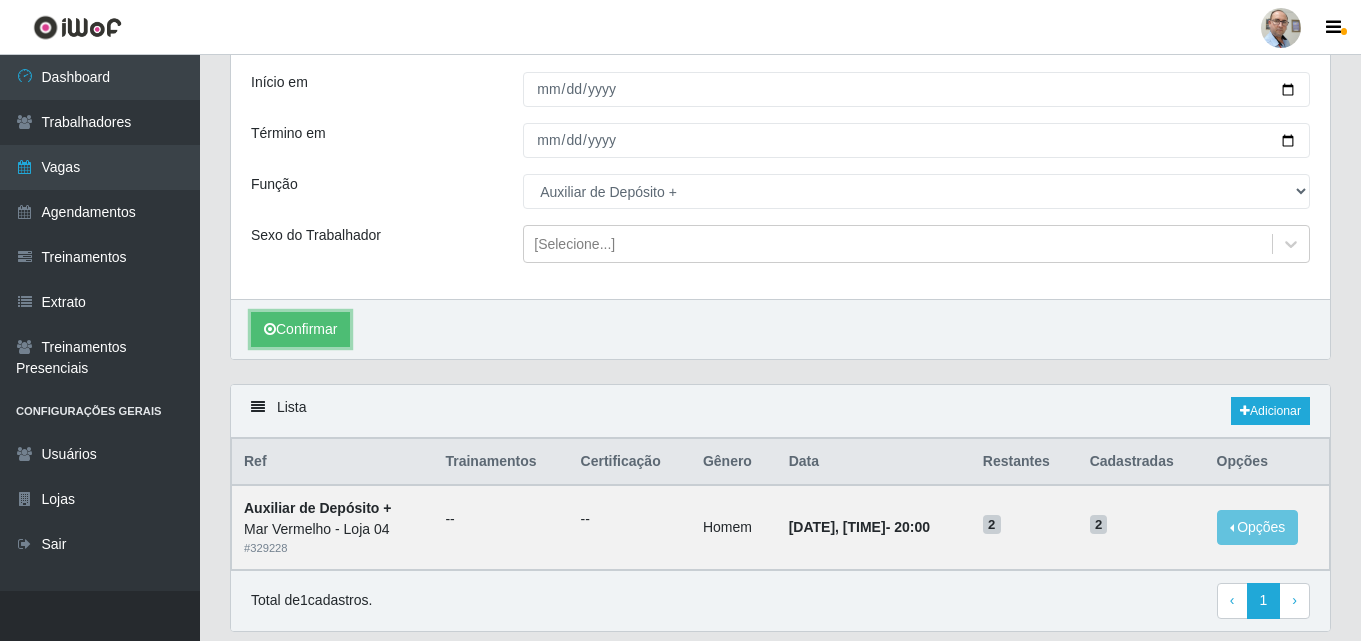 scroll, scrollTop: 188, scrollLeft: 0, axis: vertical 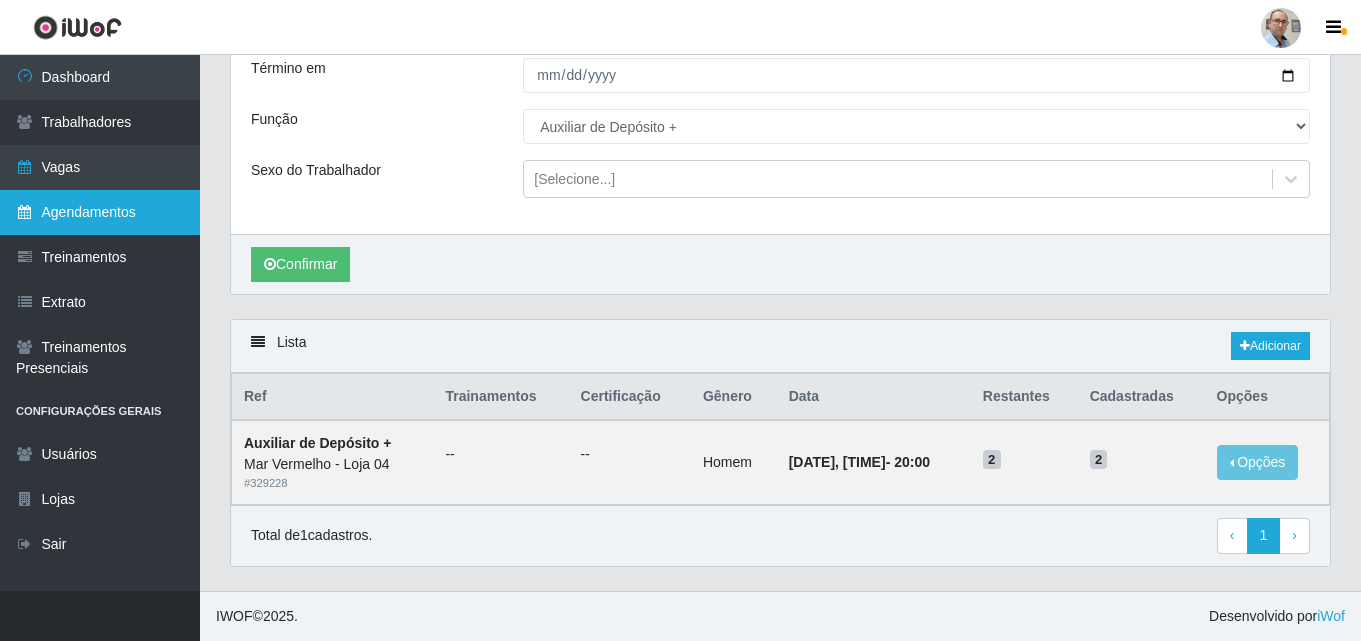 click on "Agendamentos" at bounding box center (100, 212) 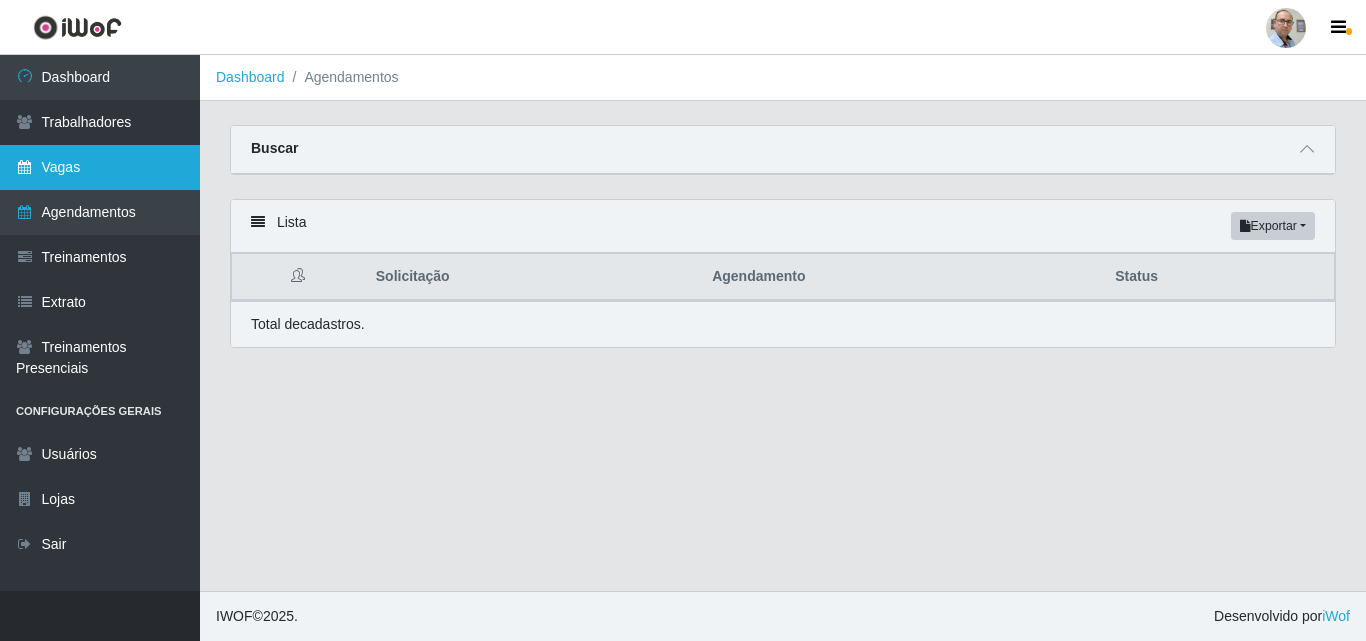 click on "Vagas" at bounding box center (100, 167) 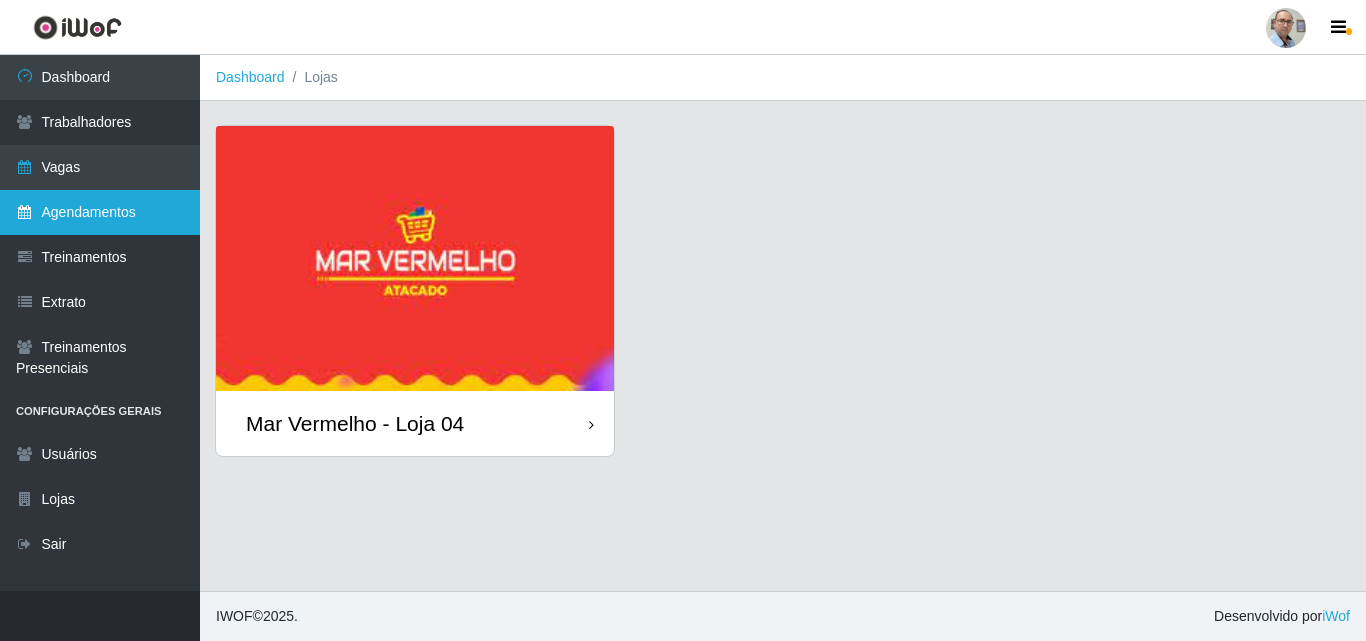 click on "Agendamentos" at bounding box center (100, 212) 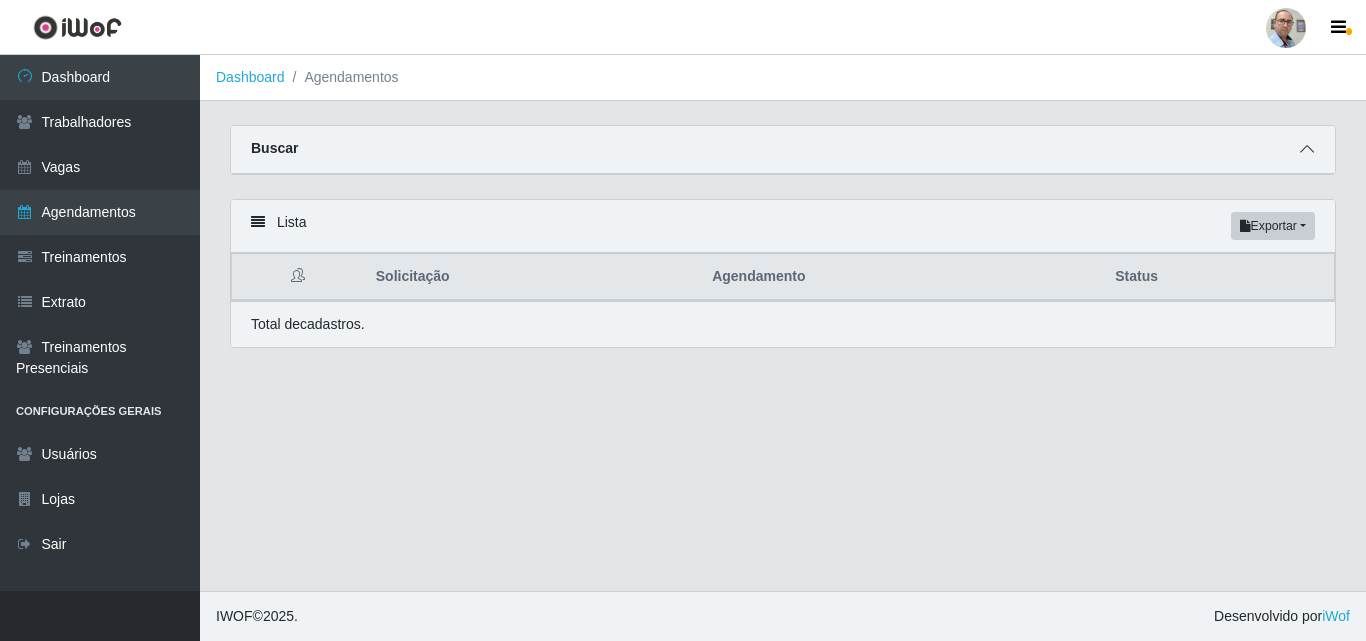 click at bounding box center (1307, 149) 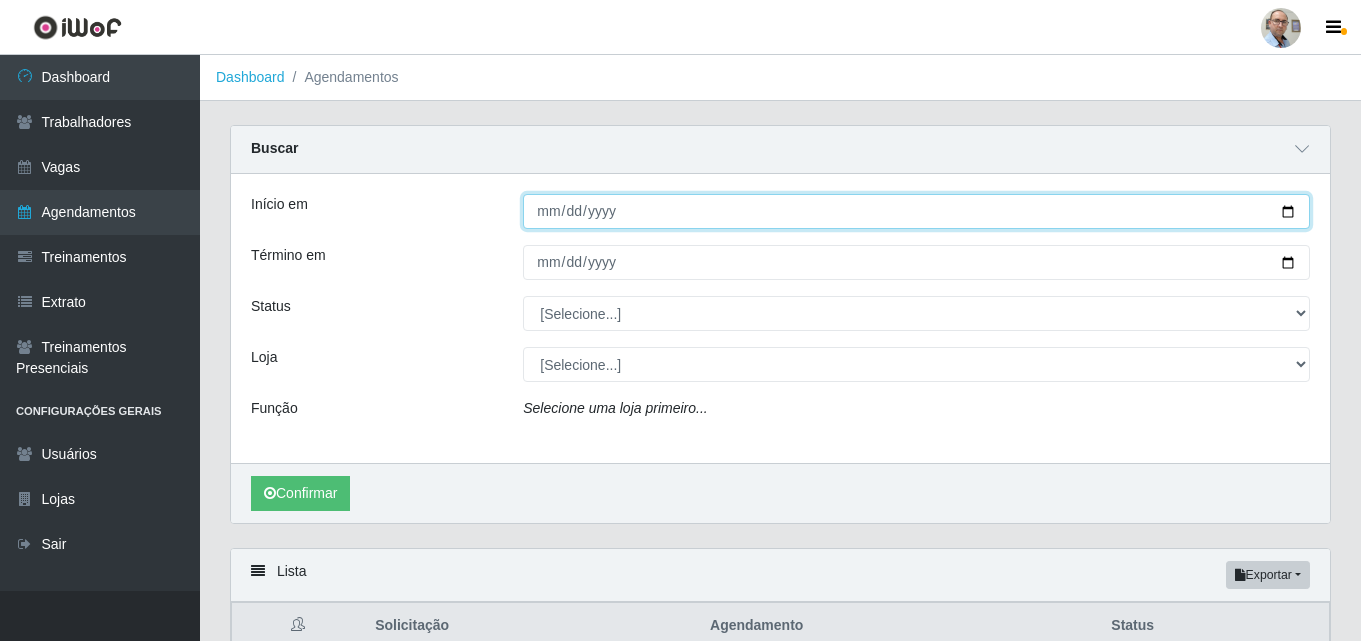 click on "Início em" at bounding box center [916, 211] 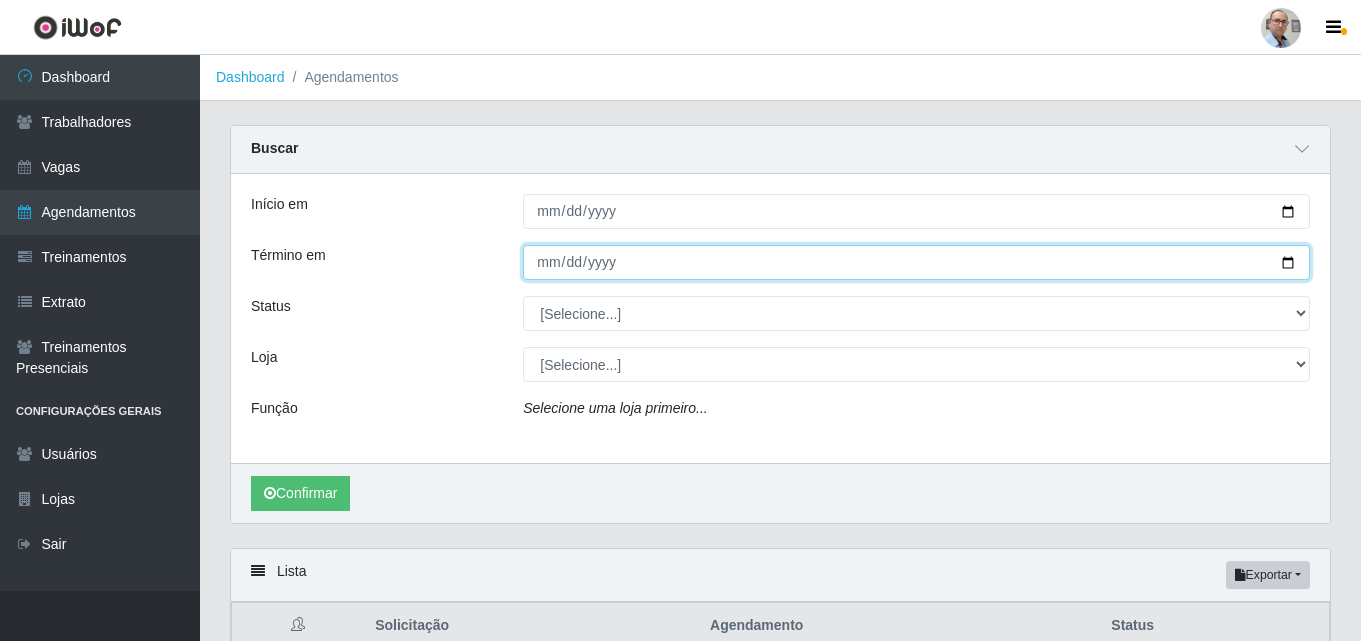 click on "Término em" at bounding box center (916, 262) 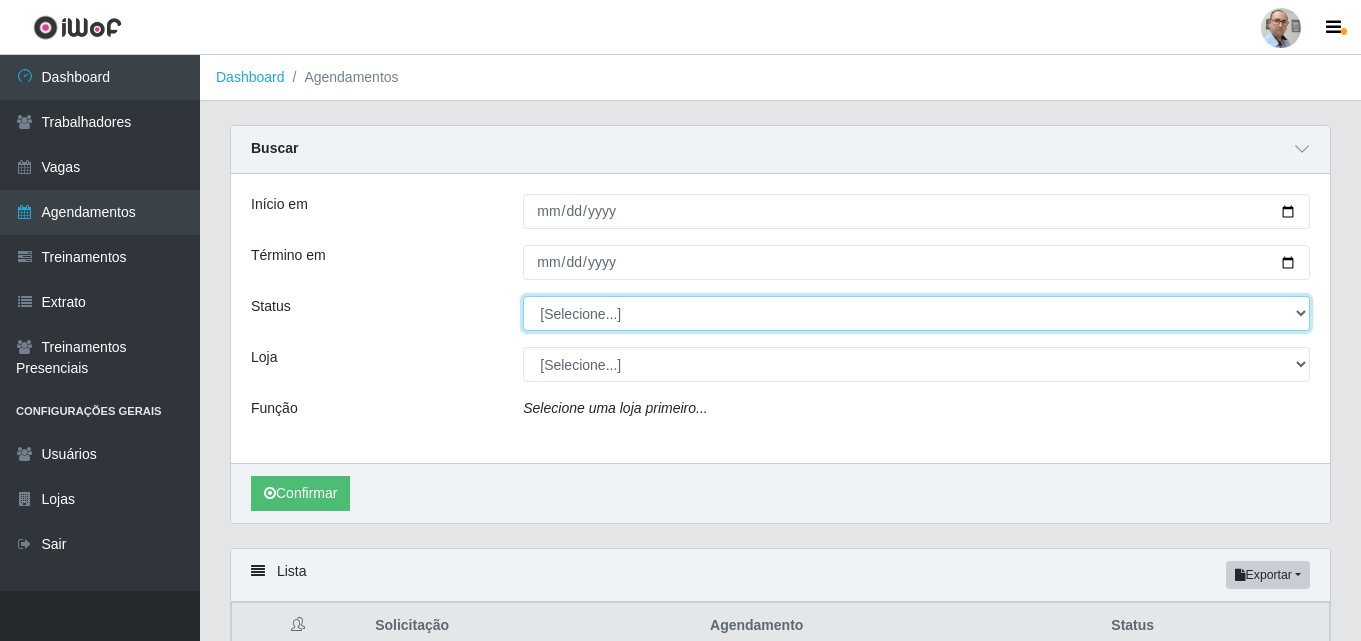 click on "[Selecione...] AGENDADO AGUARDANDO LIBERAR EM ANDAMENTO EM REVISÃO FINALIZADO CANCELADO FALTA" at bounding box center [916, 313] 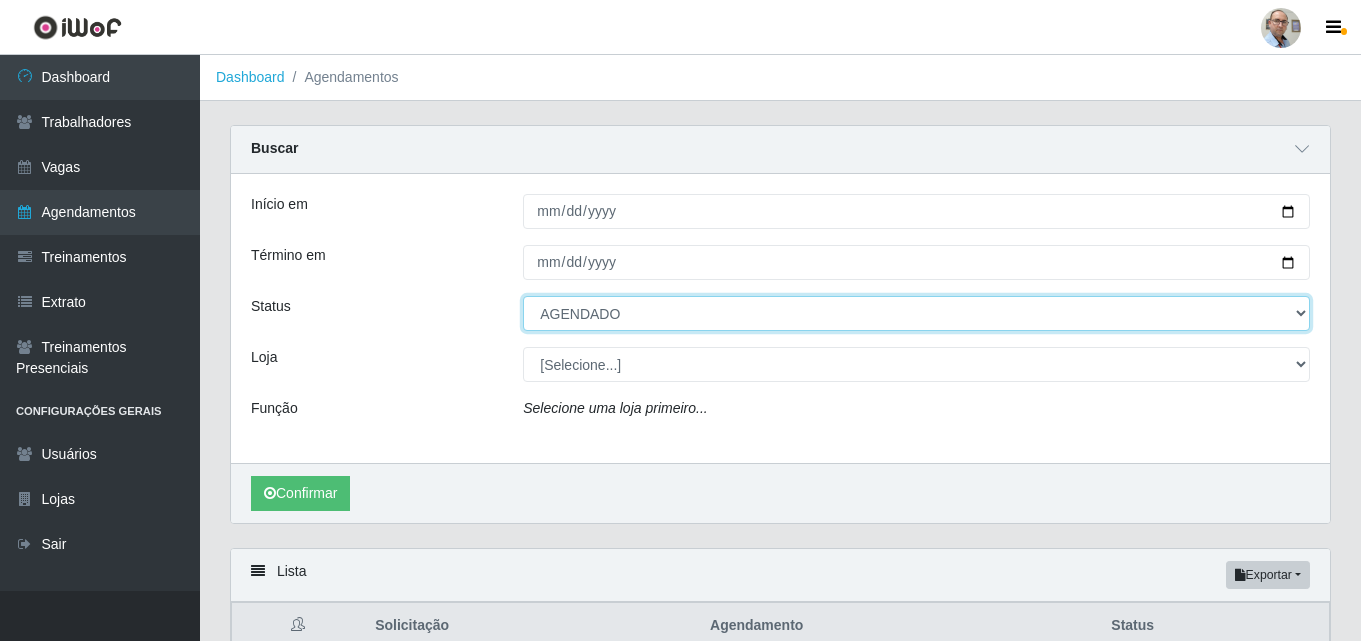 click on "[Selecione...] AGENDADO AGUARDANDO LIBERAR EM ANDAMENTO EM REVISÃO FINALIZADO CANCELADO FALTA" at bounding box center [916, 313] 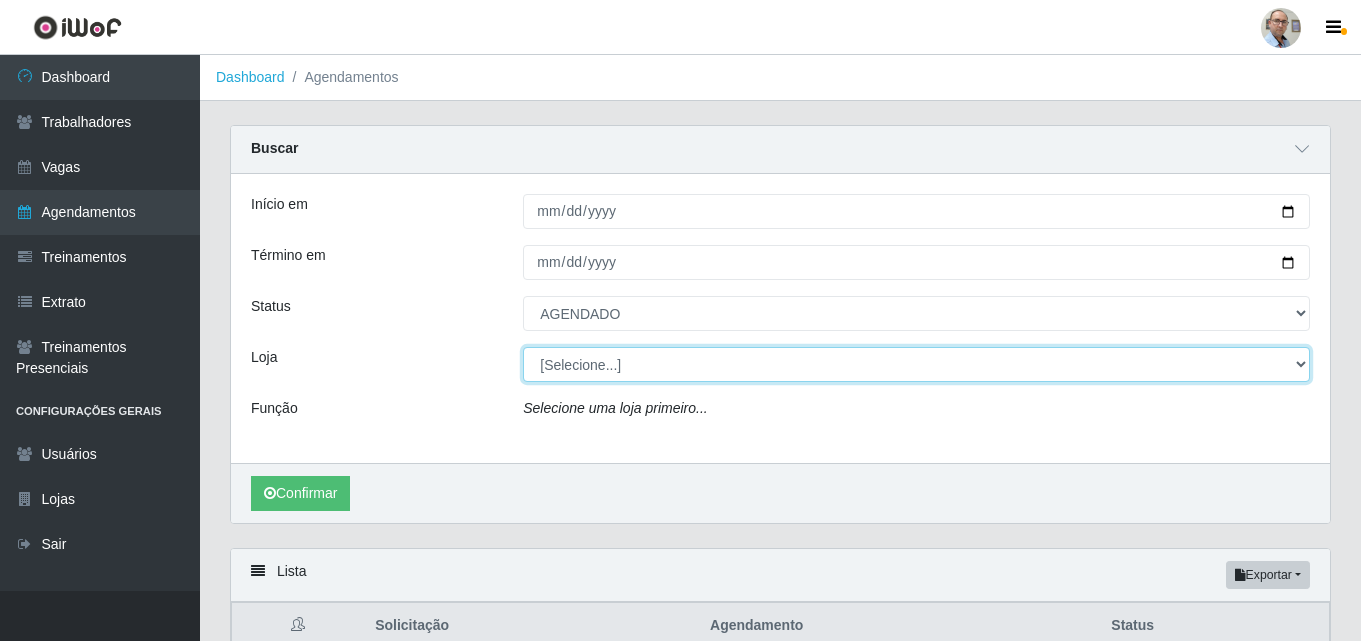 click on "[Selecione...] Mar Vermelho - Loja 04" at bounding box center [916, 364] 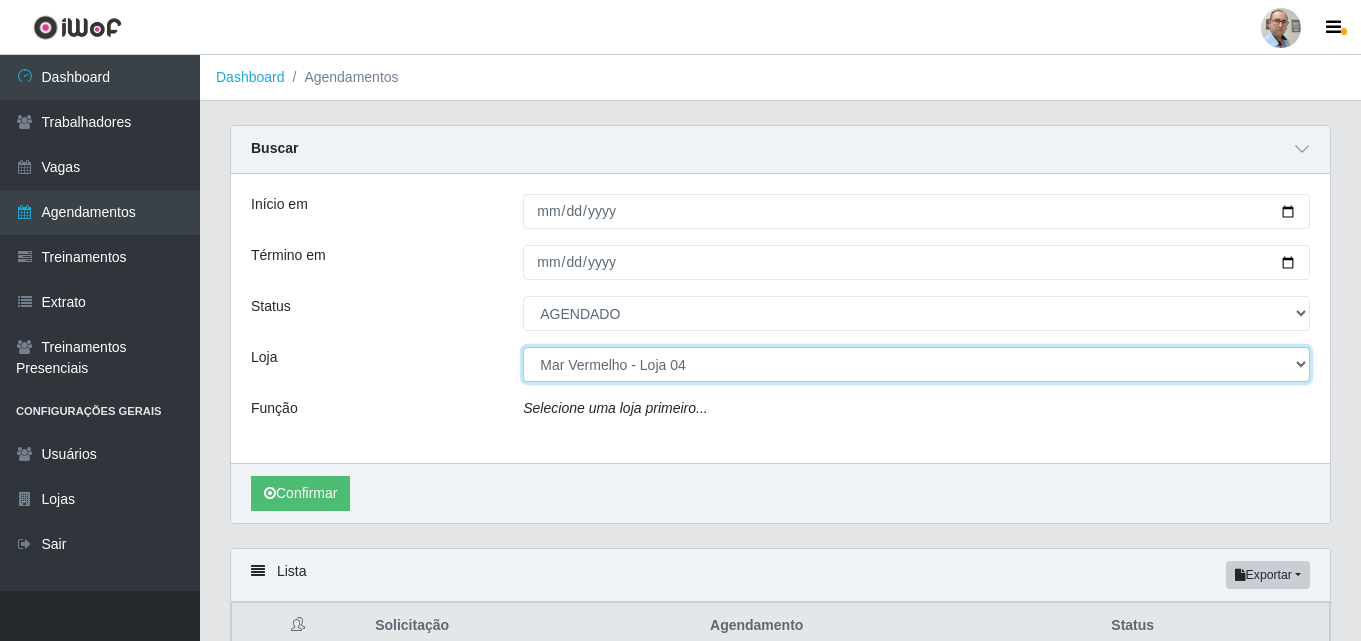 click on "[Selecione...] Mar Vermelho - Loja 04" at bounding box center [916, 364] 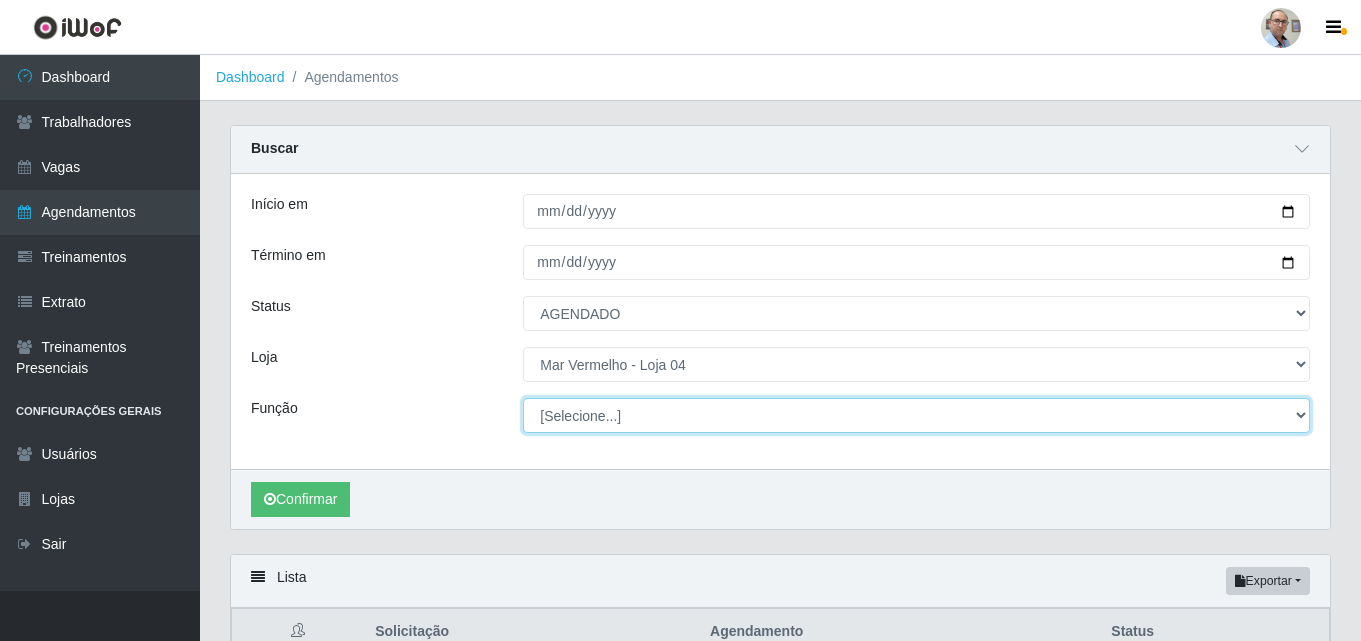 click on "[Selecione...] ASG ASG + ASG ++ Auxiliar de Depósito Auxiliar de Depósito + Auxiliar de Depósito ++ Auxiliar de Estacionamento Auxiliar de Estacionamento + Auxiliar de Estacionamento ++ Balconista de Frios Balconista de Frios + Balconista de Padaria Balconista de Padaria + Embalador Embalador + Embalador ++ Operador de Caixa Operador de Caixa + Operador de Caixa ++ Repositor Repositor + Repositor ++ Repositor de Frios Repositor de Frios + Repositor de Frios ++ Repositor de Hortifruti Repositor de Hortifruti + Repositor de Hortifruti ++" at bounding box center [916, 415] 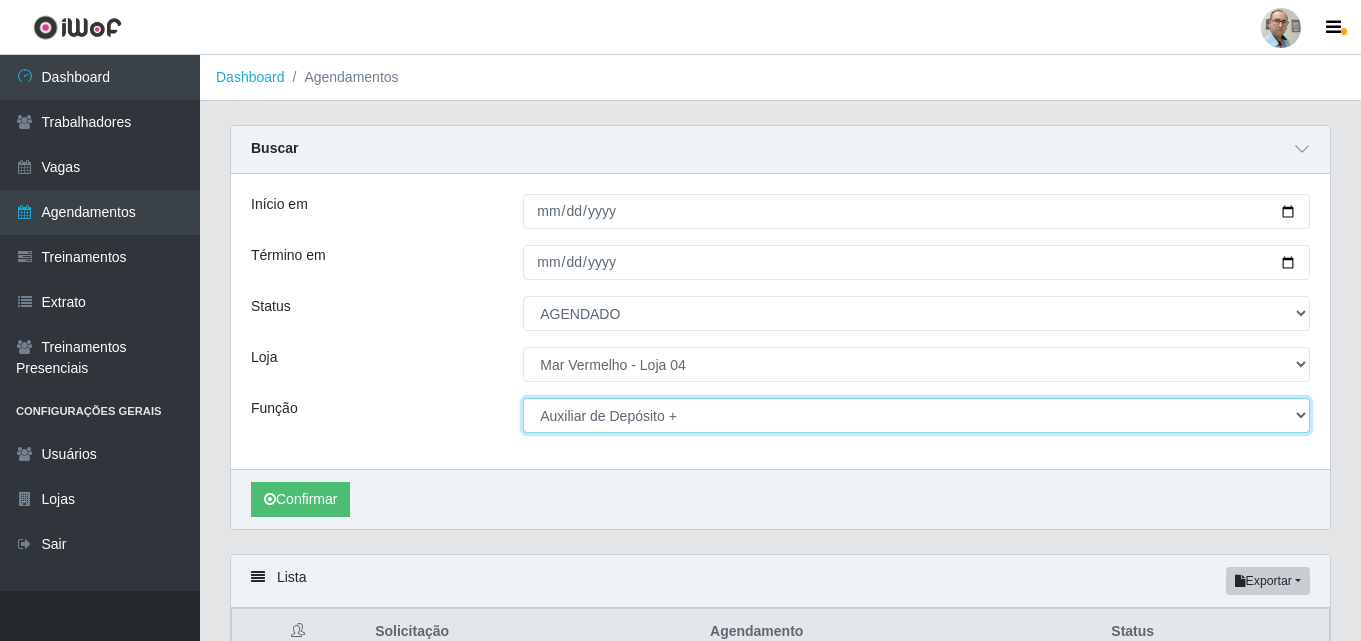 click on "[Selecione...] ASG ASG + ASG ++ Auxiliar de Depósito Auxiliar de Depósito + Auxiliar de Depósito ++ Auxiliar de Estacionamento Auxiliar de Estacionamento + Auxiliar de Estacionamento ++ Balconista de Frios Balconista de Frios + Balconista de Padaria Balconista de Padaria + Embalador Embalador + Embalador ++ Operador de Caixa Operador de Caixa + Operador de Caixa ++ Repositor Repositor + Repositor ++ Repositor de Frios Repositor de Frios + Repositor de Frios ++ Repositor de Hortifruti Repositor de Hortifruti + Repositor de Hortifruti ++" at bounding box center (916, 415) 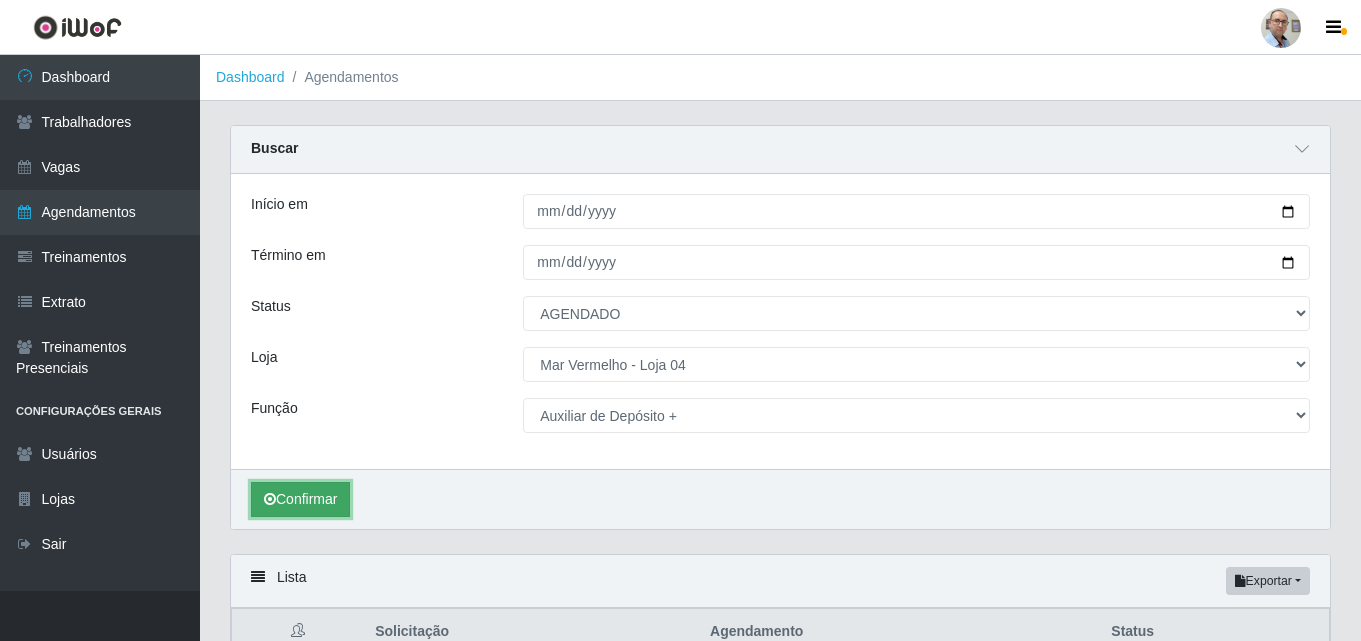 click on "Confirmar" at bounding box center [300, 499] 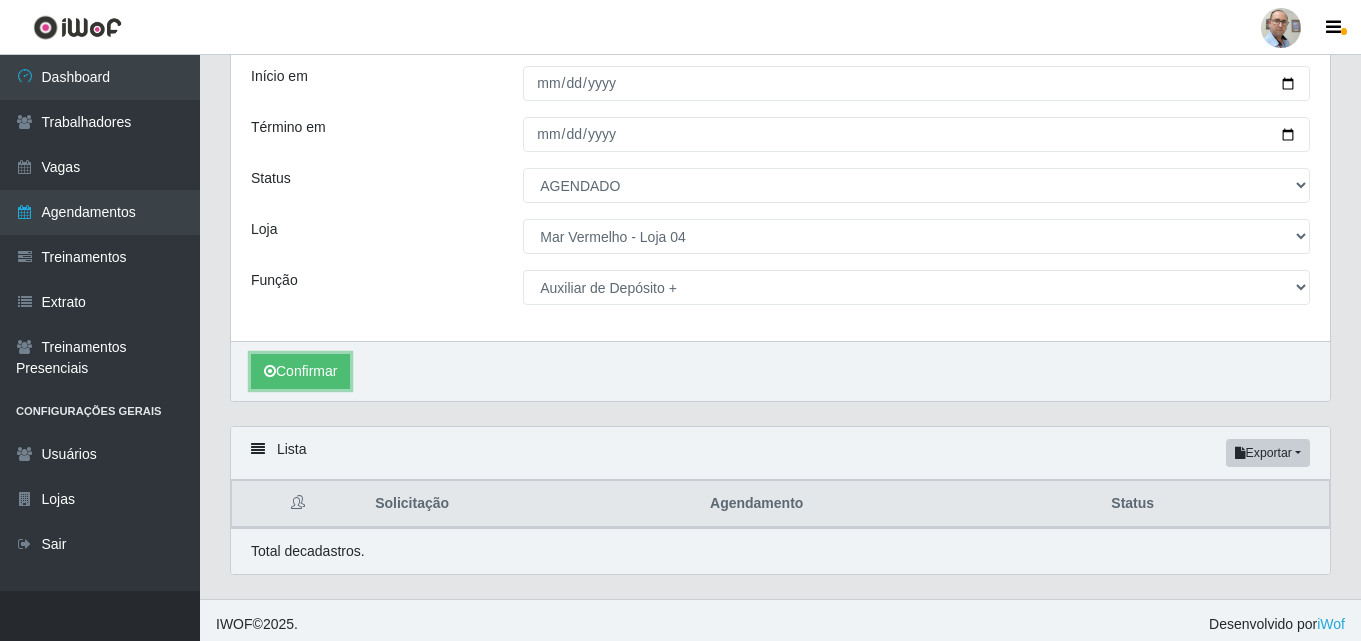 scroll, scrollTop: 137, scrollLeft: 0, axis: vertical 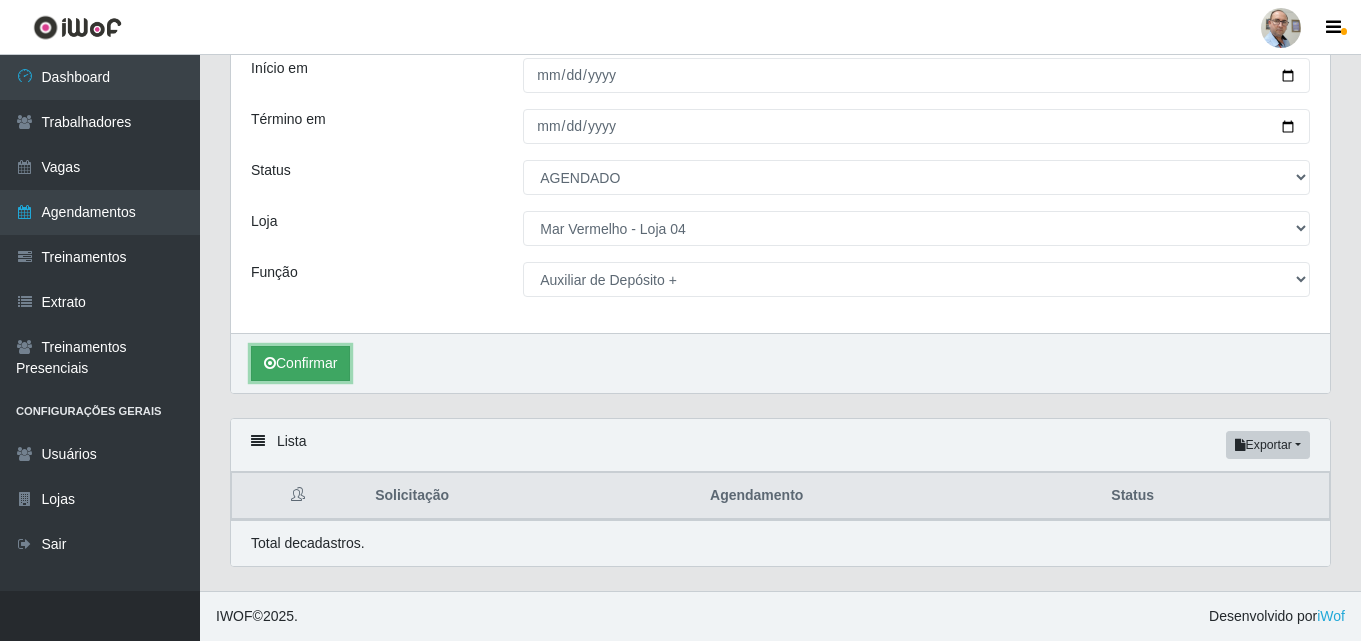 click on "Confirmar" at bounding box center (300, 363) 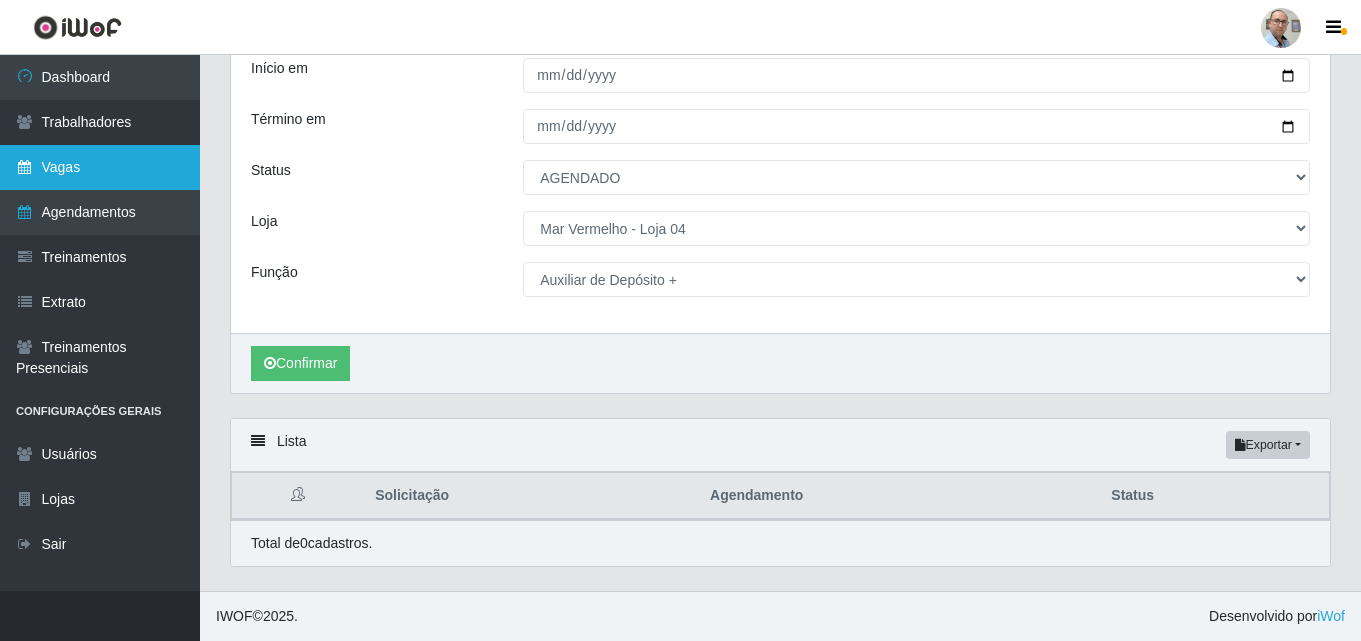 click on "Vagas" at bounding box center (100, 167) 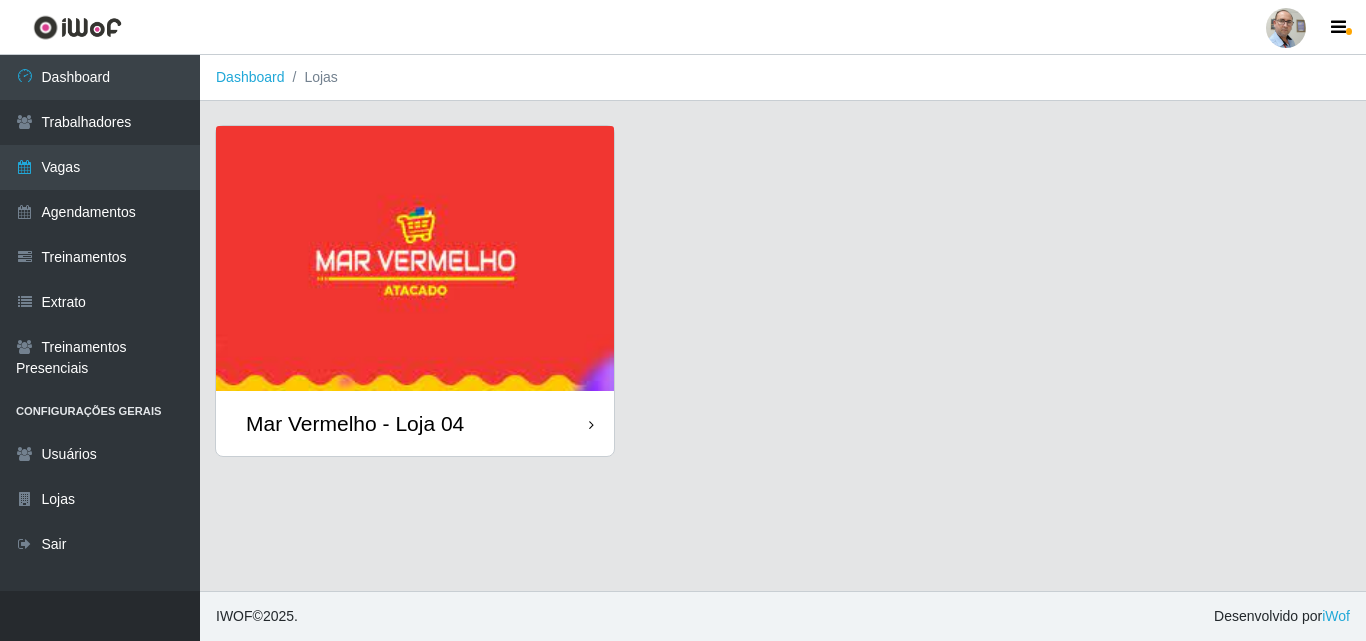 click on "Mar Vermelho - Loja 04" at bounding box center [355, 423] 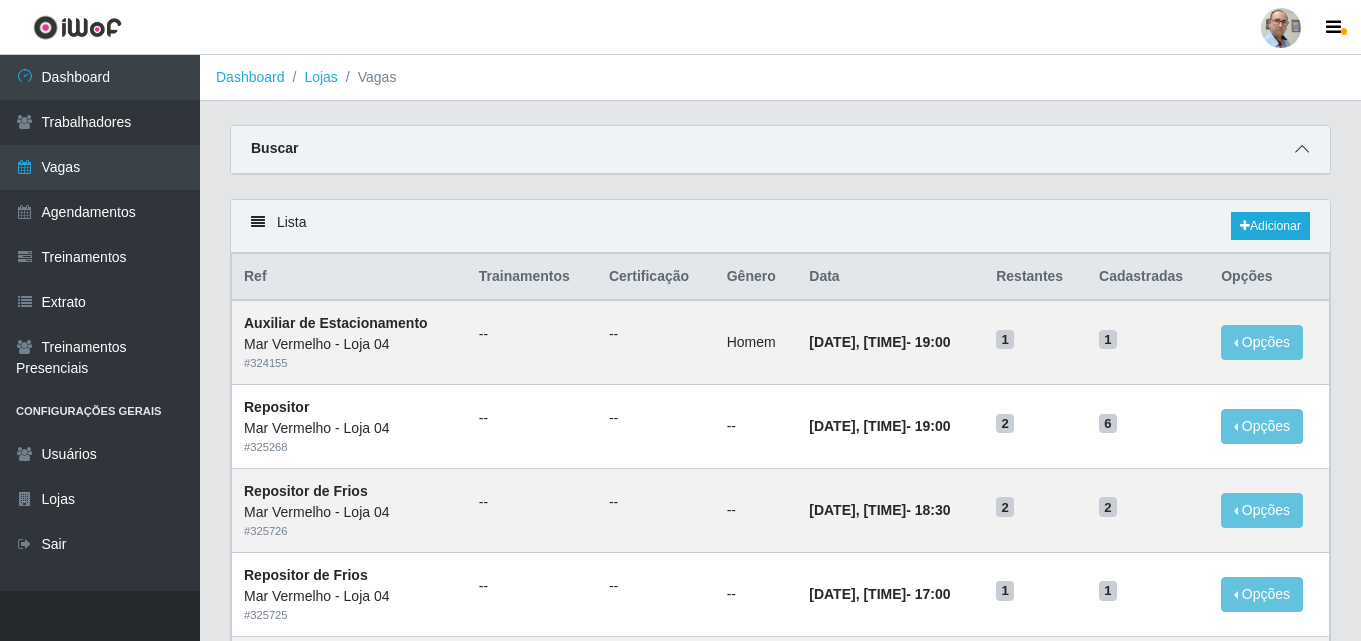 click at bounding box center (1302, 149) 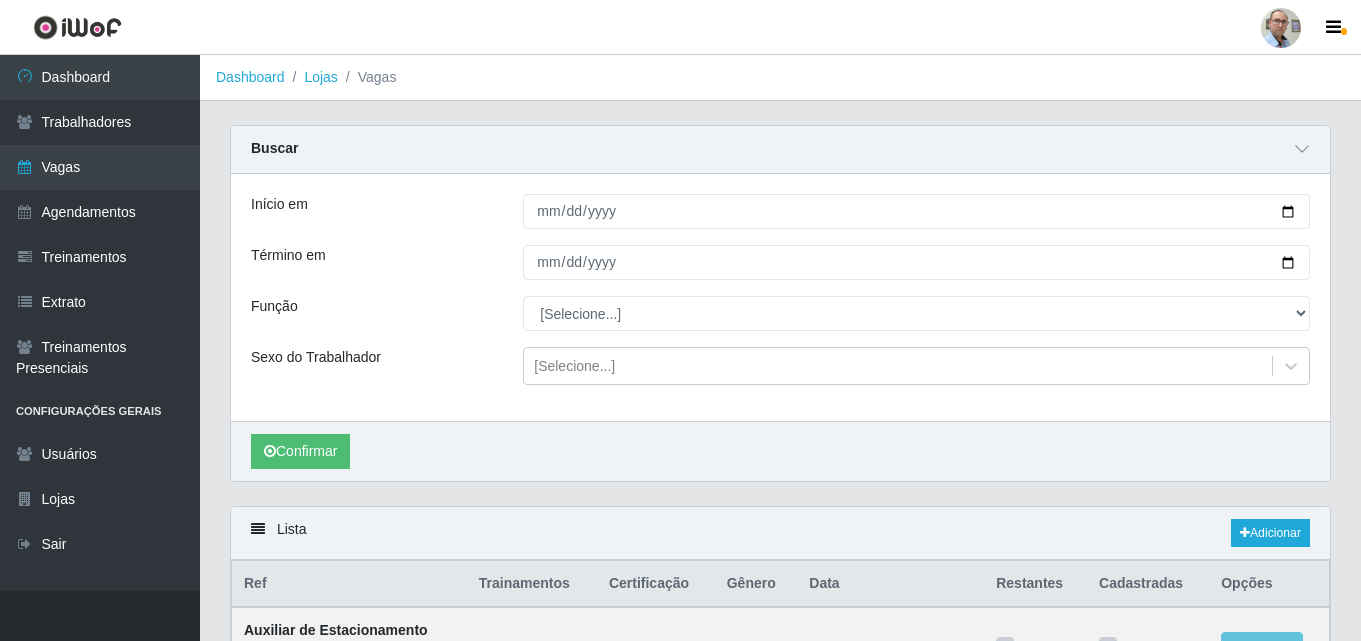 click on "Confirmar" at bounding box center [780, 451] 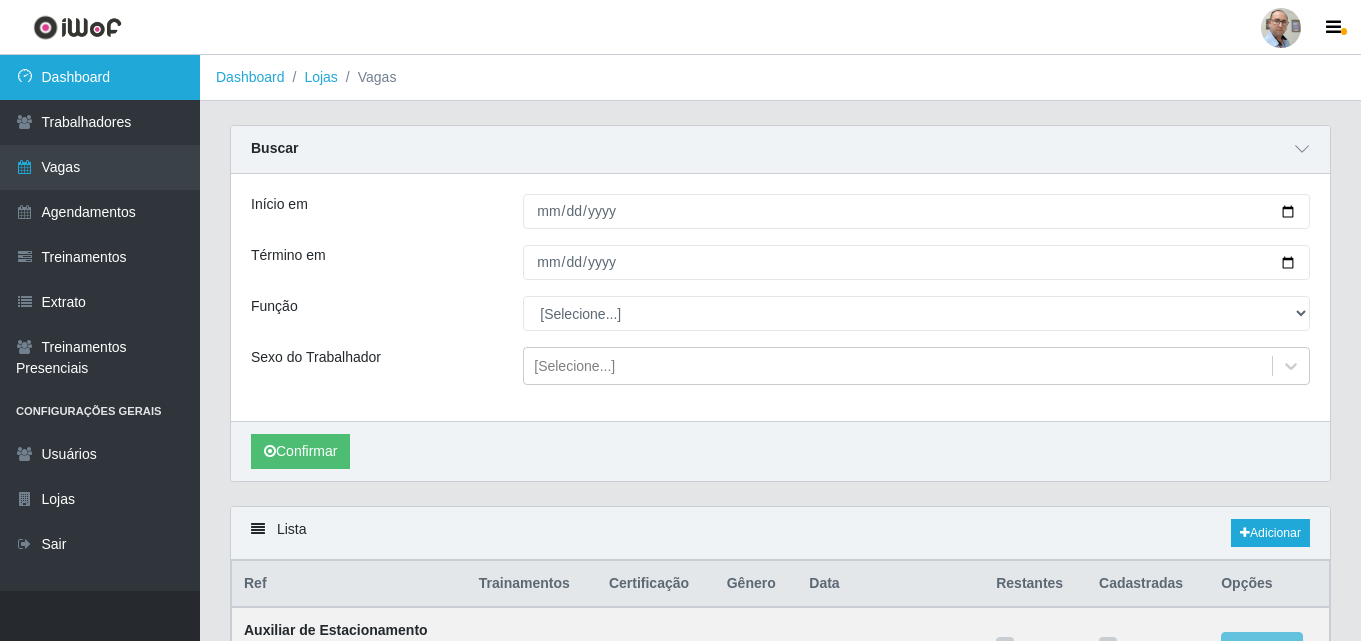 click on "Dashboard" at bounding box center [100, 77] 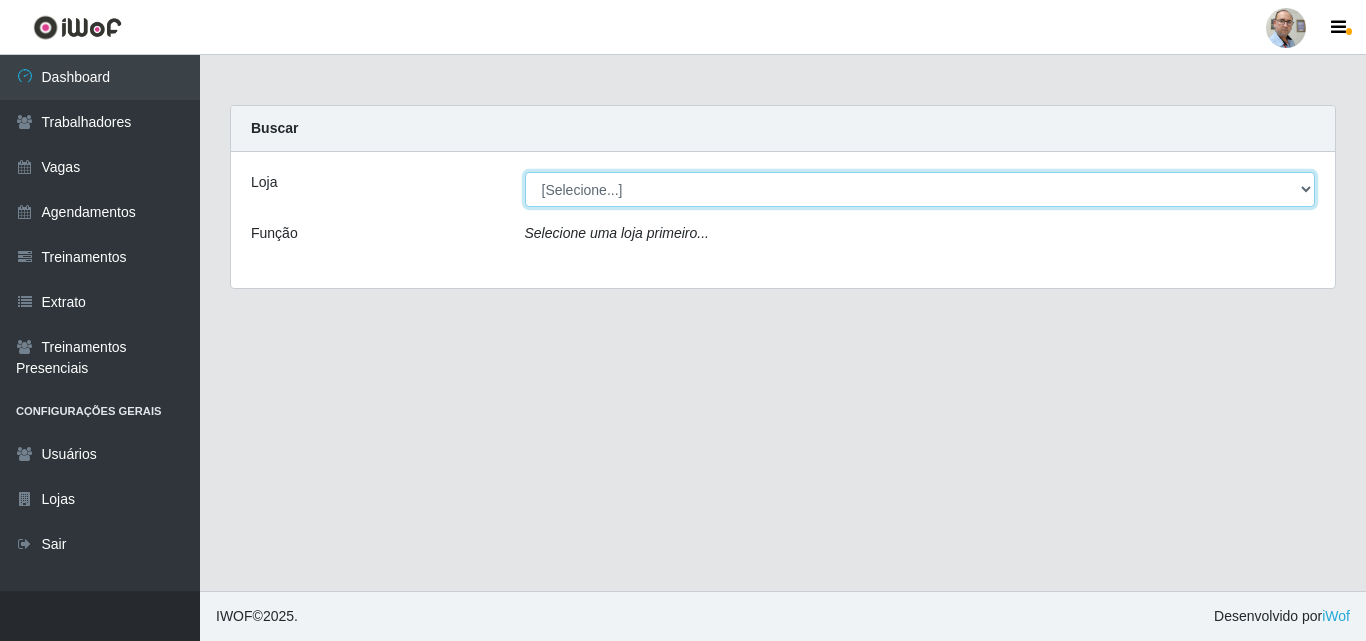 click on "[Selecione...] Mar Vermelho - Loja 04" at bounding box center (920, 189) 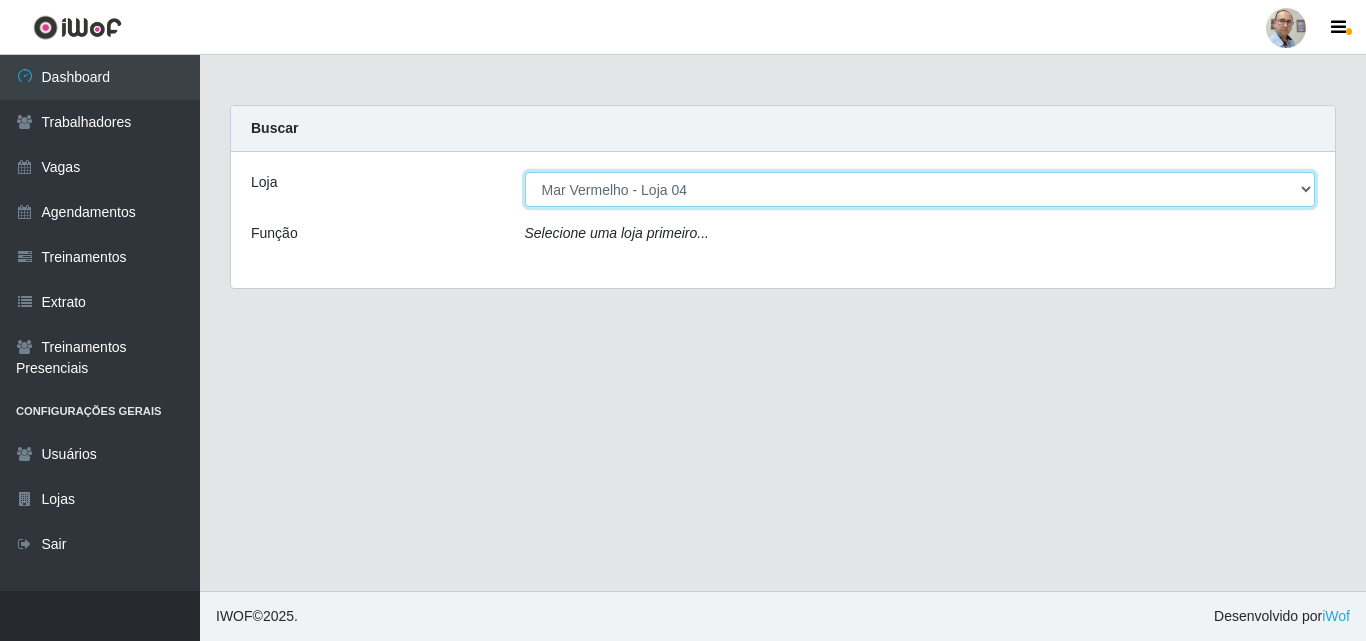 click on "[Selecione...] Mar Vermelho - Loja 04" at bounding box center [920, 189] 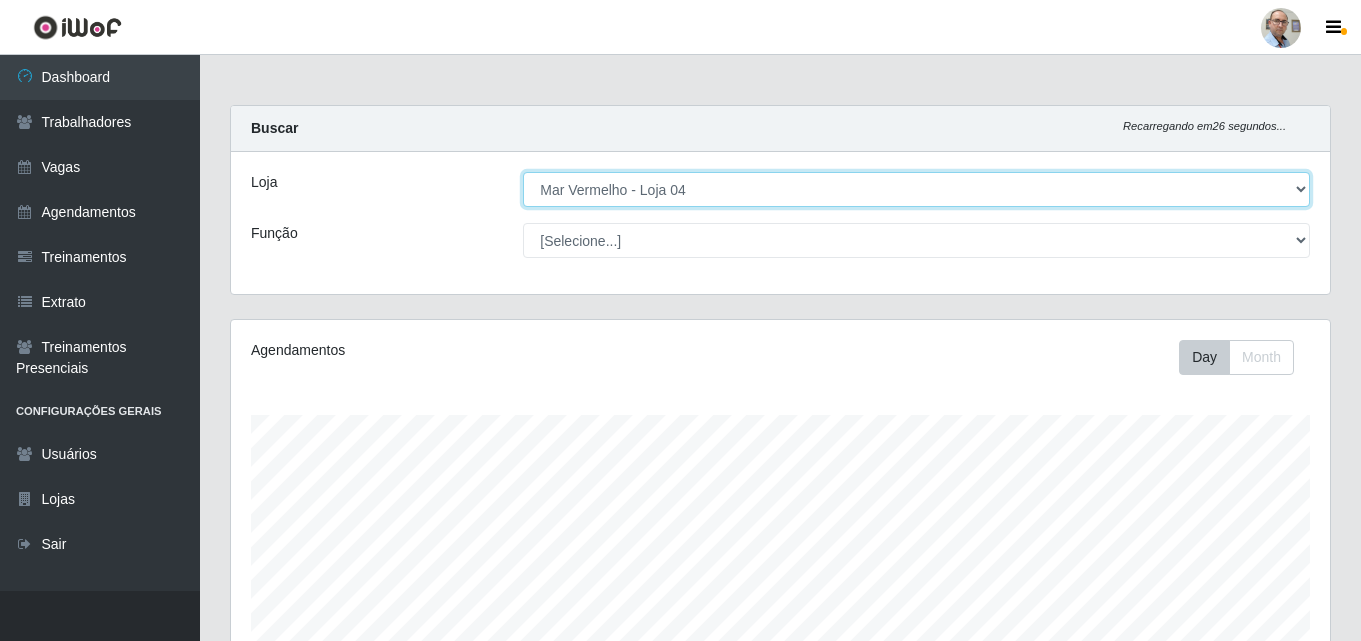 scroll, scrollTop: 999585, scrollLeft: 998901, axis: both 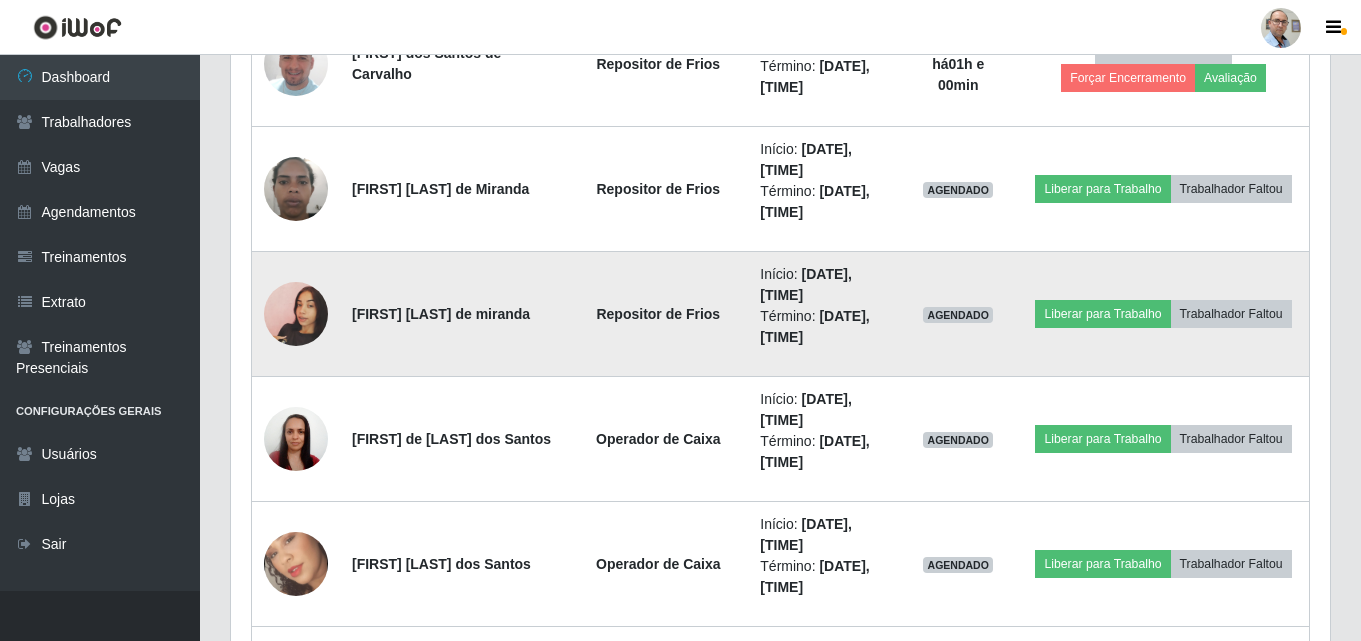 click at bounding box center [296, 314] 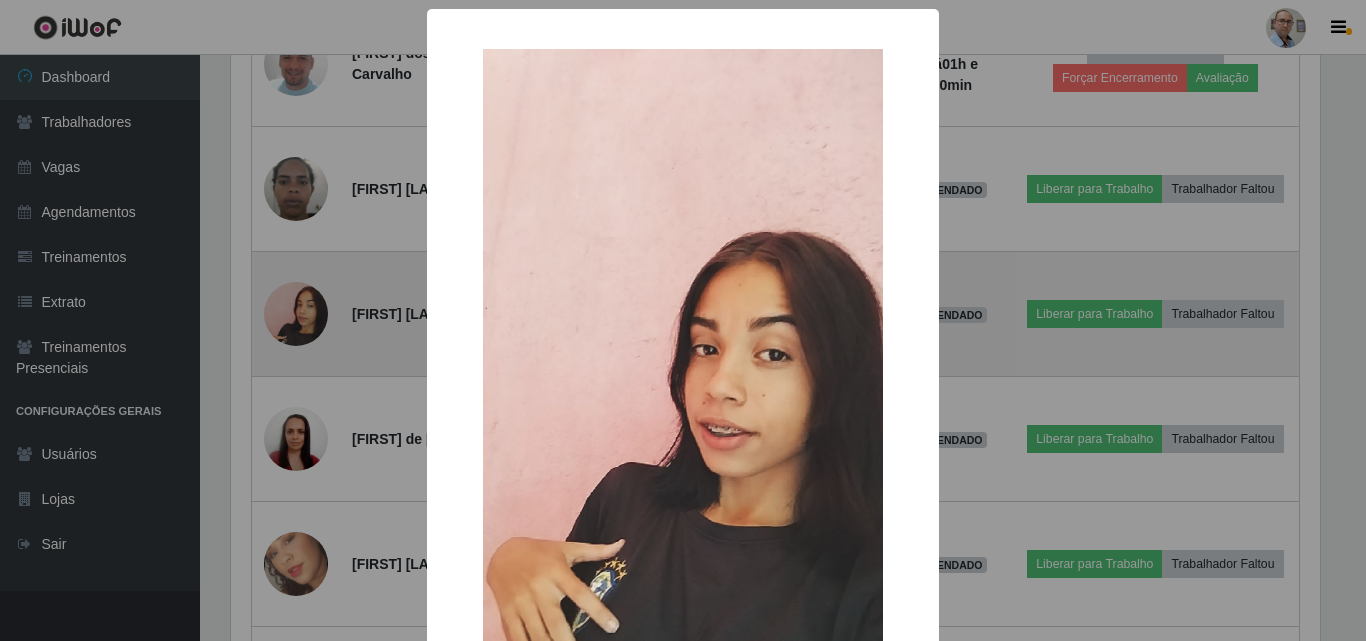 type 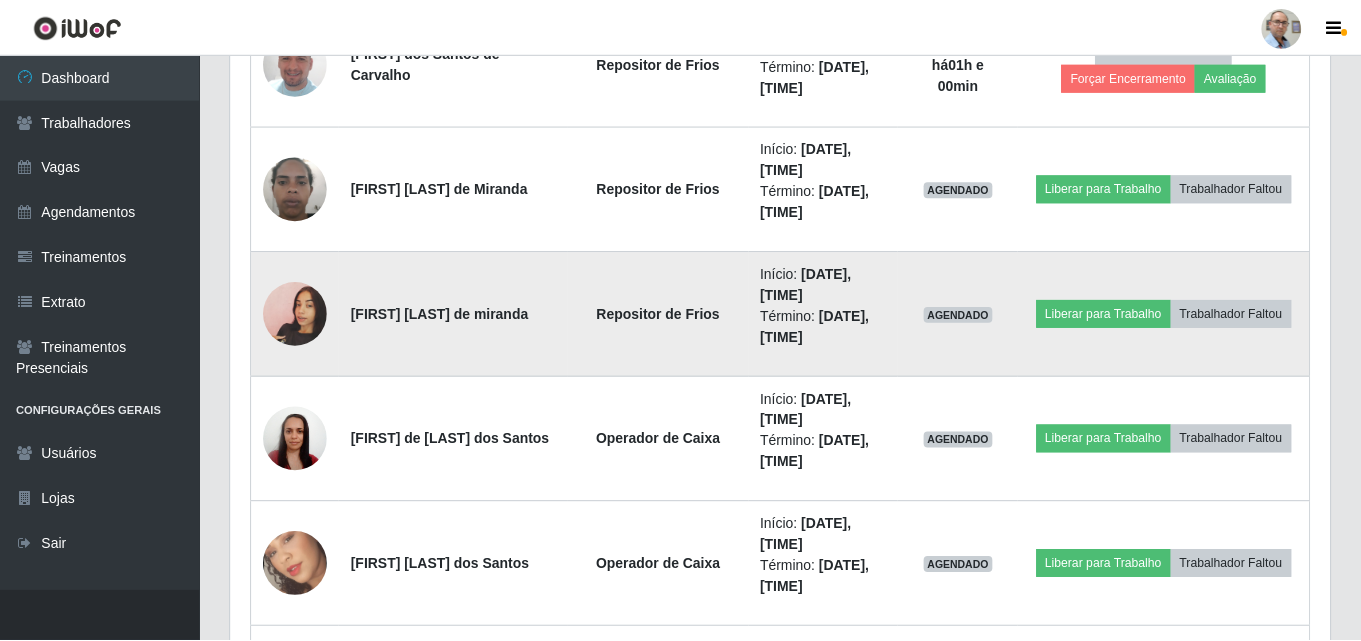 scroll, scrollTop: 999585, scrollLeft: 998901, axis: both 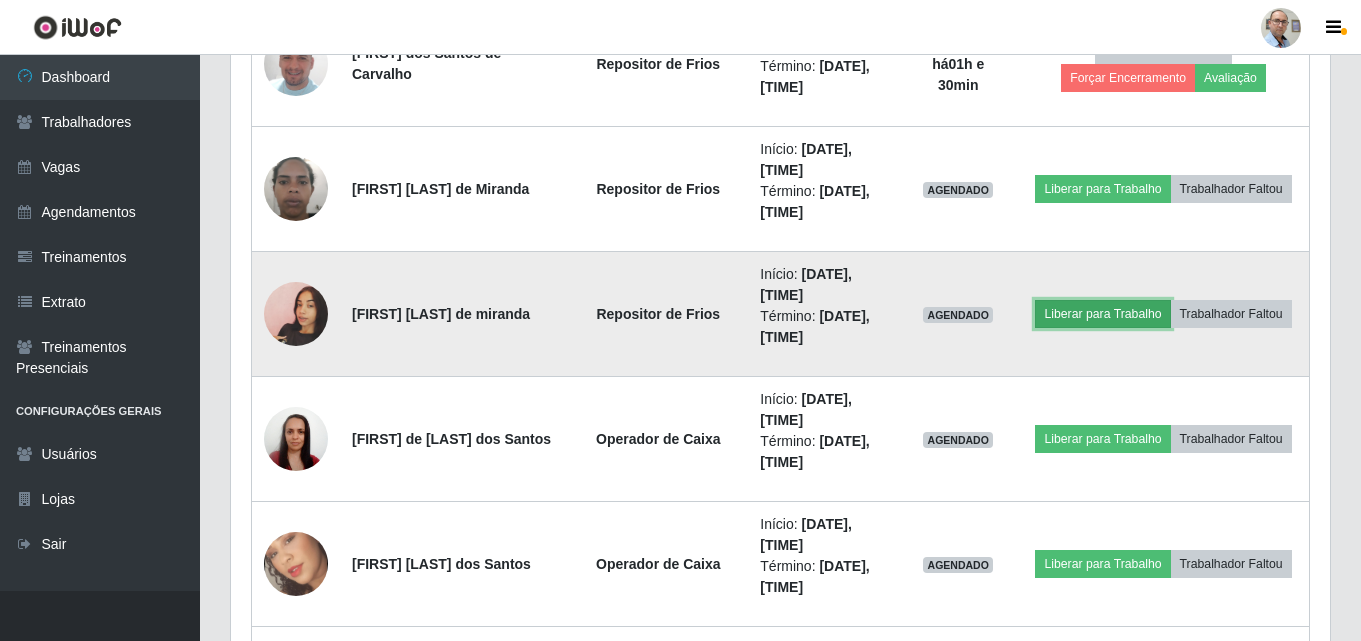 click on "Liberar para Trabalho" at bounding box center (1102, 314) 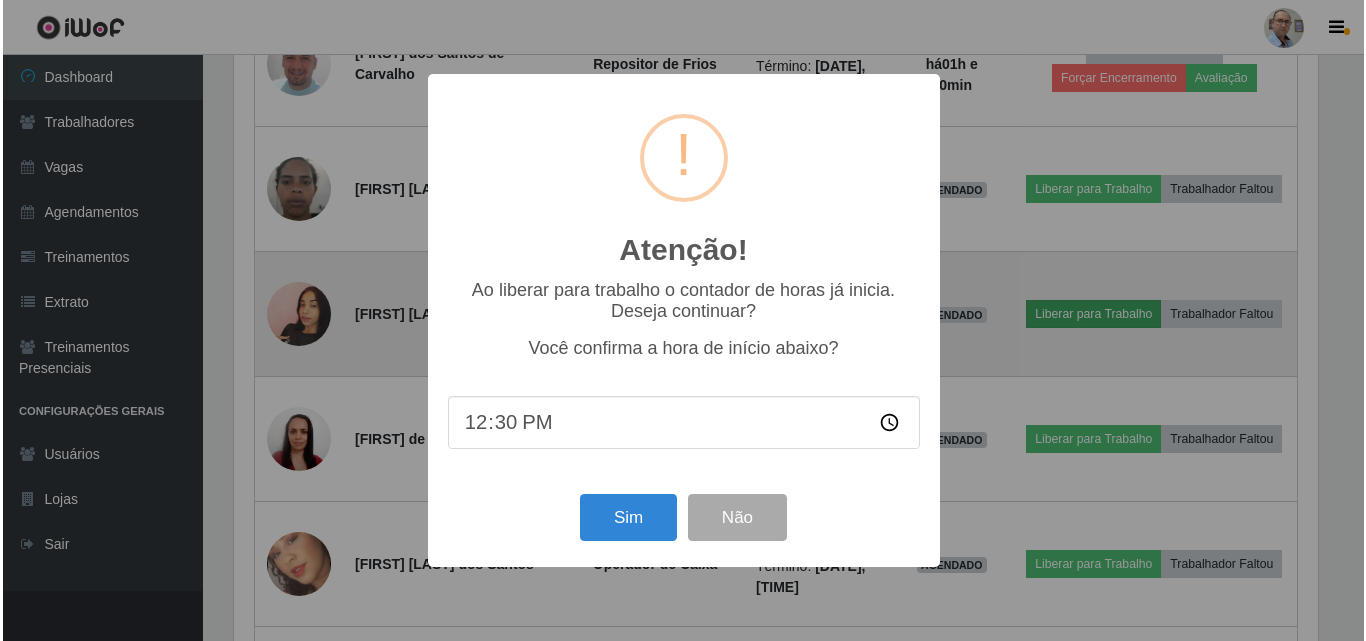 scroll, scrollTop: 999585, scrollLeft: 998911, axis: both 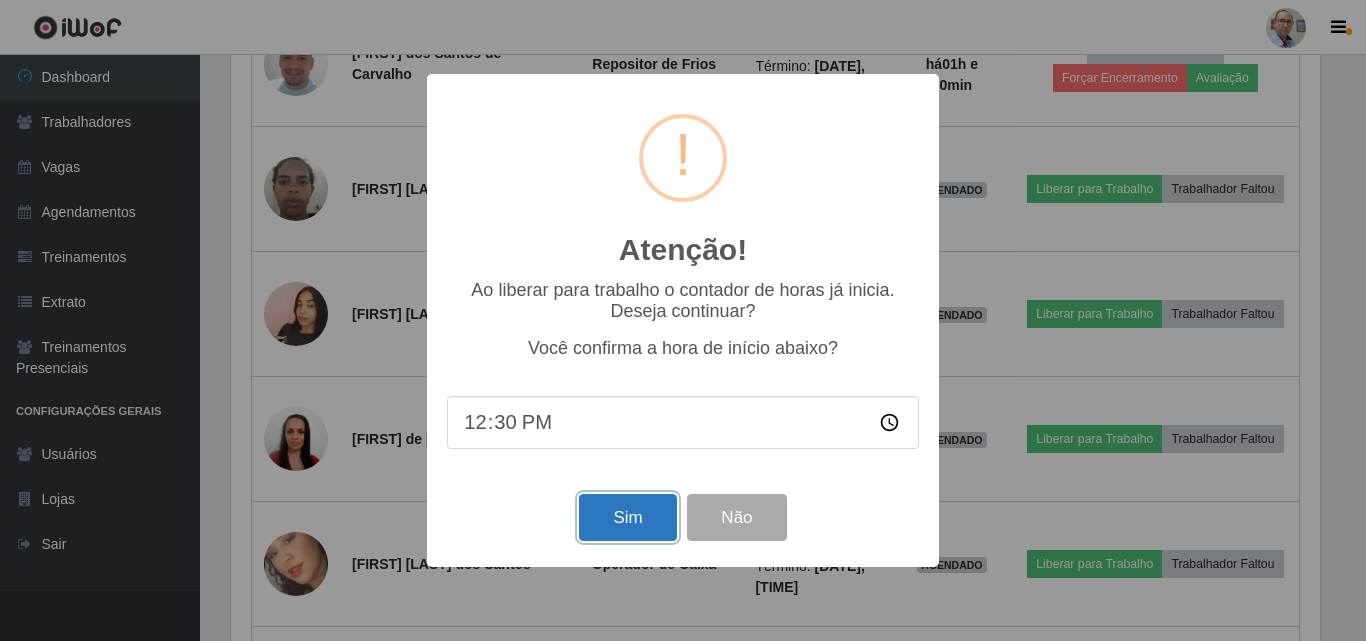 click on "Sim" at bounding box center (627, 517) 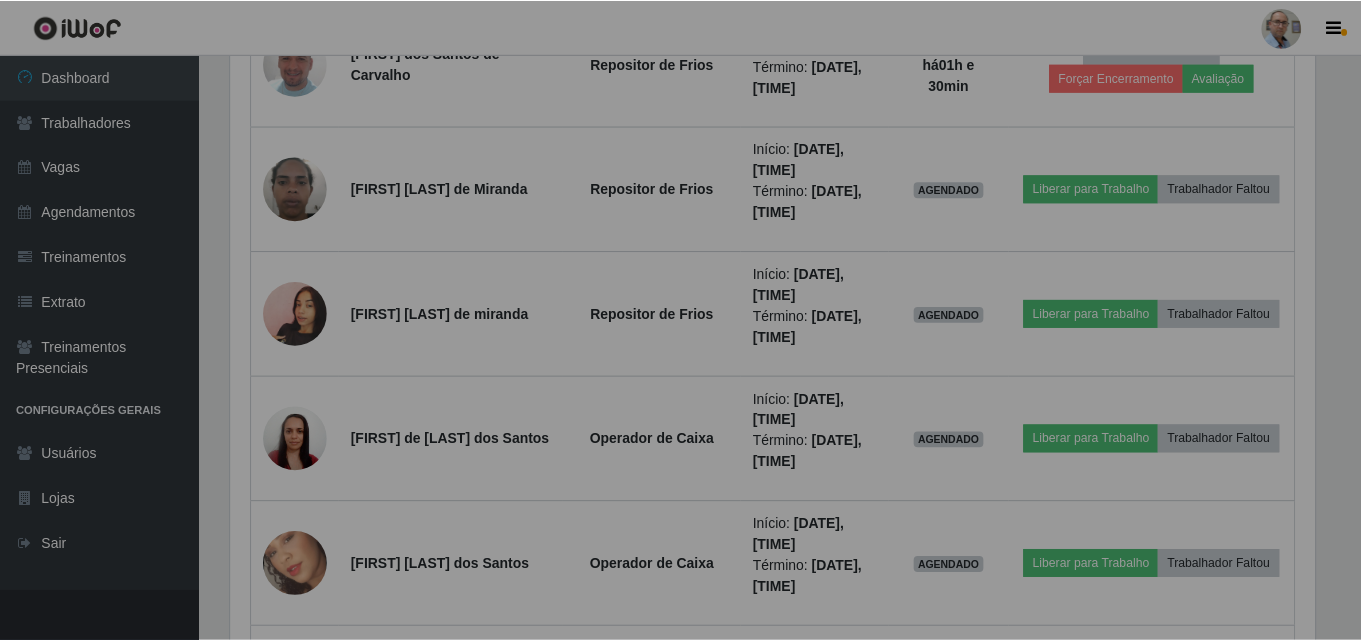 scroll, scrollTop: 999585, scrollLeft: 998901, axis: both 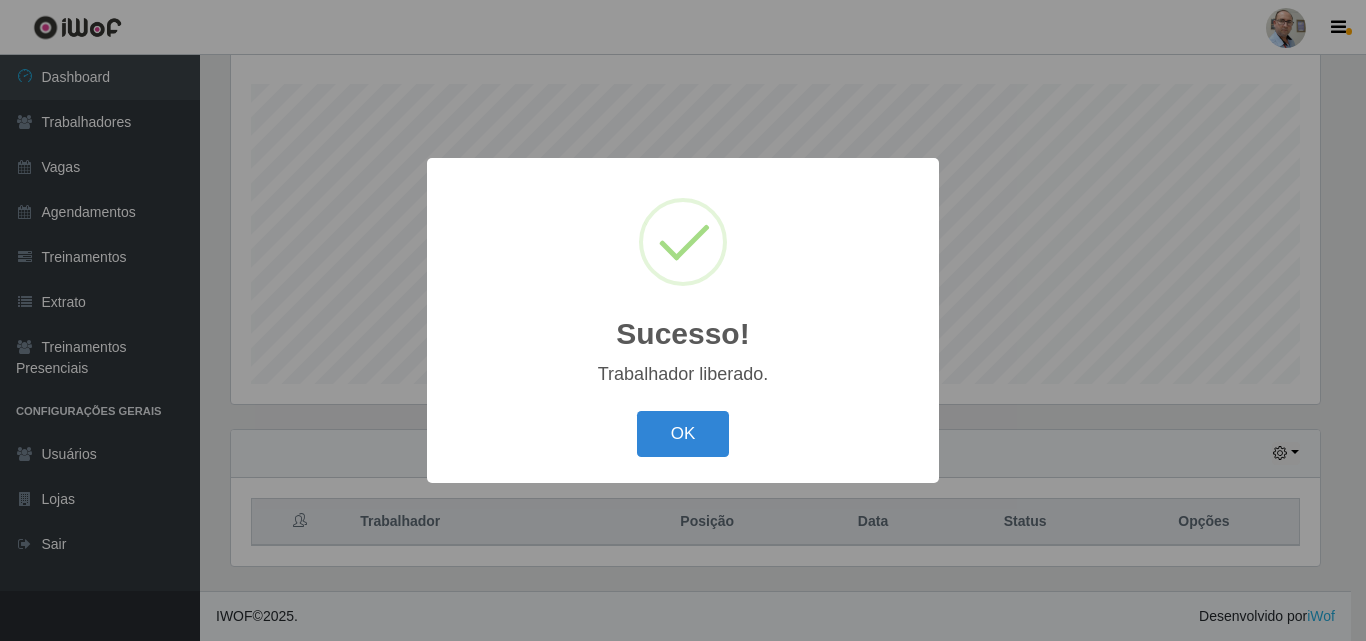 click on "Sucesso! × Trabalhador liberado. OK Cancel" at bounding box center [683, 320] 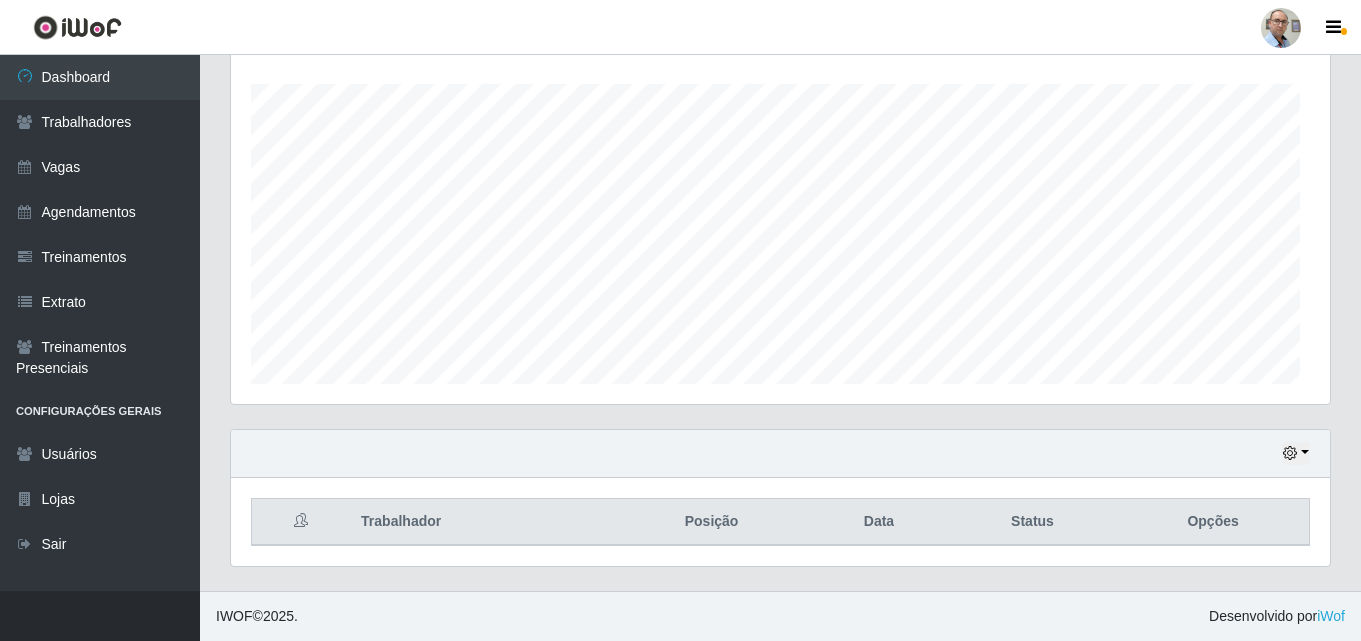 scroll, scrollTop: 999585, scrollLeft: 998901, axis: both 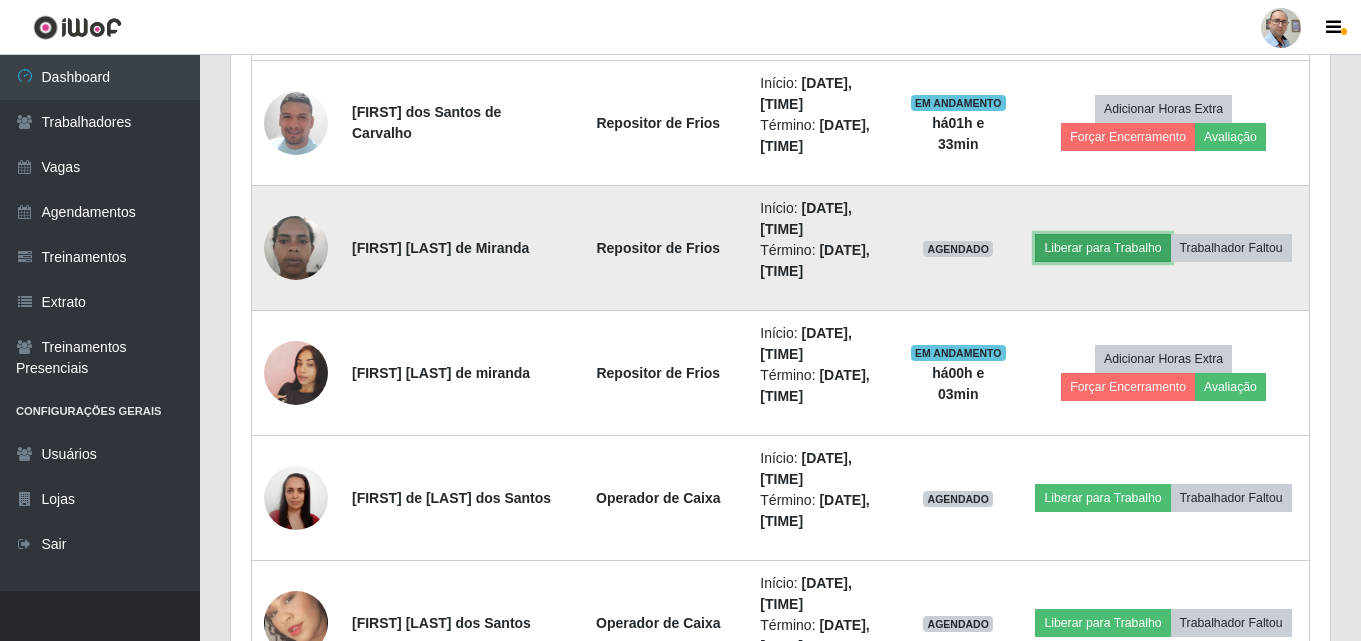 click on "Liberar para Trabalho" at bounding box center (1102, 248) 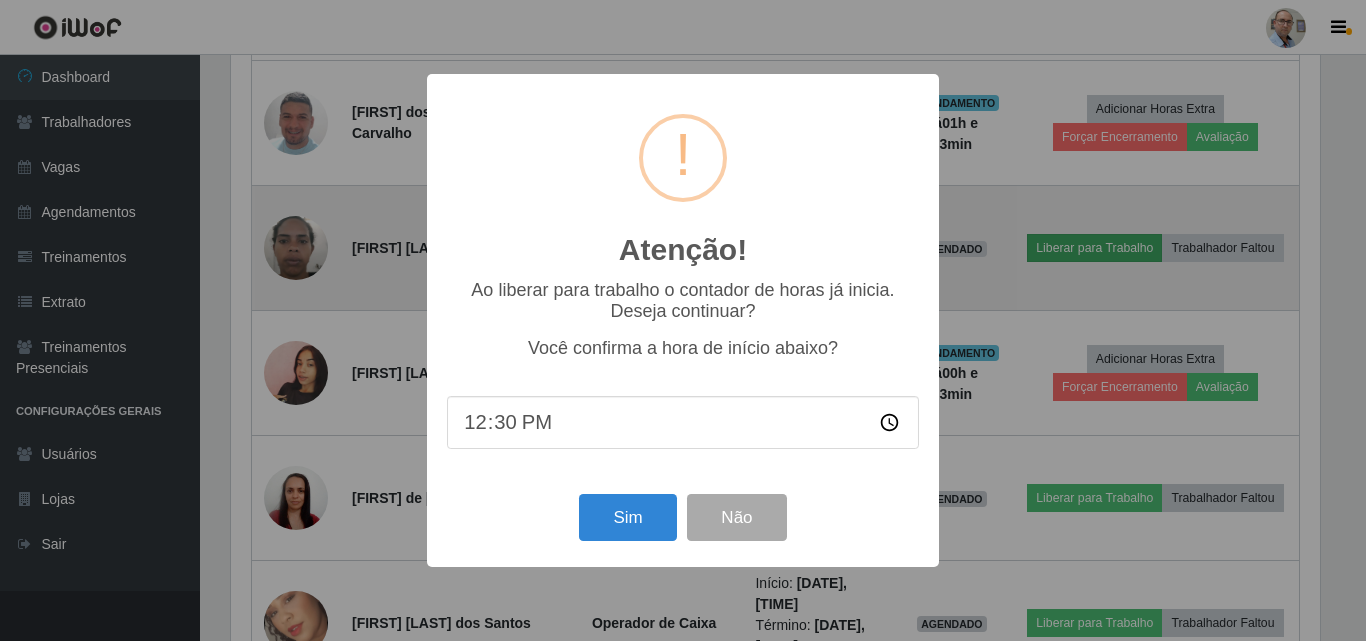 scroll, scrollTop: 999585, scrollLeft: 998911, axis: both 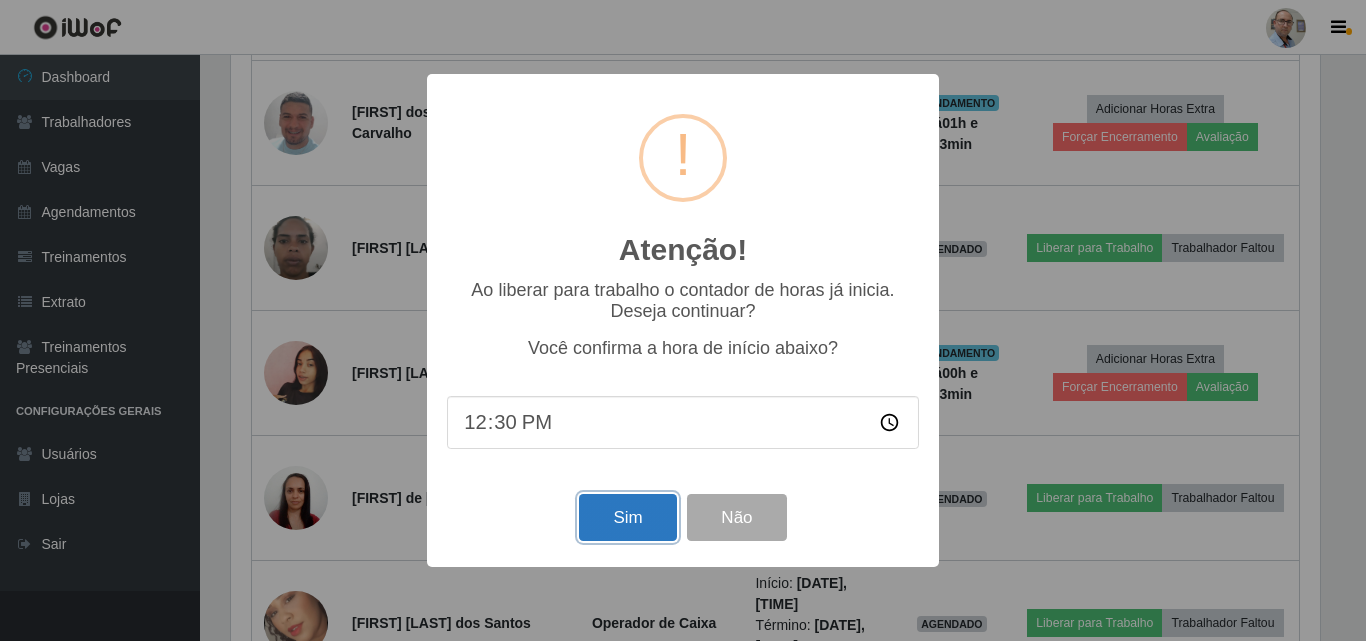click on "Sim" at bounding box center [627, 517] 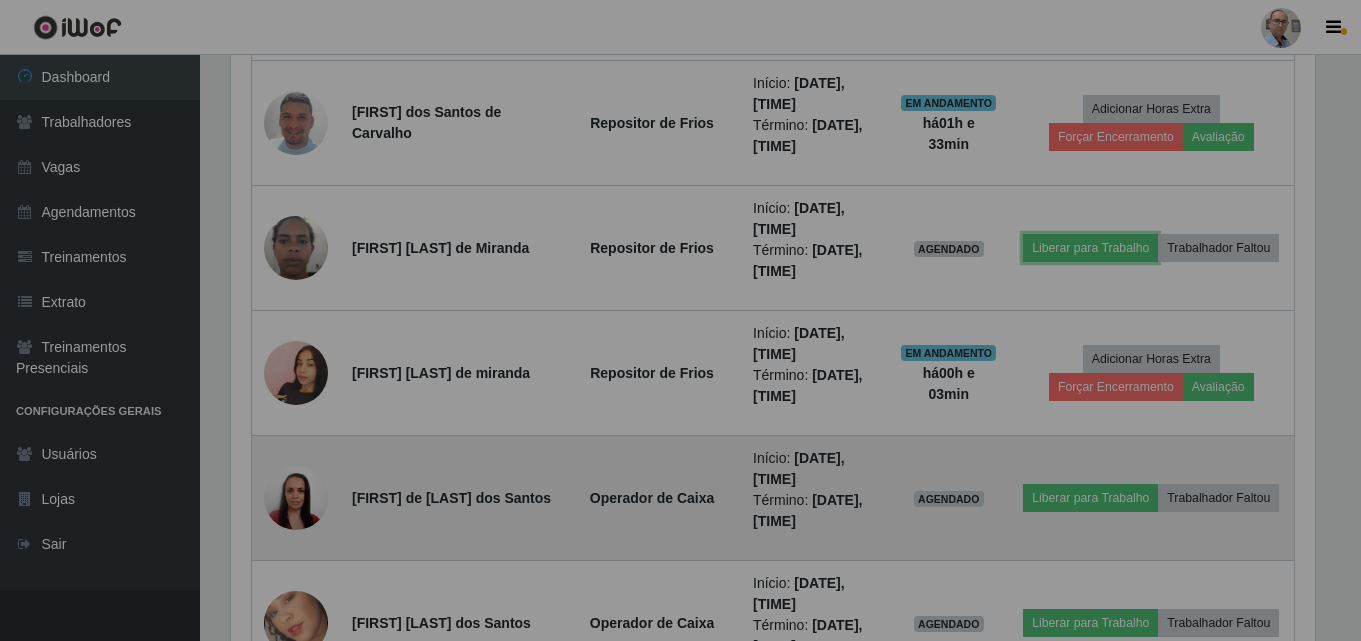 scroll, scrollTop: 999585, scrollLeft: 998901, axis: both 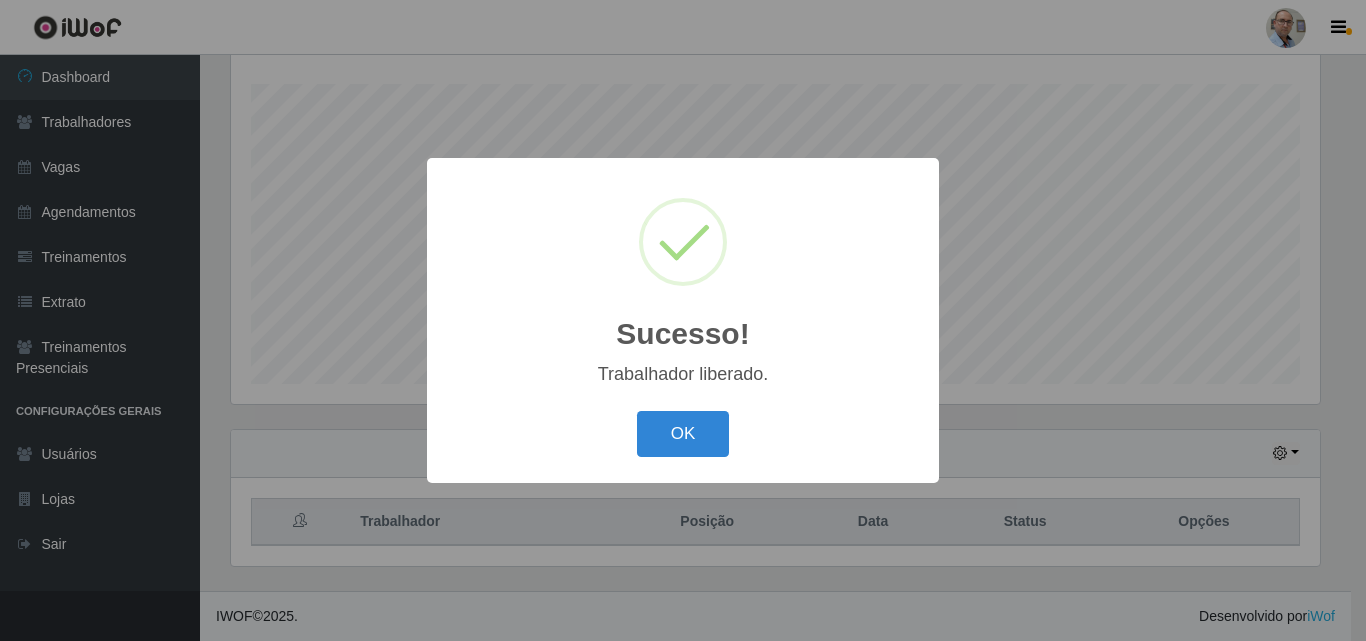 click on "Sucesso! × Trabalhador liberado. OK Cancel" at bounding box center [683, 320] 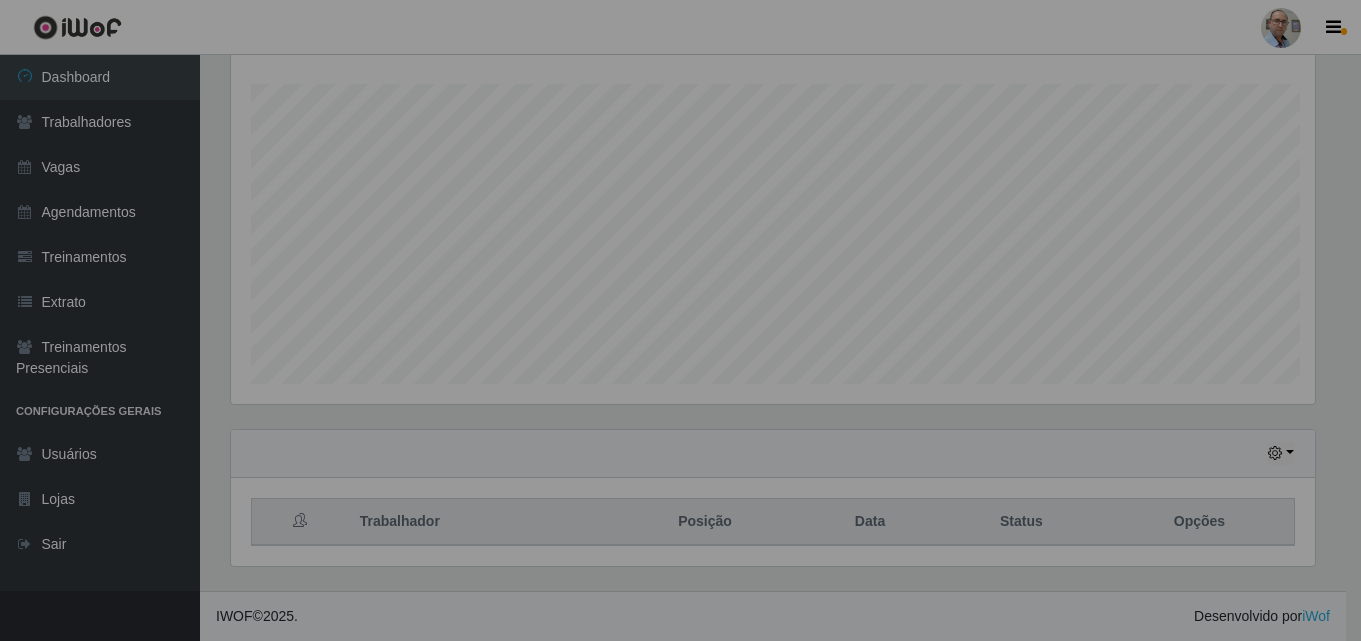 scroll, scrollTop: 999585, scrollLeft: 998901, axis: both 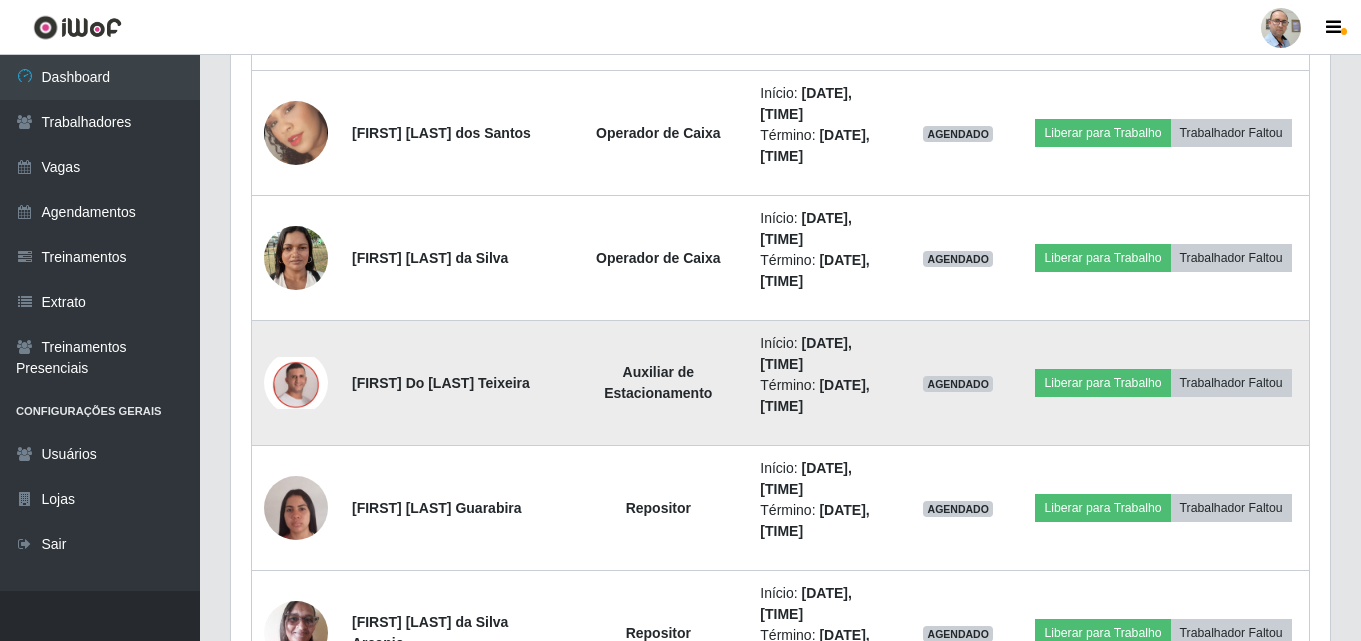 click at bounding box center [296, 383] 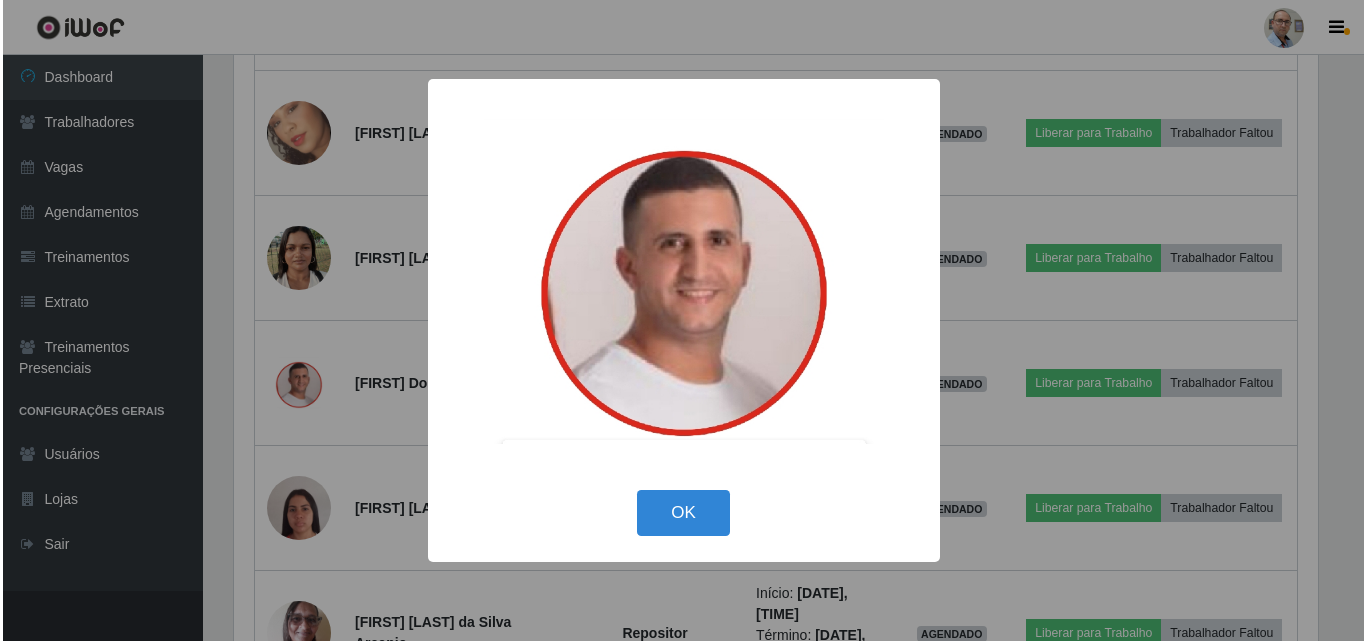 scroll, scrollTop: 999585, scrollLeft: 998911, axis: both 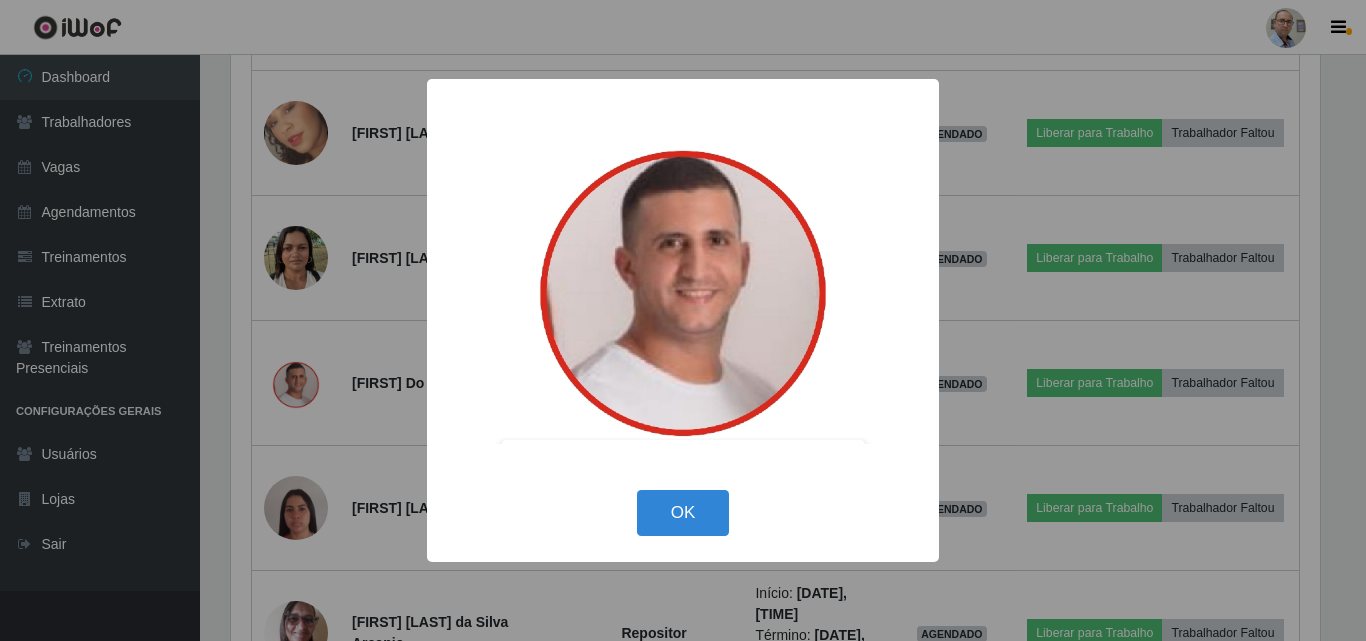 click on "× OK Cancel" at bounding box center (683, 320) 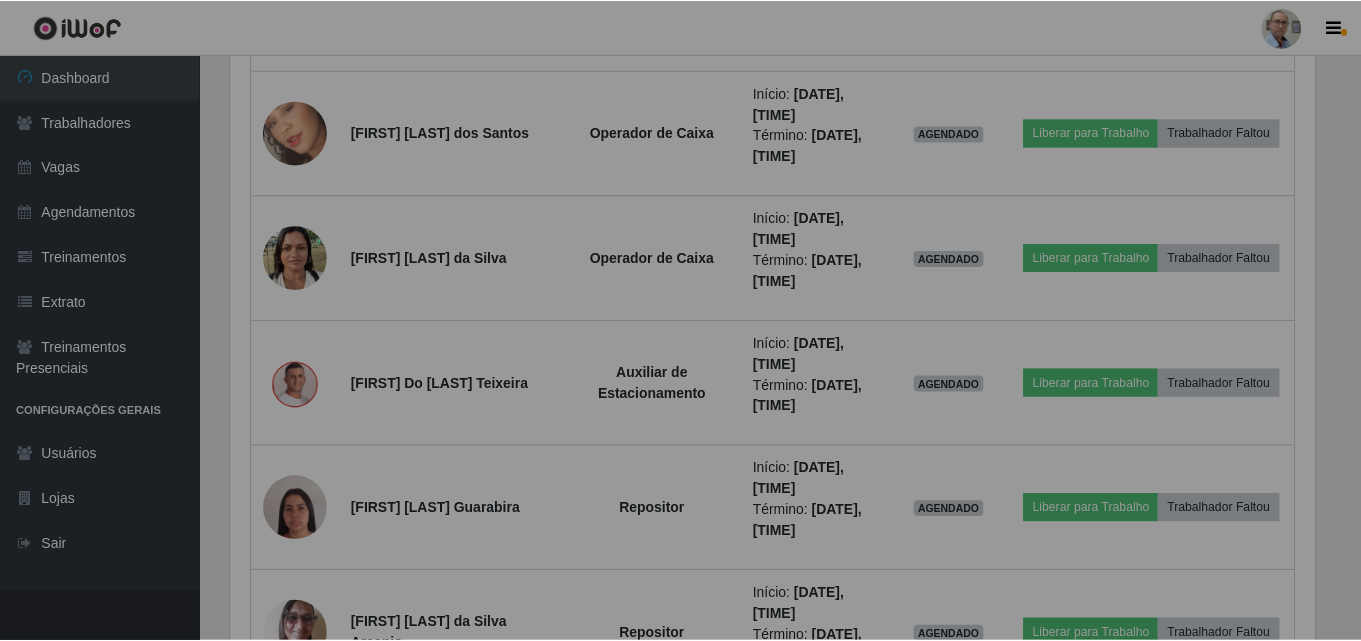 scroll, scrollTop: 999585, scrollLeft: 998901, axis: both 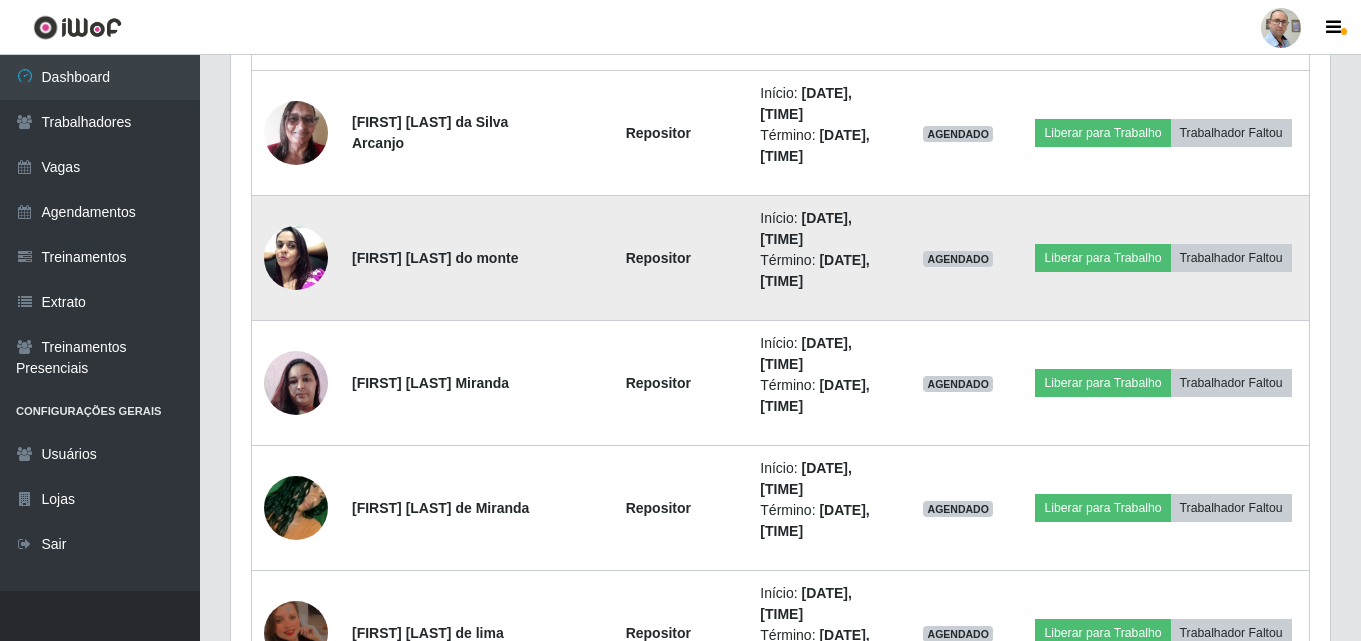 click at bounding box center [296, 258] 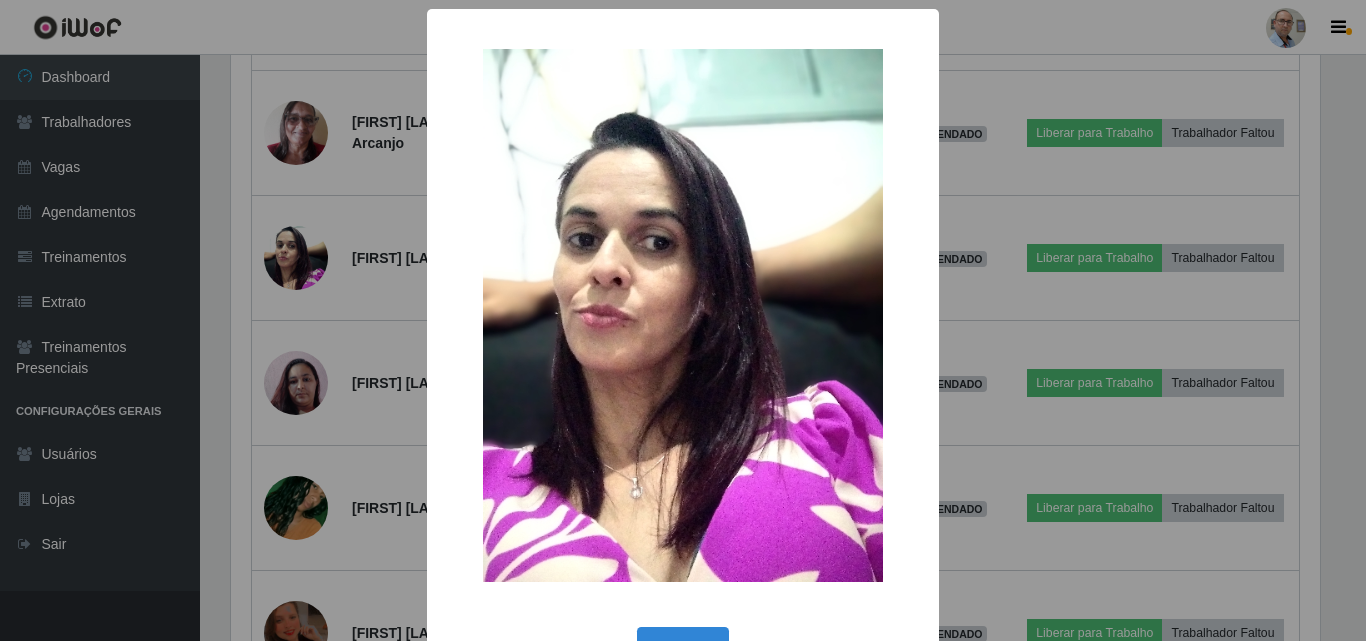 click on "× OK Cancel" at bounding box center (683, 320) 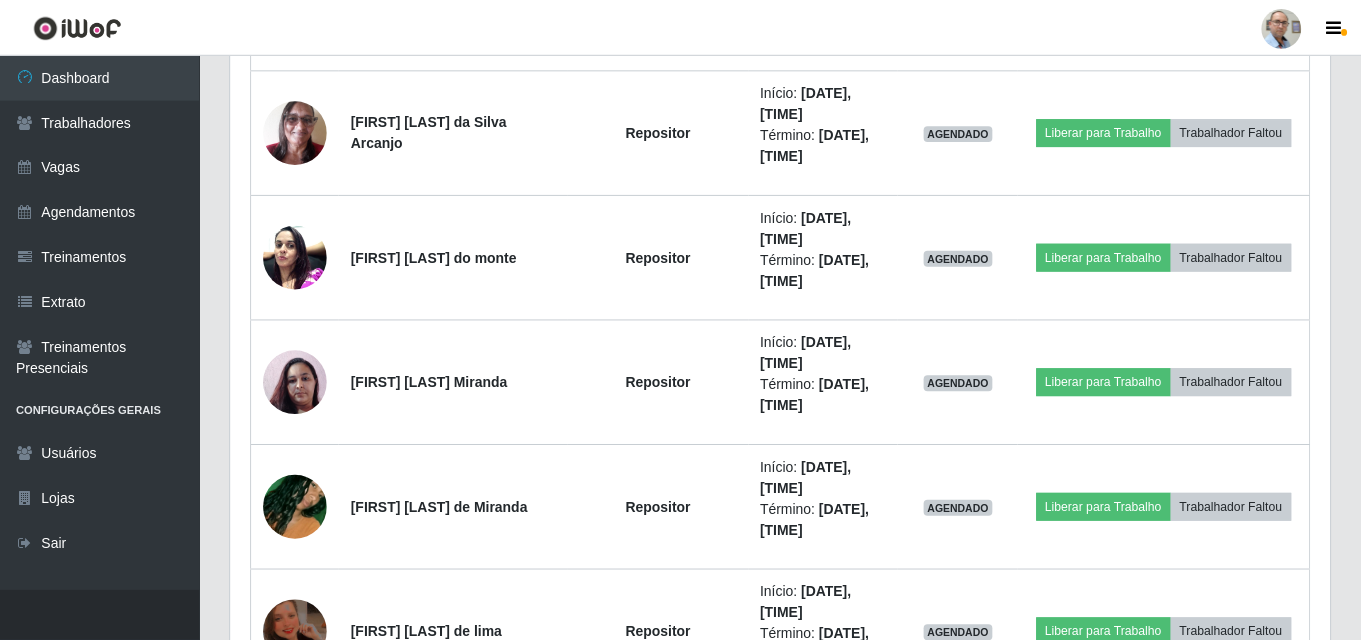 scroll, scrollTop: 999585, scrollLeft: 998901, axis: both 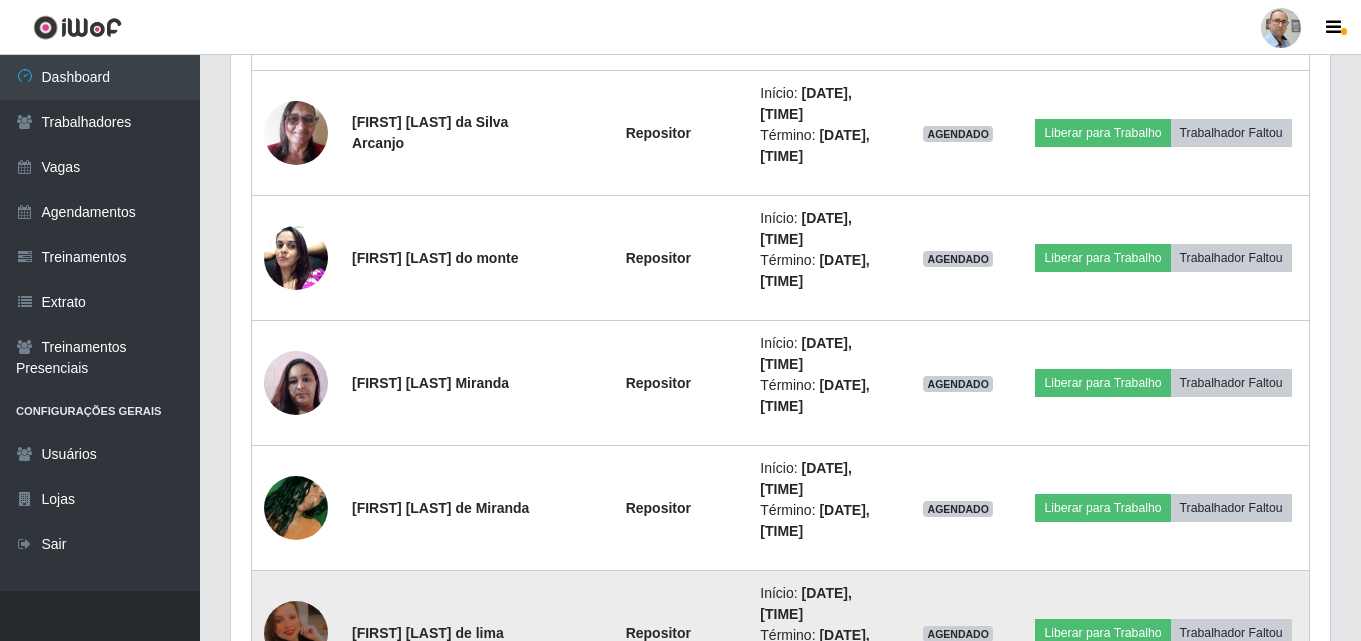 click at bounding box center (296, 632) 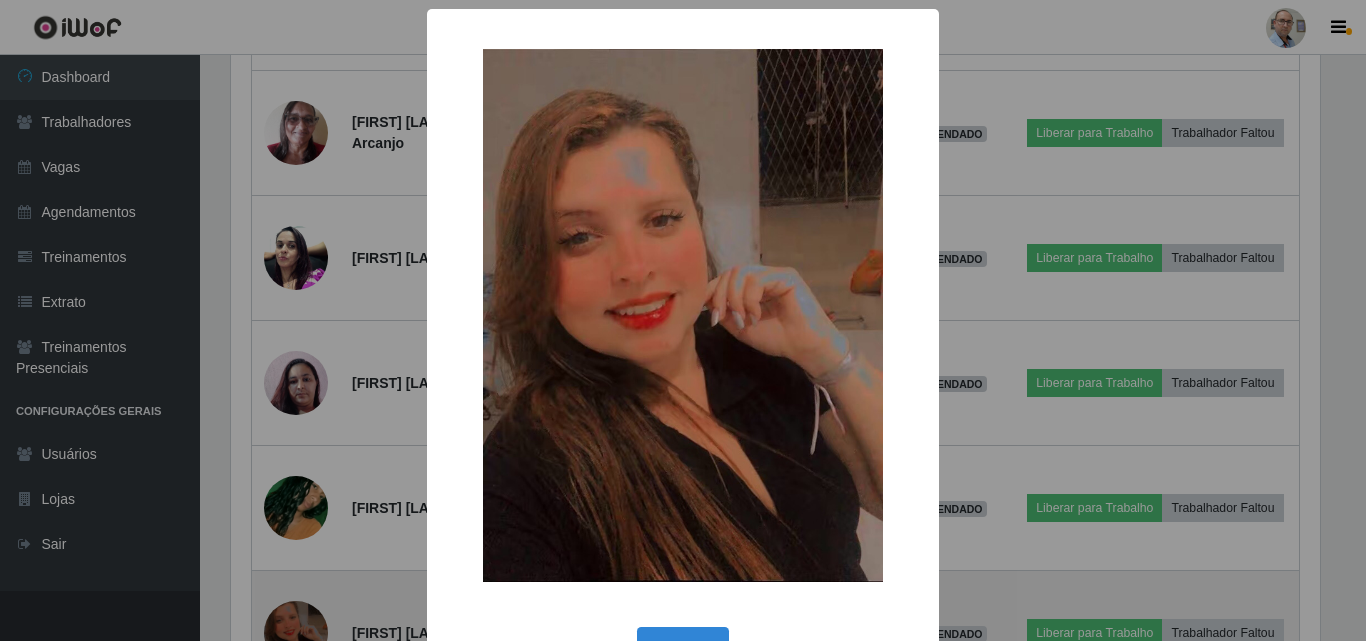 scroll, scrollTop: 999585, scrollLeft: 998911, axis: both 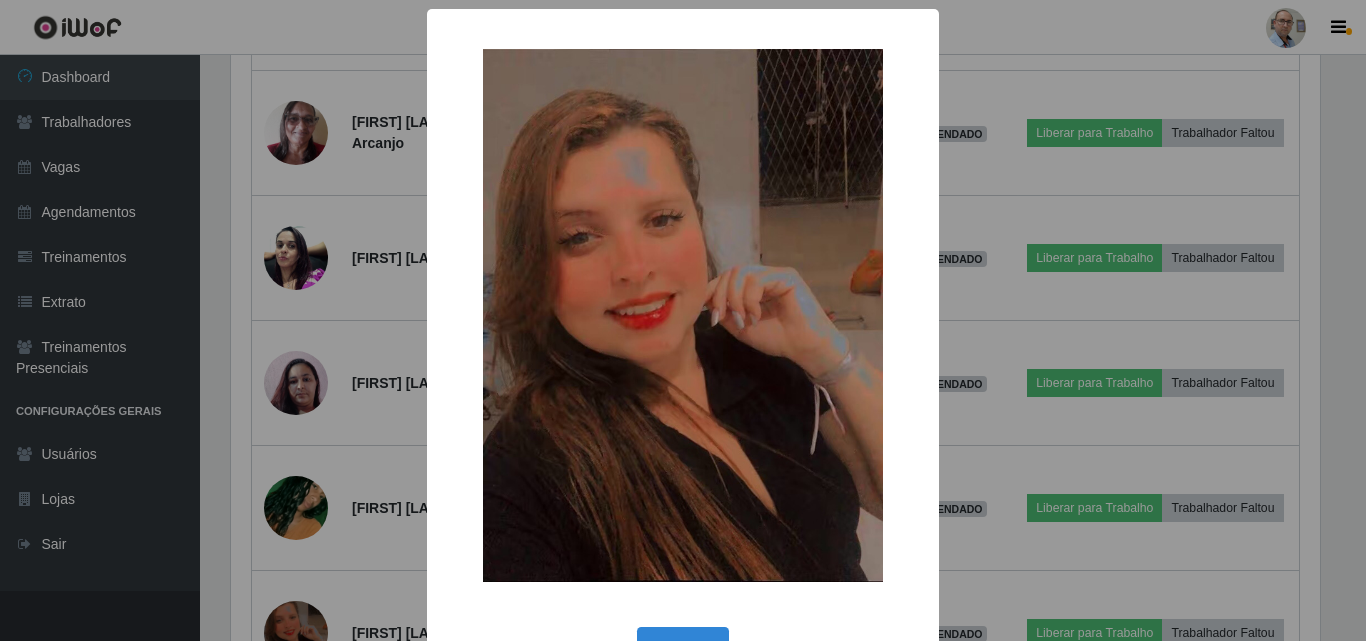 click on "× OK Cancel" at bounding box center [683, 320] 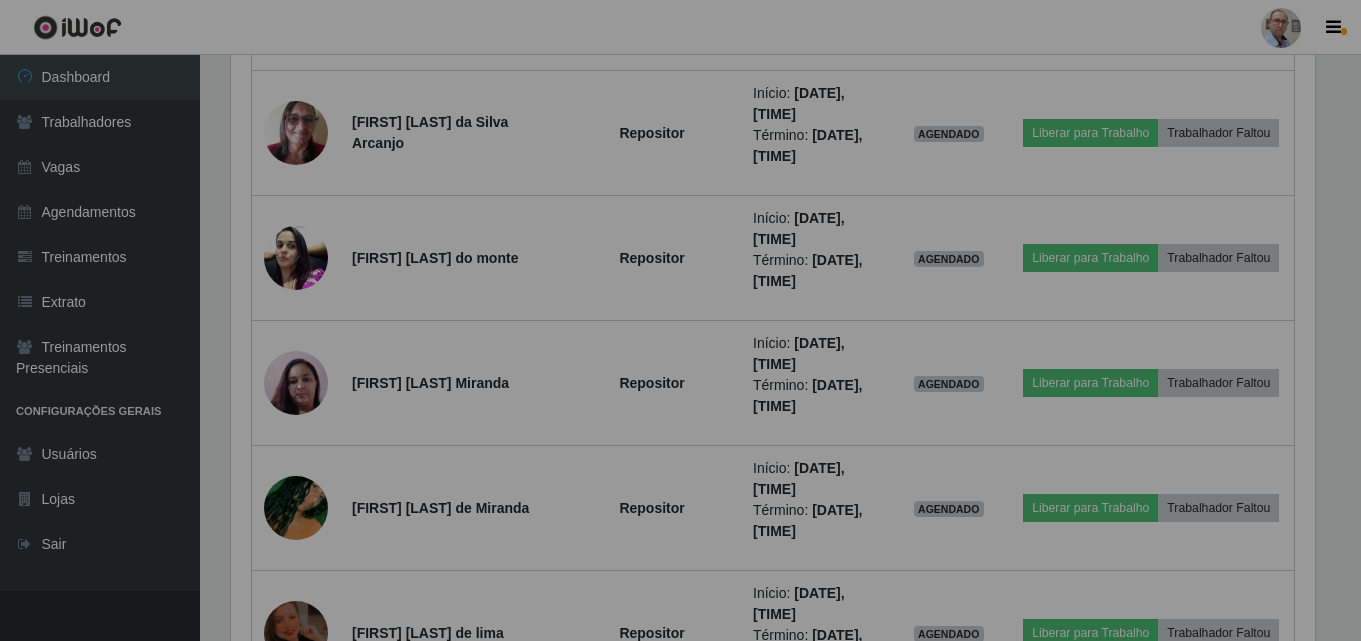 scroll, scrollTop: 999585, scrollLeft: 998901, axis: both 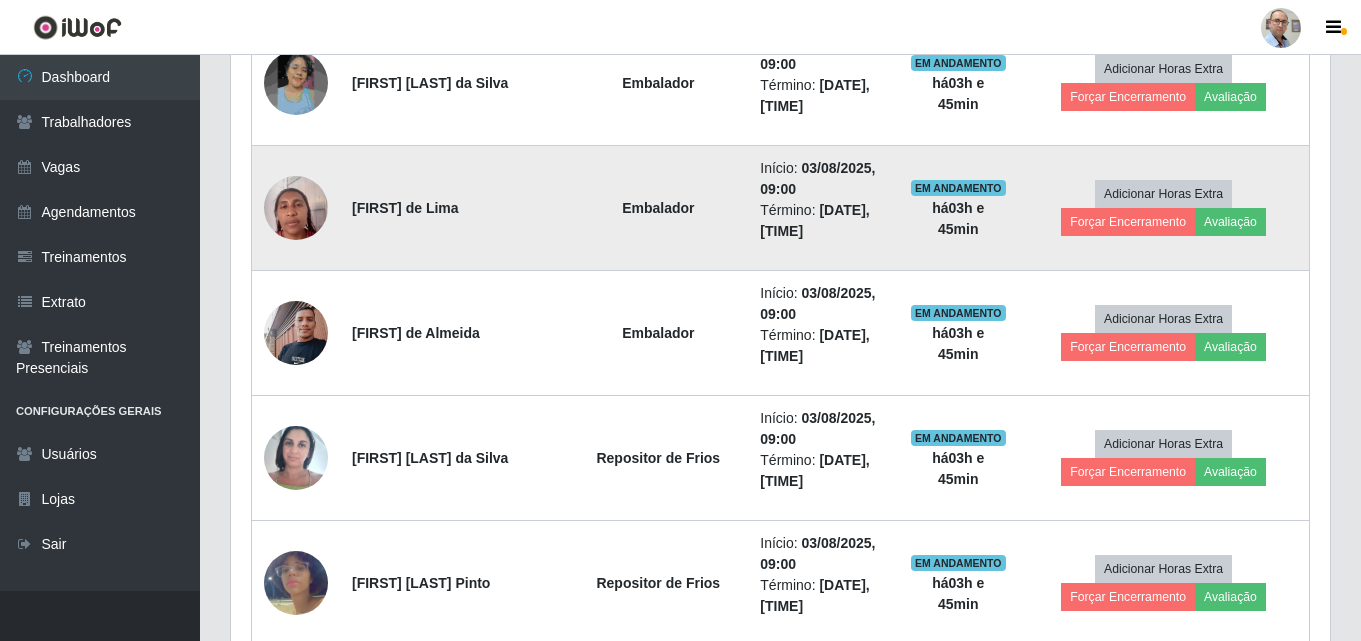 click at bounding box center [296, 207] 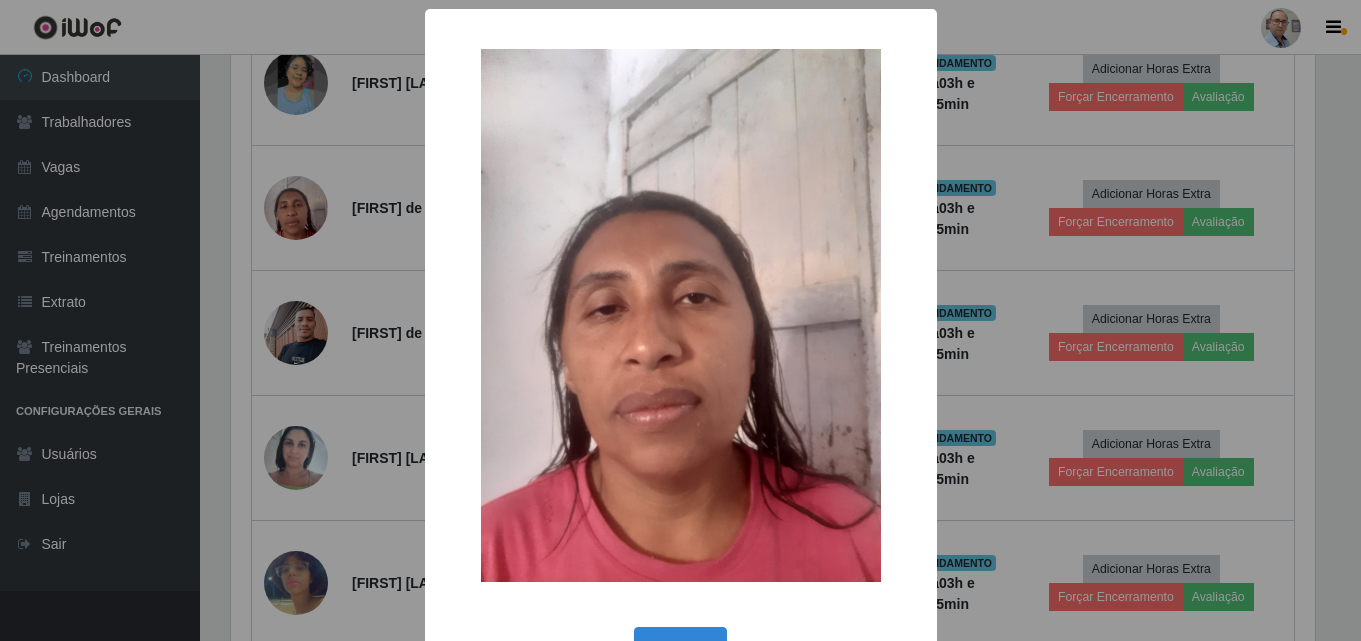 scroll, scrollTop: 999585, scrollLeft: 998911, axis: both 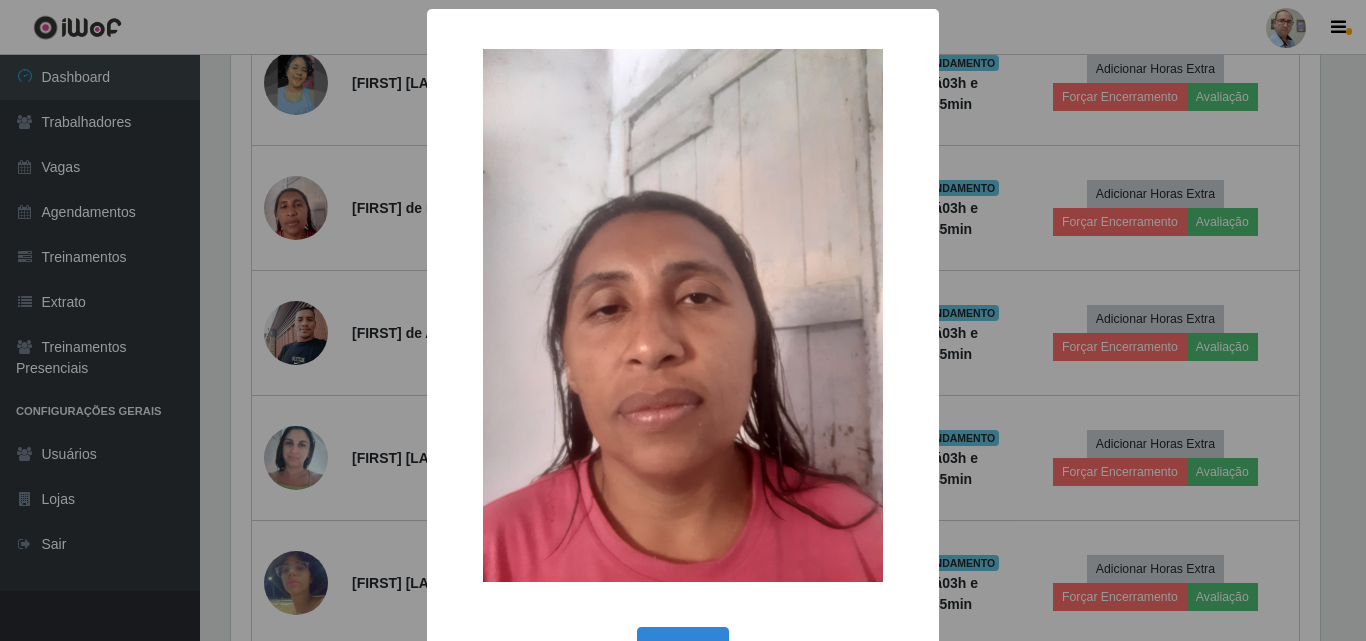 click on "× OK Cancel" at bounding box center [683, 320] 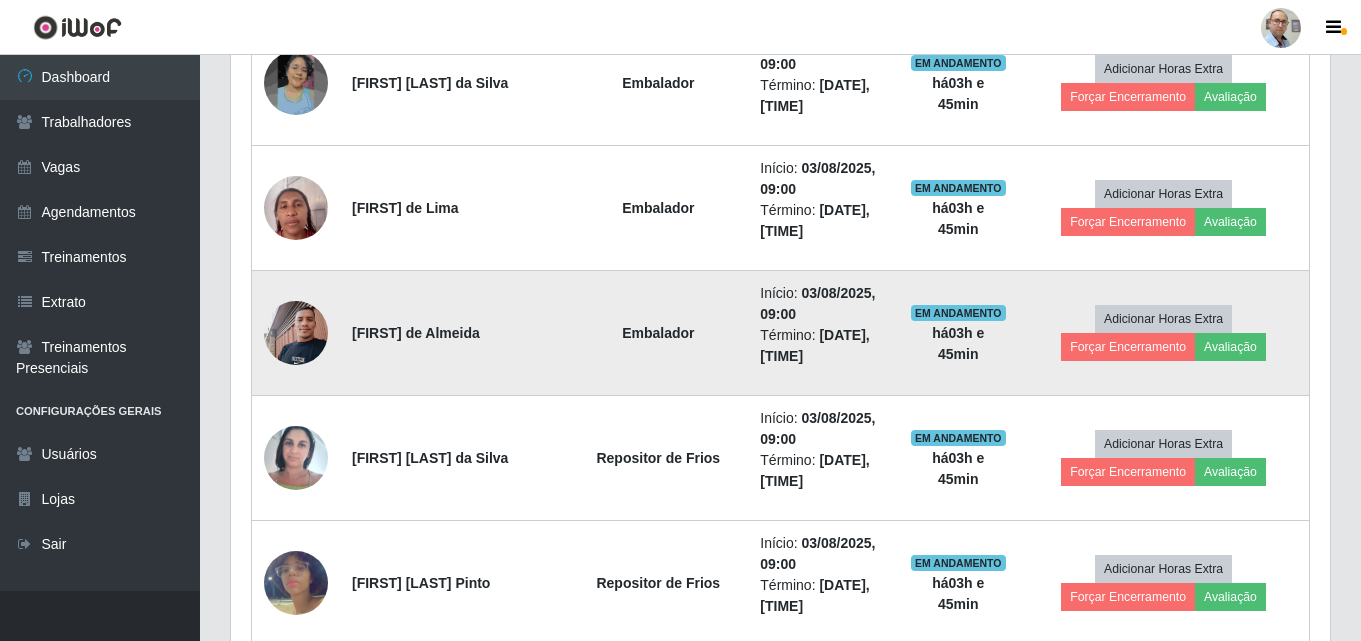 scroll, scrollTop: 999585, scrollLeft: 998901, axis: both 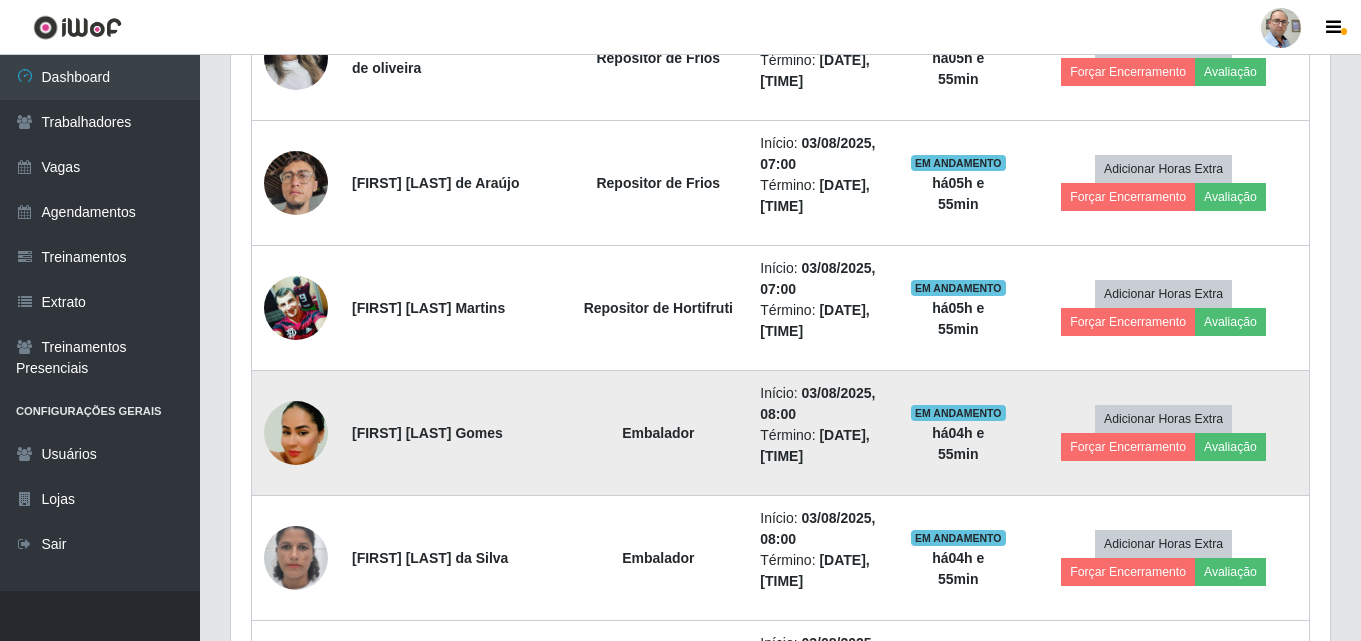 click at bounding box center [296, 433] 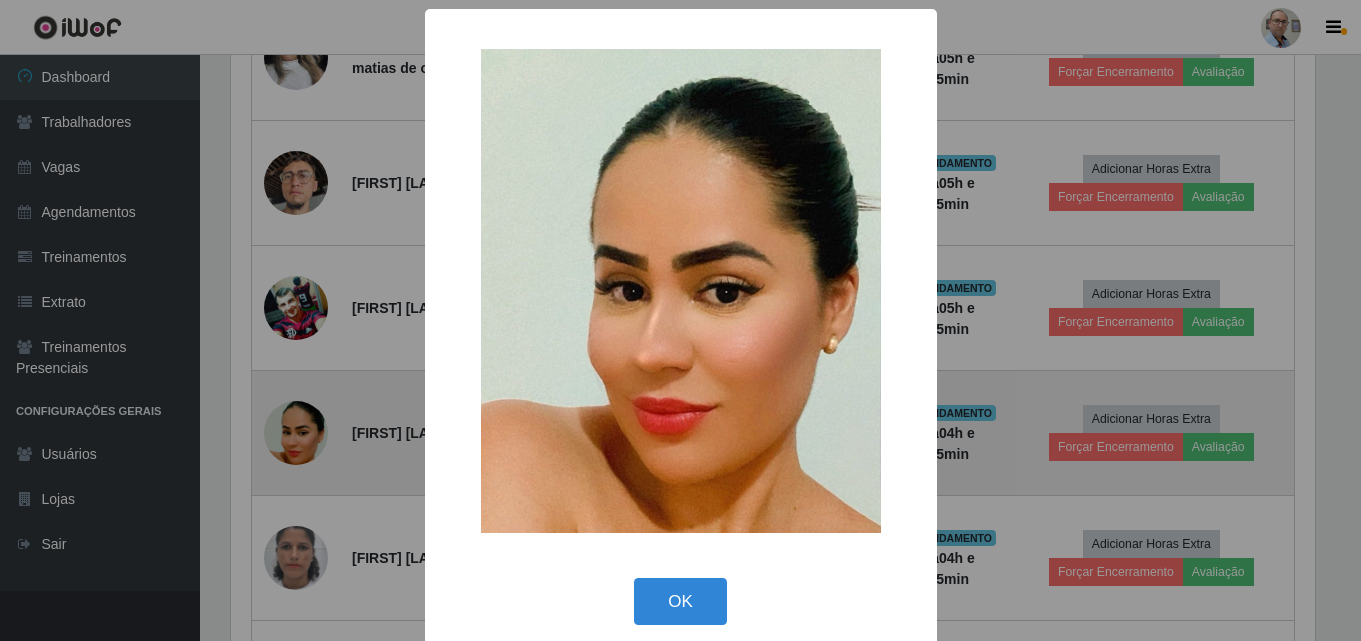 scroll, scrollTop: 999585, scrollLeft: 998911, axis: both 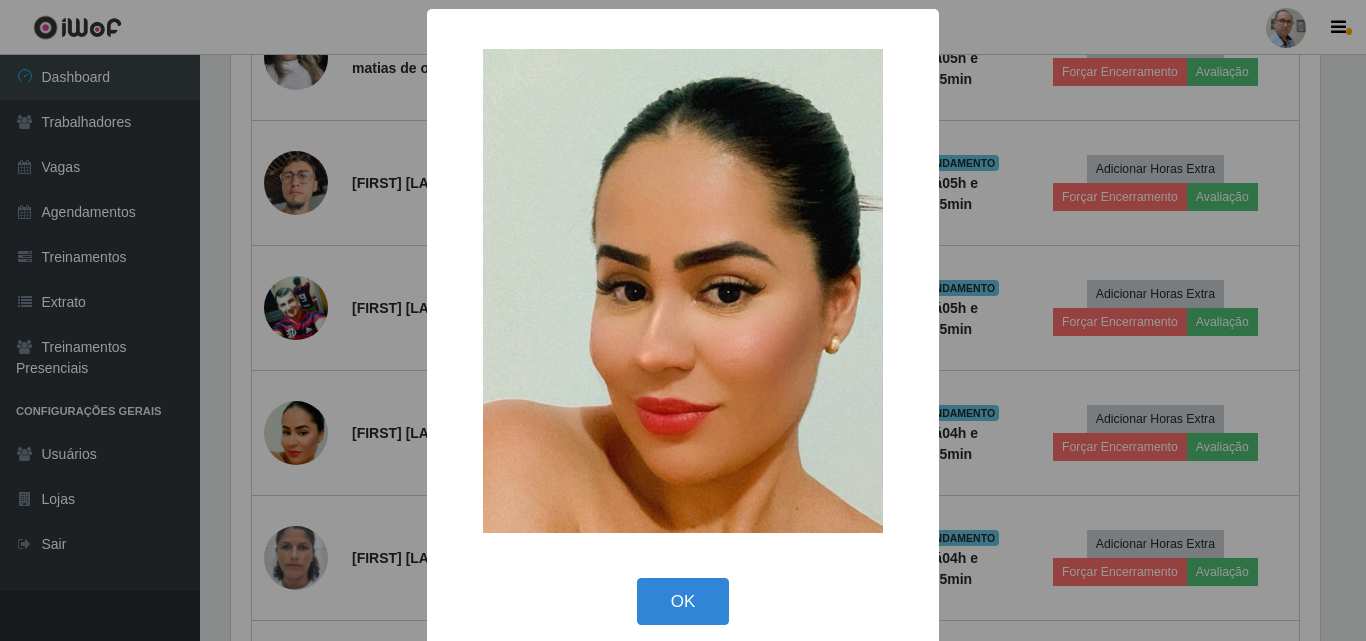 click on "× OK Cancel" at bounding box center (683, 320) 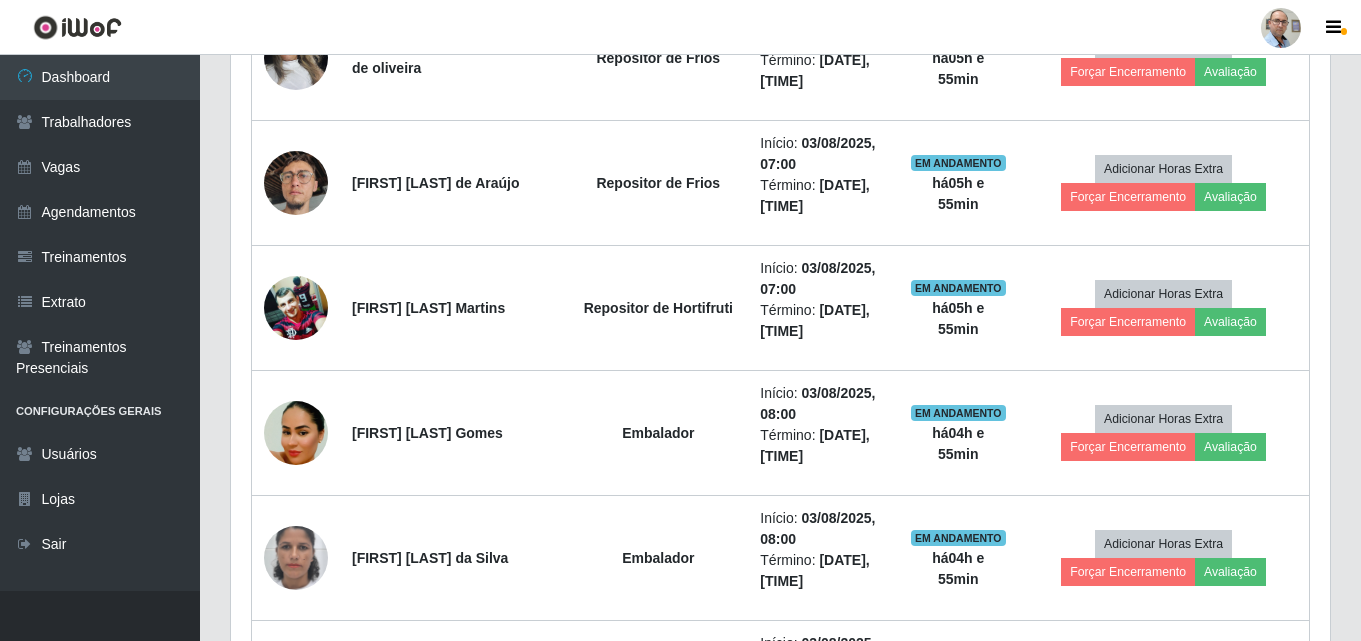 scroll, scrollTop: 999585, scrollLeft: 998901, axis: both 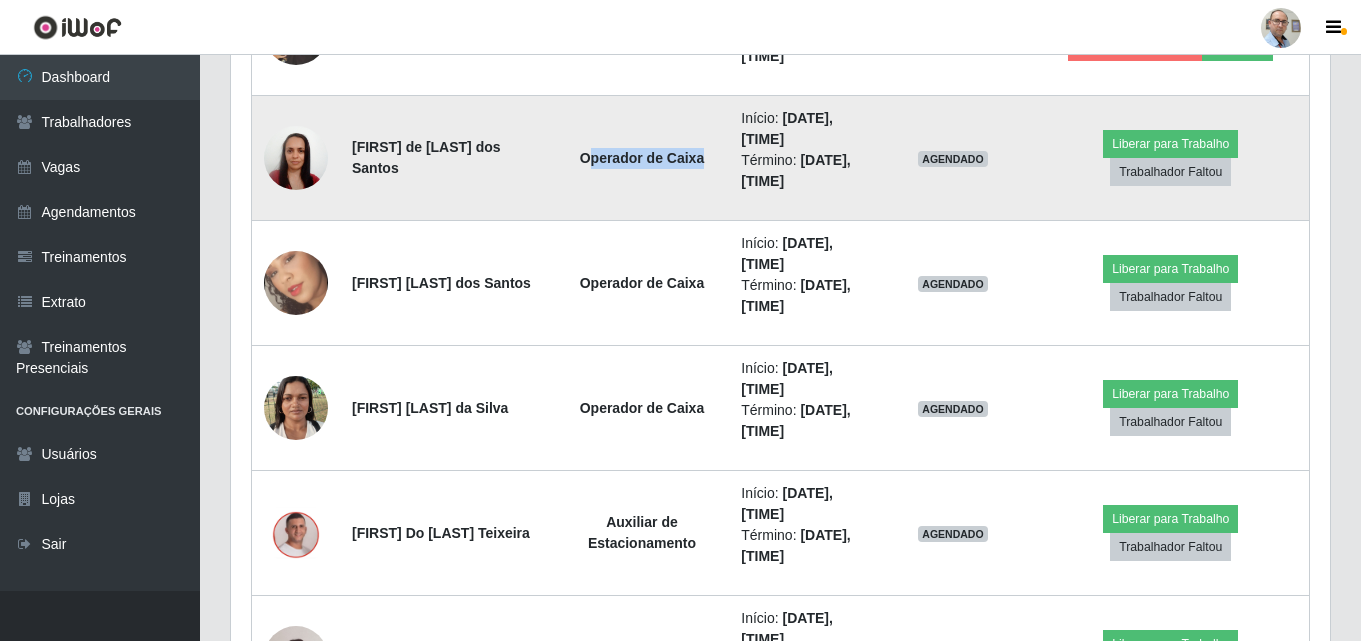 drag, startPoint x: 592, startPoint y: 157, endPoint x: 706, endPoint y: 163, distance: 114.15778 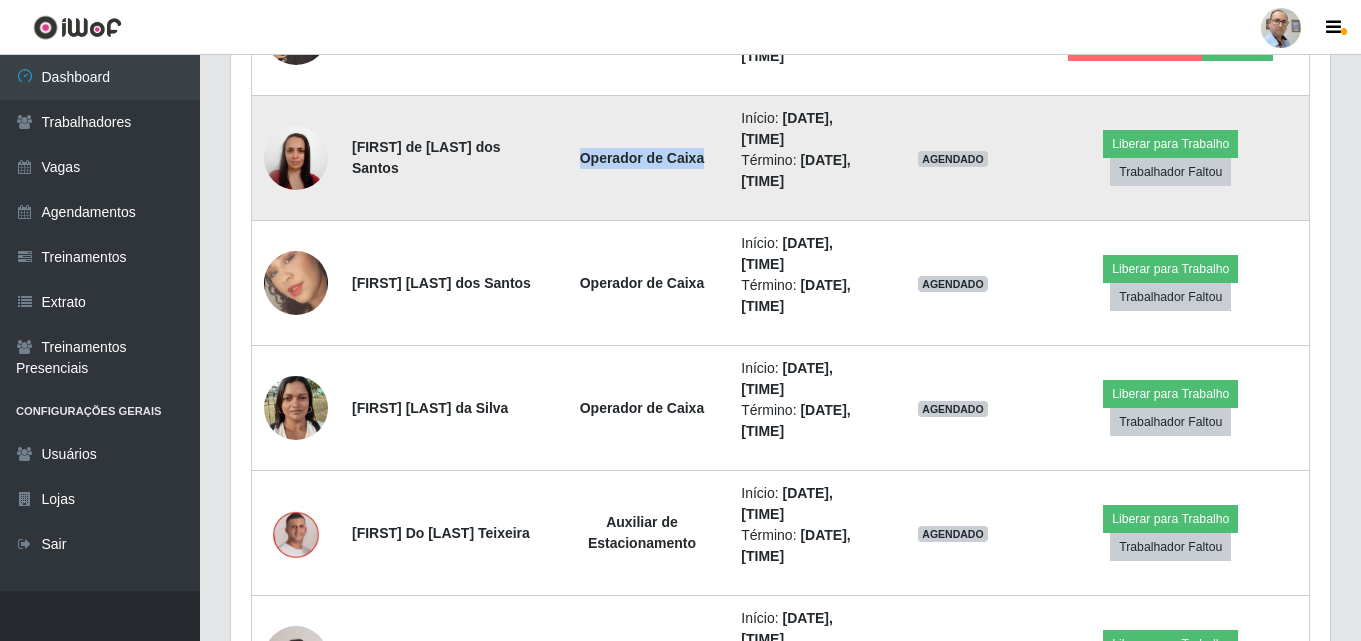 drag, startPoint x: 583, startPoint y: 156, endPoint x: 706, endPoint y: 181, distance: 125.51494 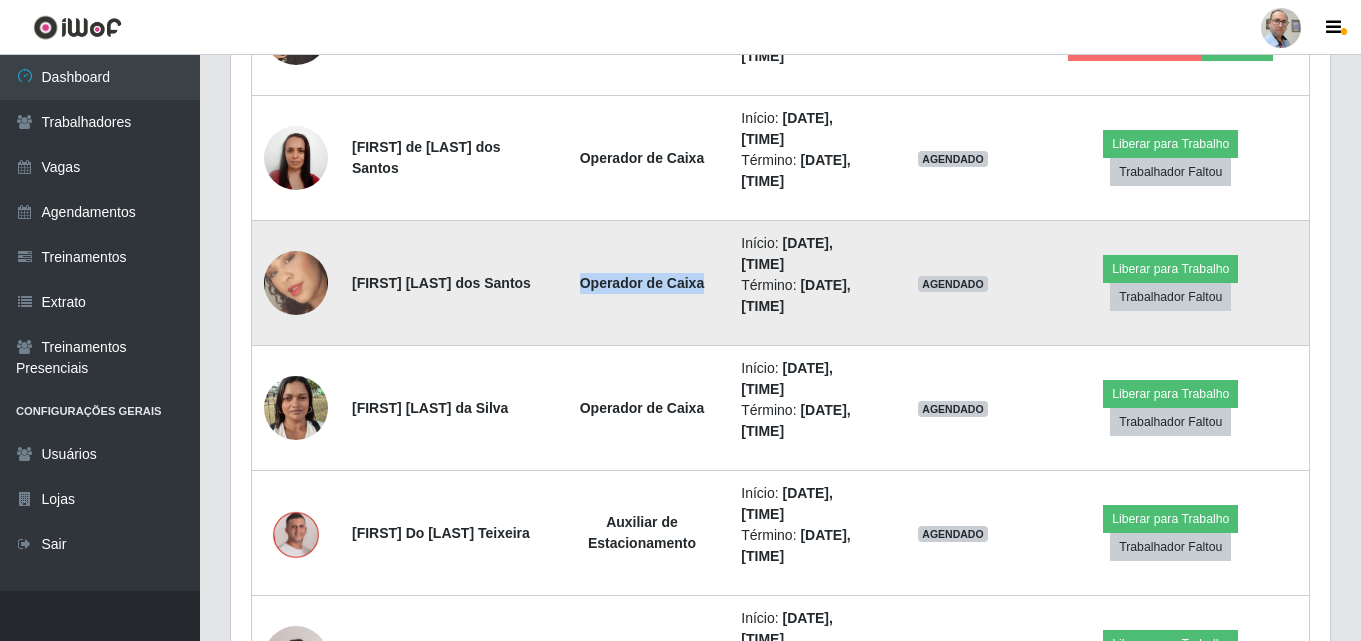 drag, startPoint x: 585, startPoint y: 288, endPoint x: 709, endPoint y: 291, distance: 124.036285 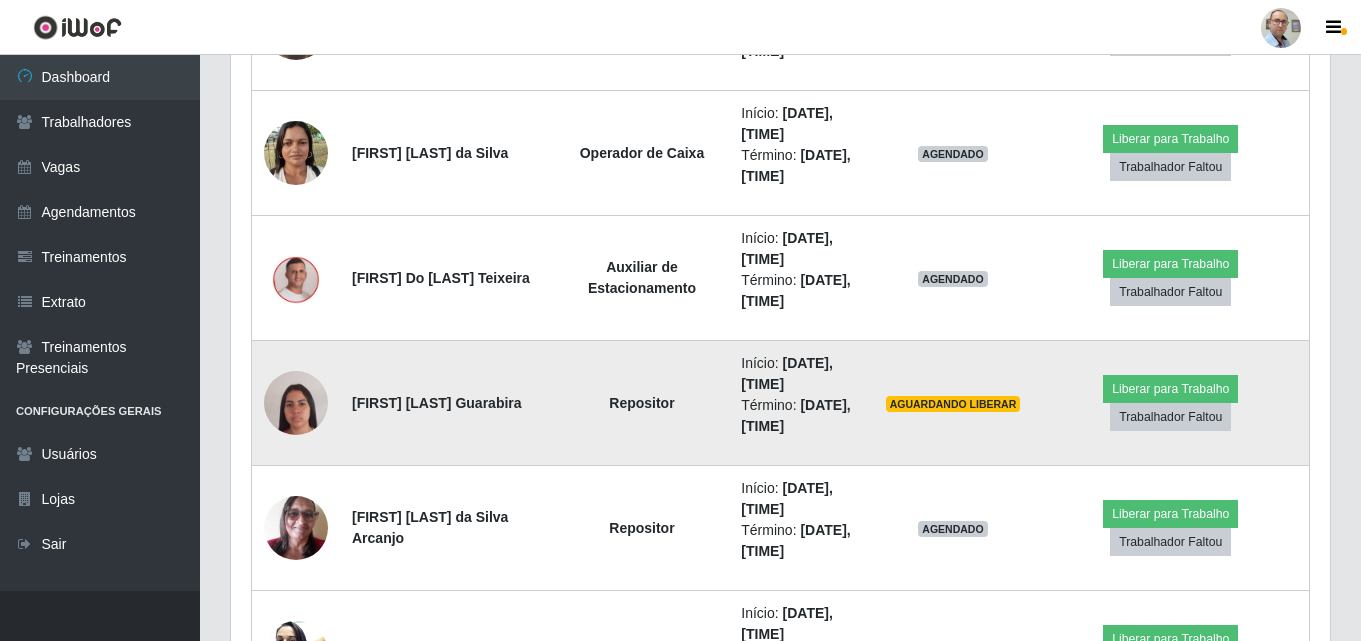 scroll, scrollTop: 3581, scrollLeft: 0, axis: vertical 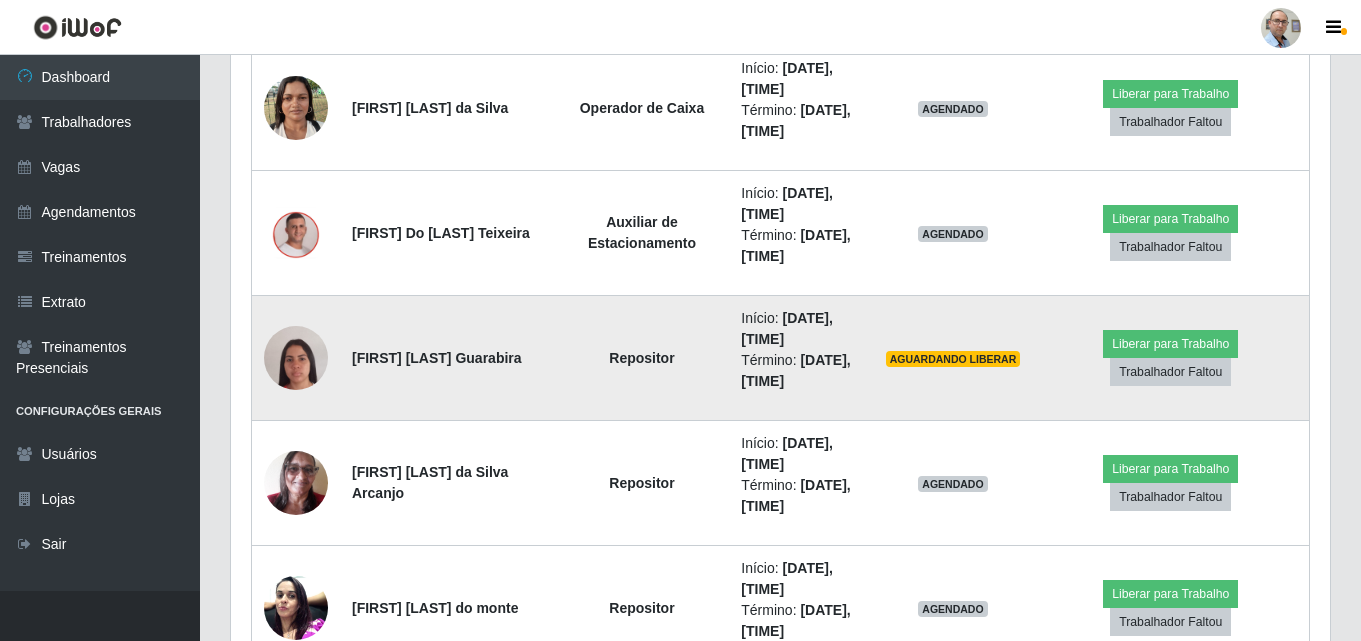 drag, startPoint x: 645, startPoint y: 430, endPoint x: 1038, endPoint y: 322, distance: 407.56964 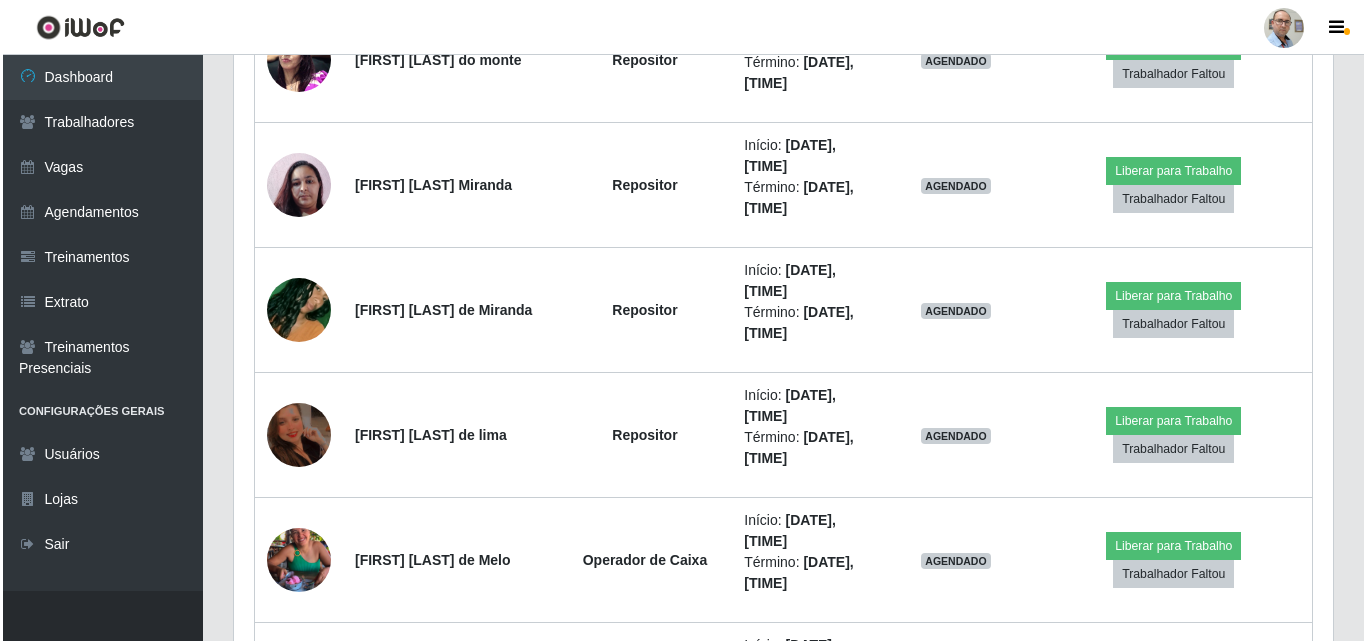 scroll, scrollTop: 4181, scrollLeft: 0, axis: vertical 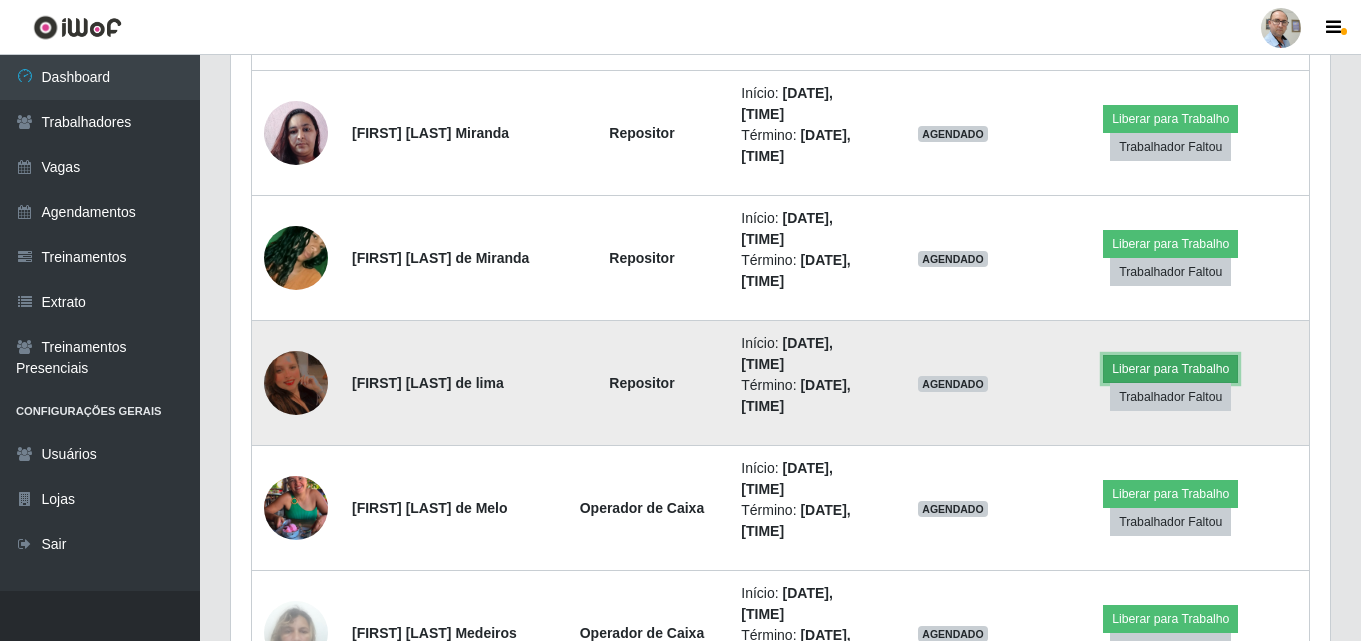 click on "Liberar para Trabalho" at bounding box center (1170, 369) 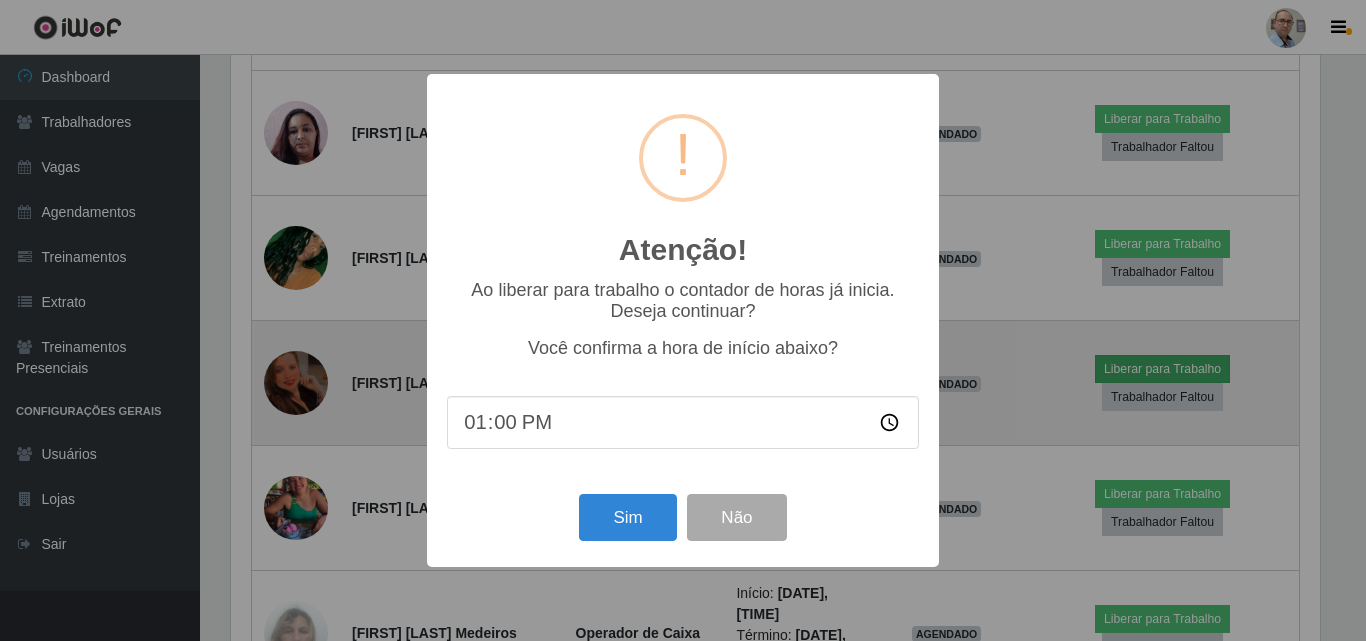 scroll, scrollTop: 999585, scrollLeft: 998911, axis: both 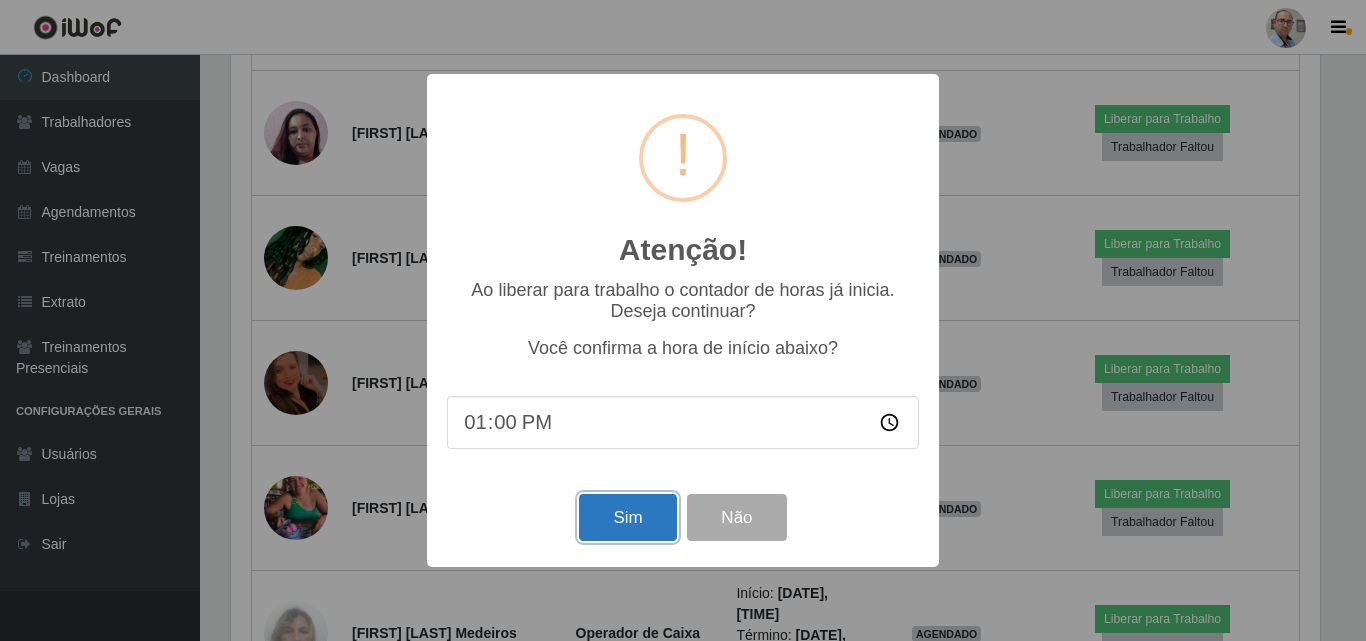 click on "Sim" at bounding box center [627, 517] 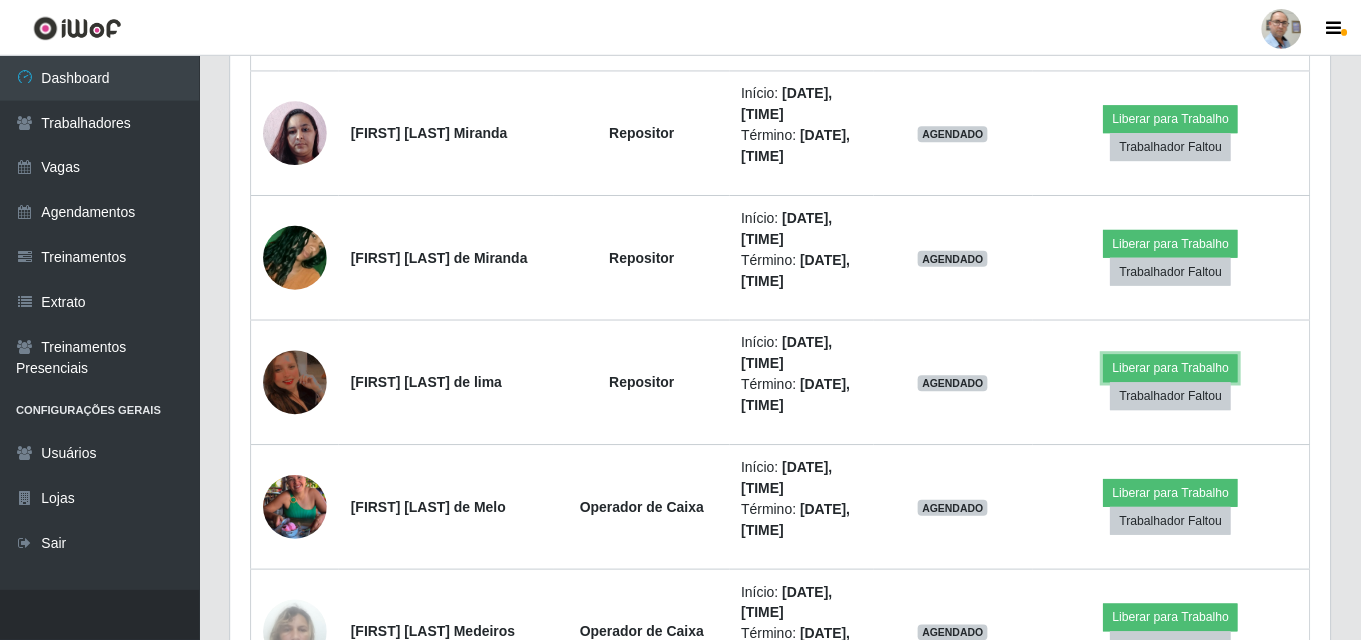 scroll, scrollTop: 999585, scrollLeft: 998901, axis: both 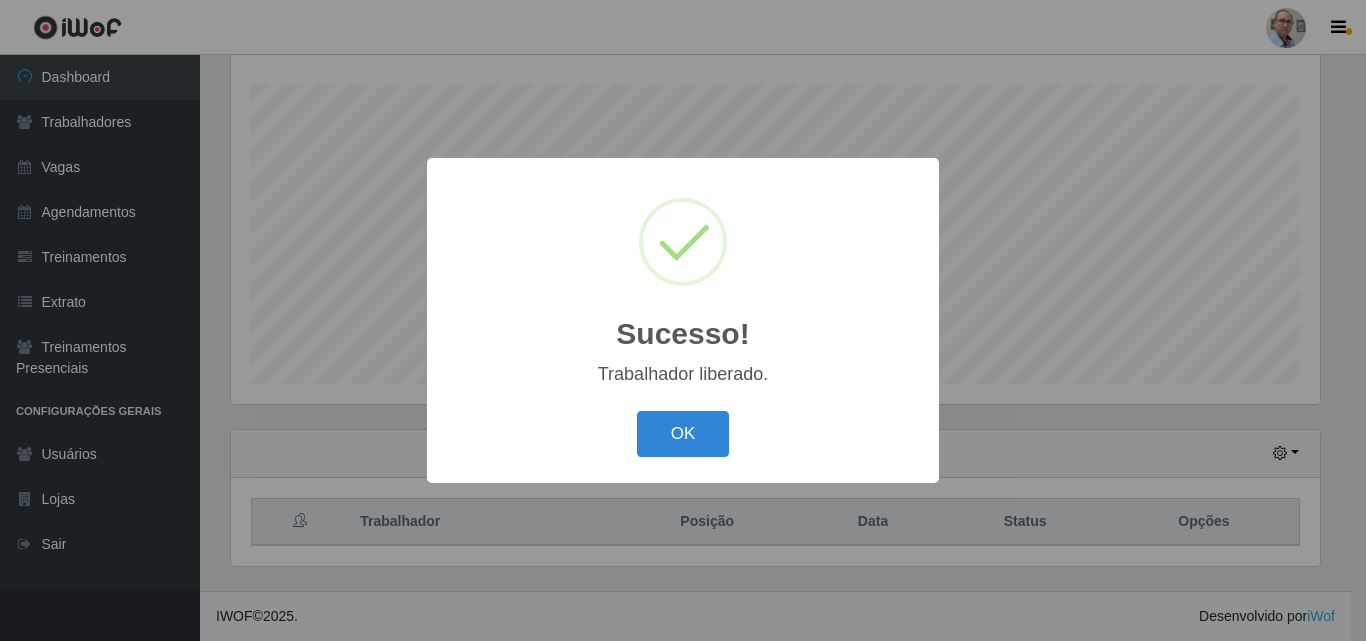 click on "Sucesso! × Trabalhador liberado. OK Cancel" at bounding box center (683, 320) 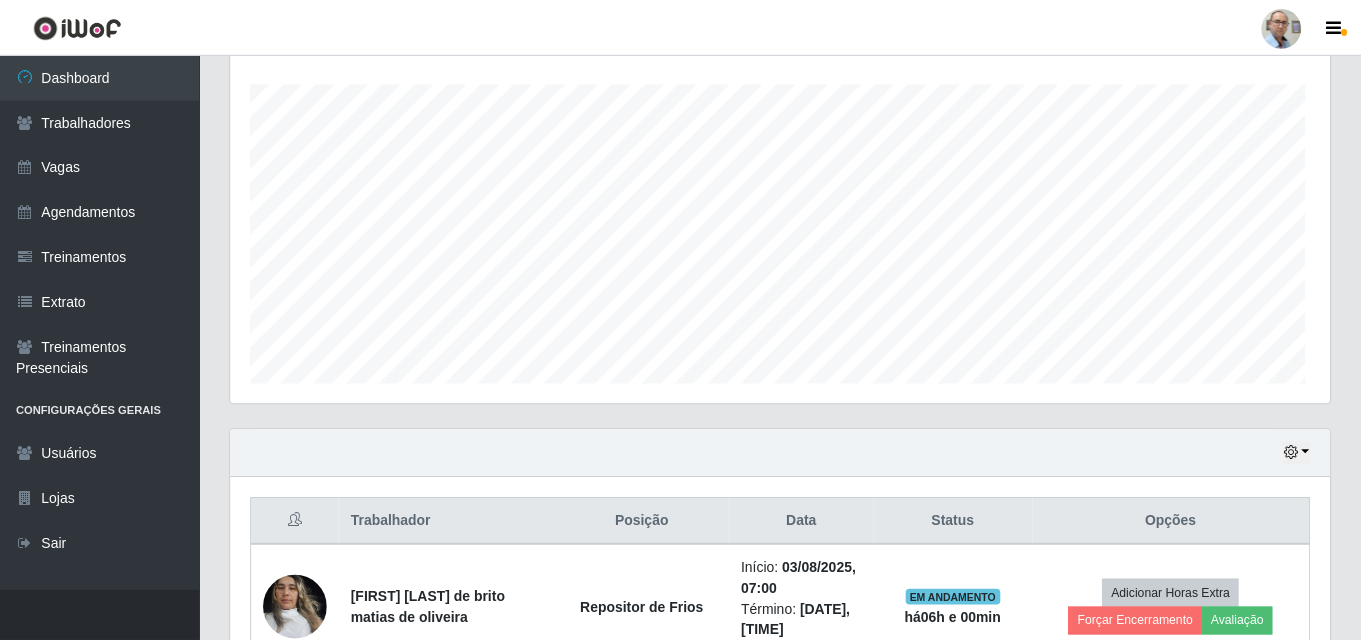 scroll, scrollTop: 999585, scrollLeft: 998901, axis: both 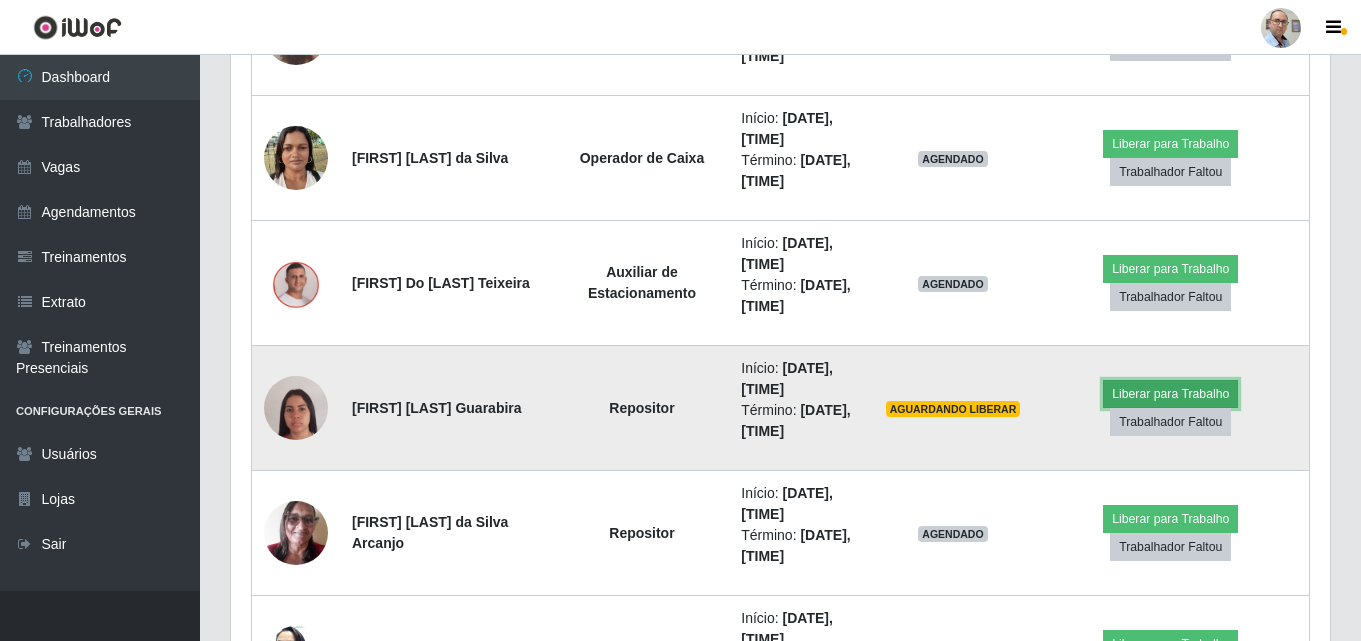 click on "Liberar para Trabalho" at bounding box center [1170, 394] 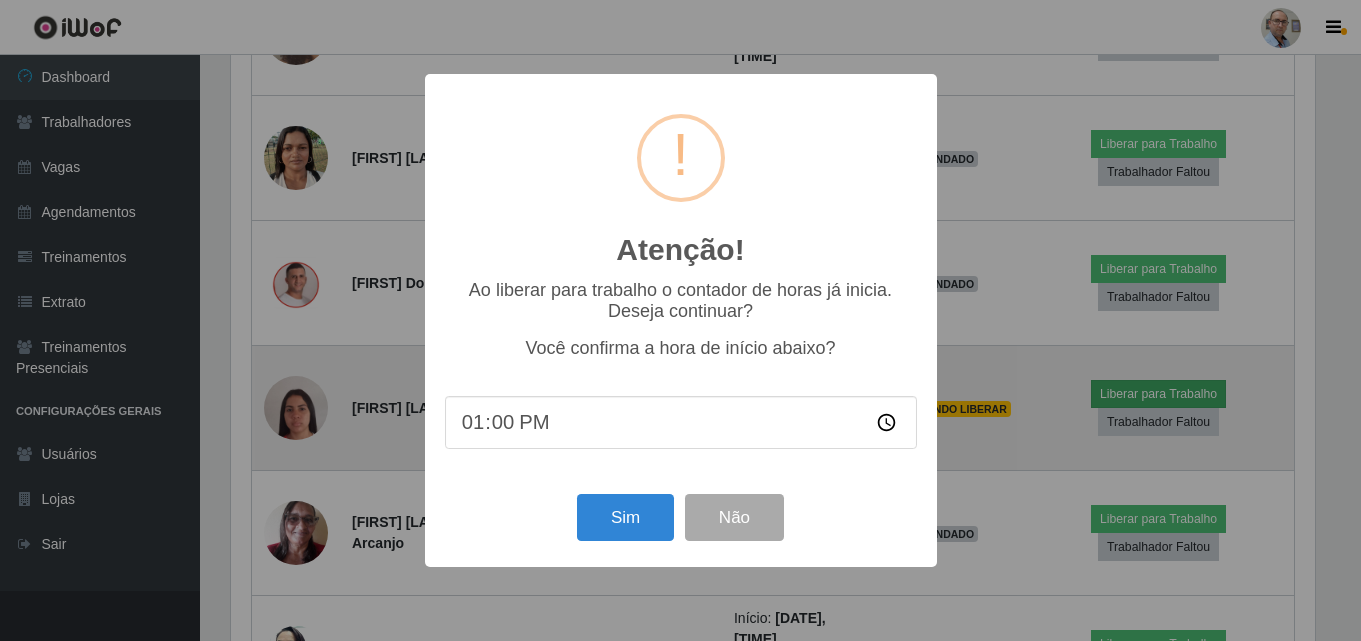 scroll, scrollTop: 999585, scrollLeft: 998911, axis: both 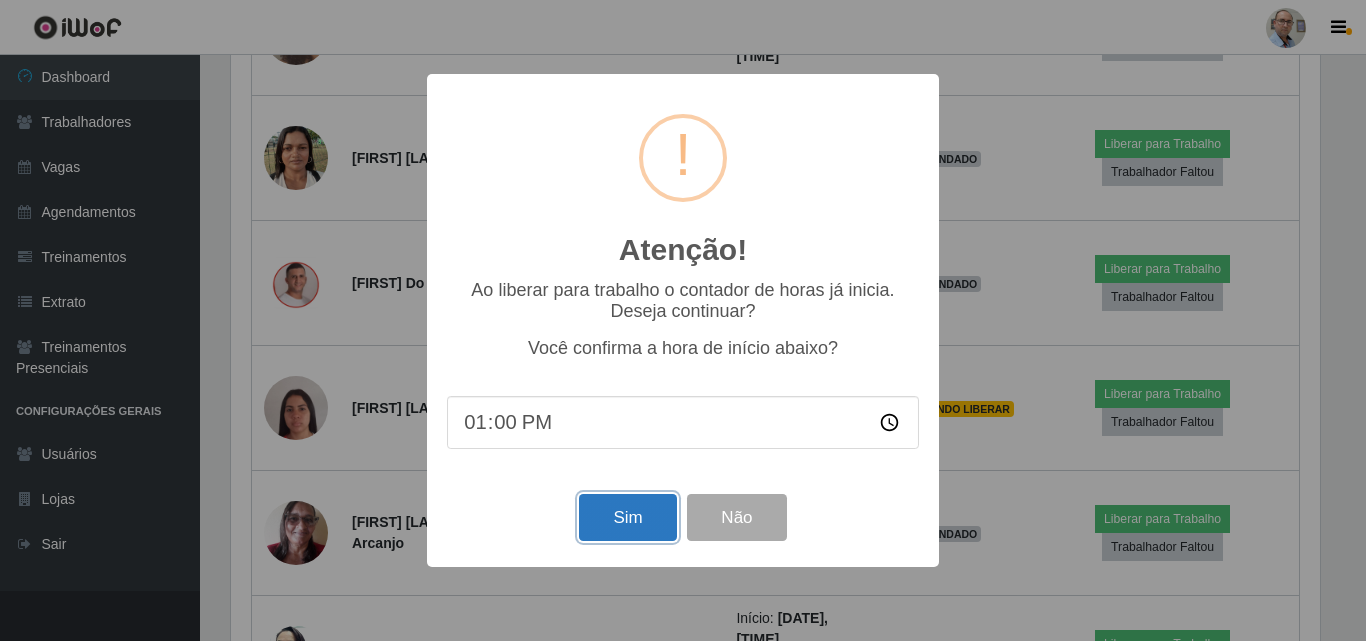 click on "Sim" at bounding box center (627, 517) 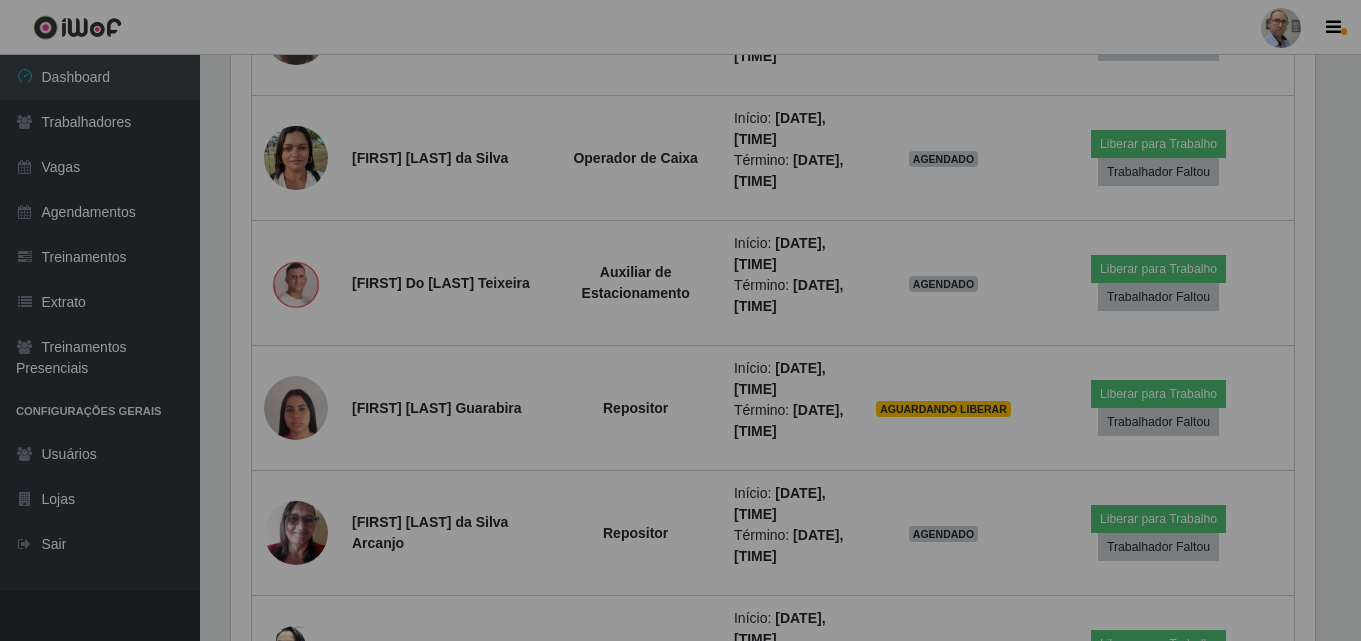 scroll, scrollTop: 999585, scrollLeft: 998901, axis: both 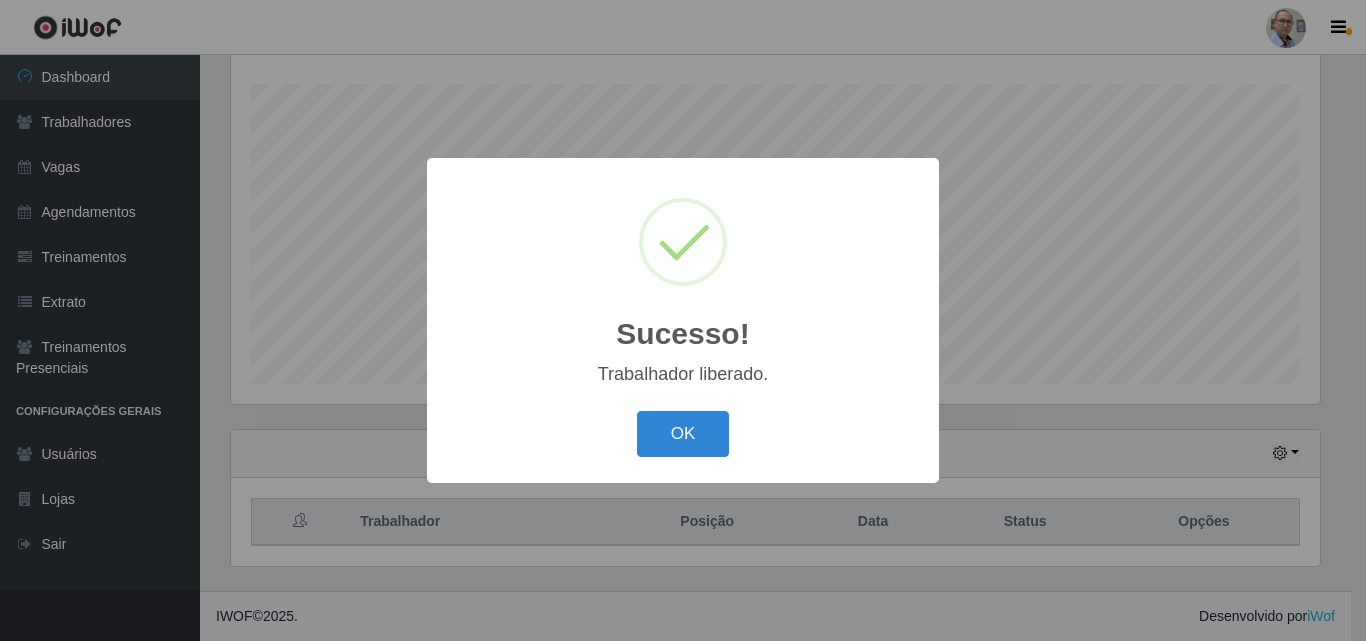 click on "Sucesso! × Trabalhador liberado. OK Cancel" at bounding box center (683, 320) 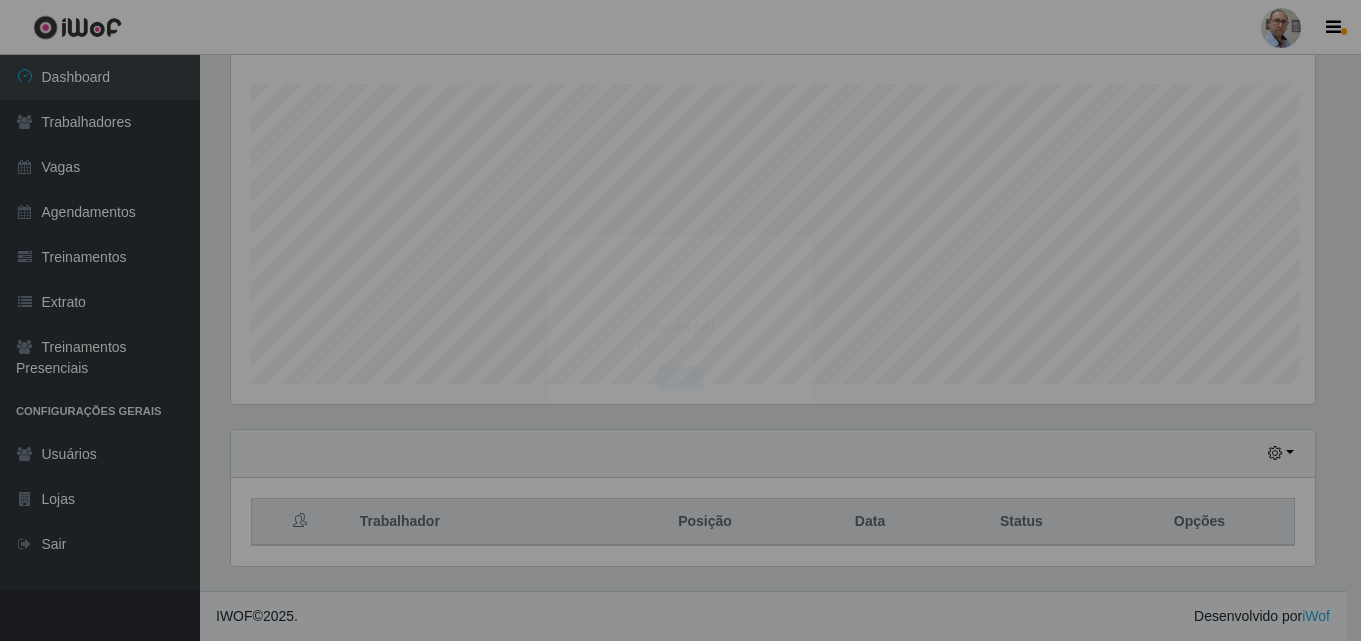scroll, scrollTop: 999585, scrollLeft: 998901, axis: both 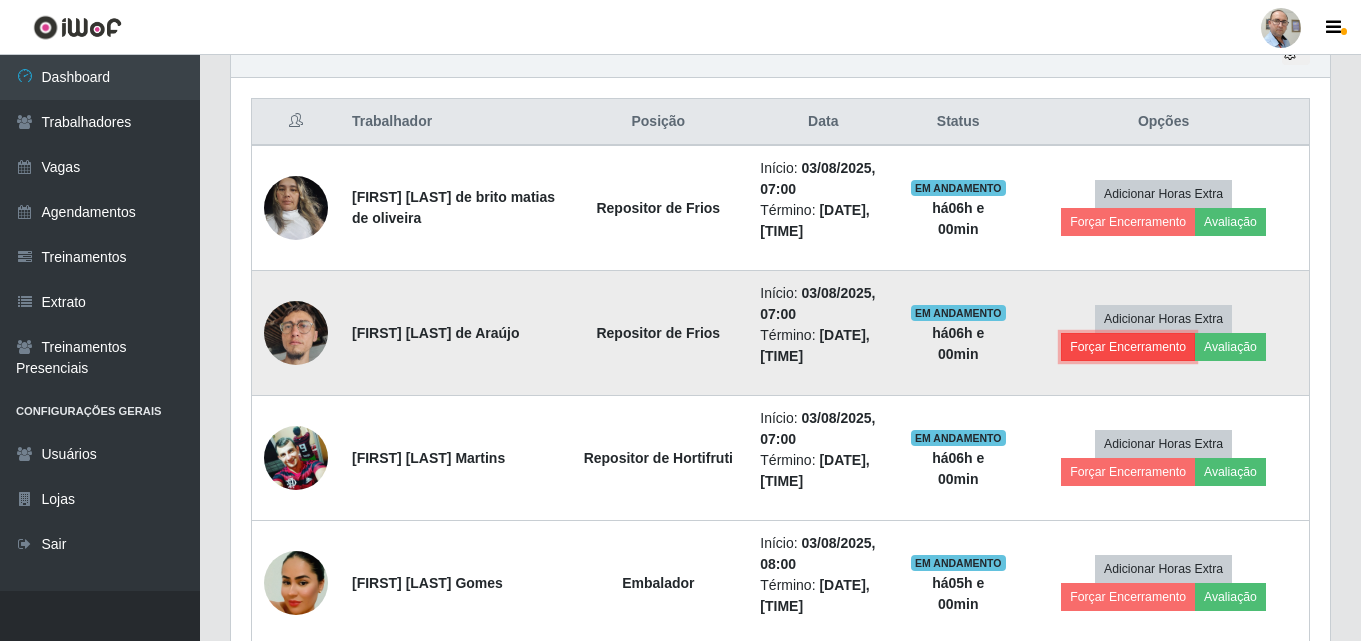 click on "Forçar Encerramento" at bounding box center [1128, 347] 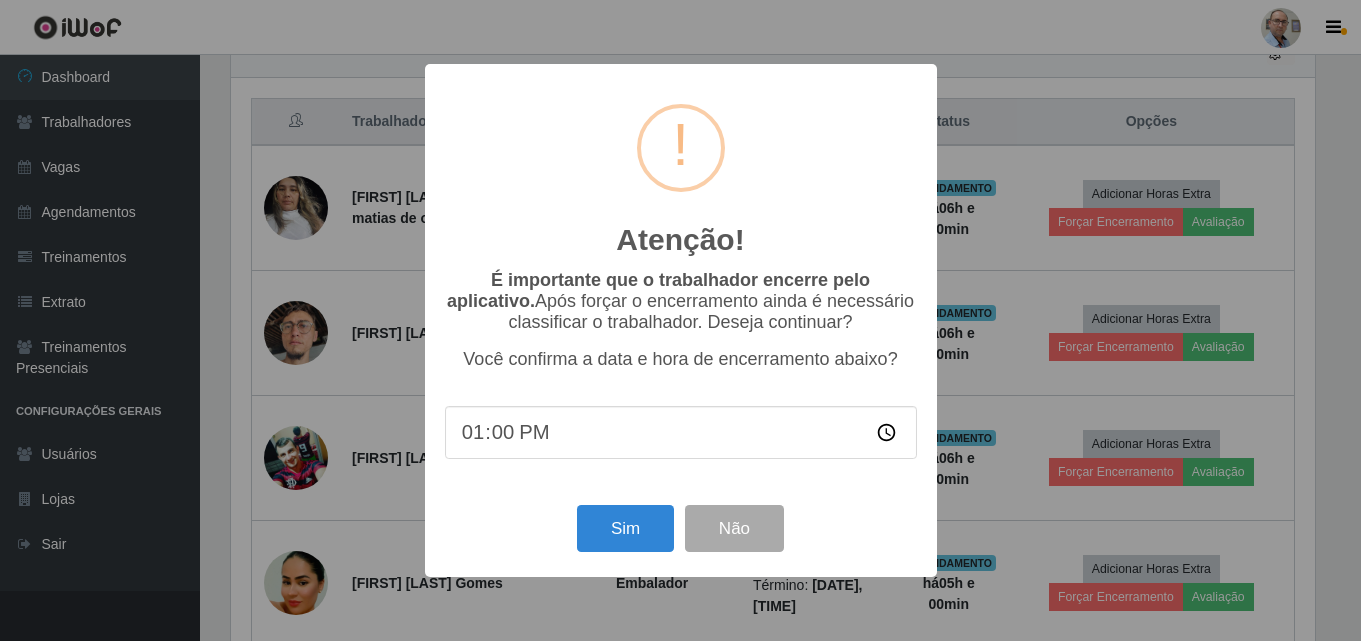 scroll, scrollTop: 999585, scrollLeft: 998911, axis: both 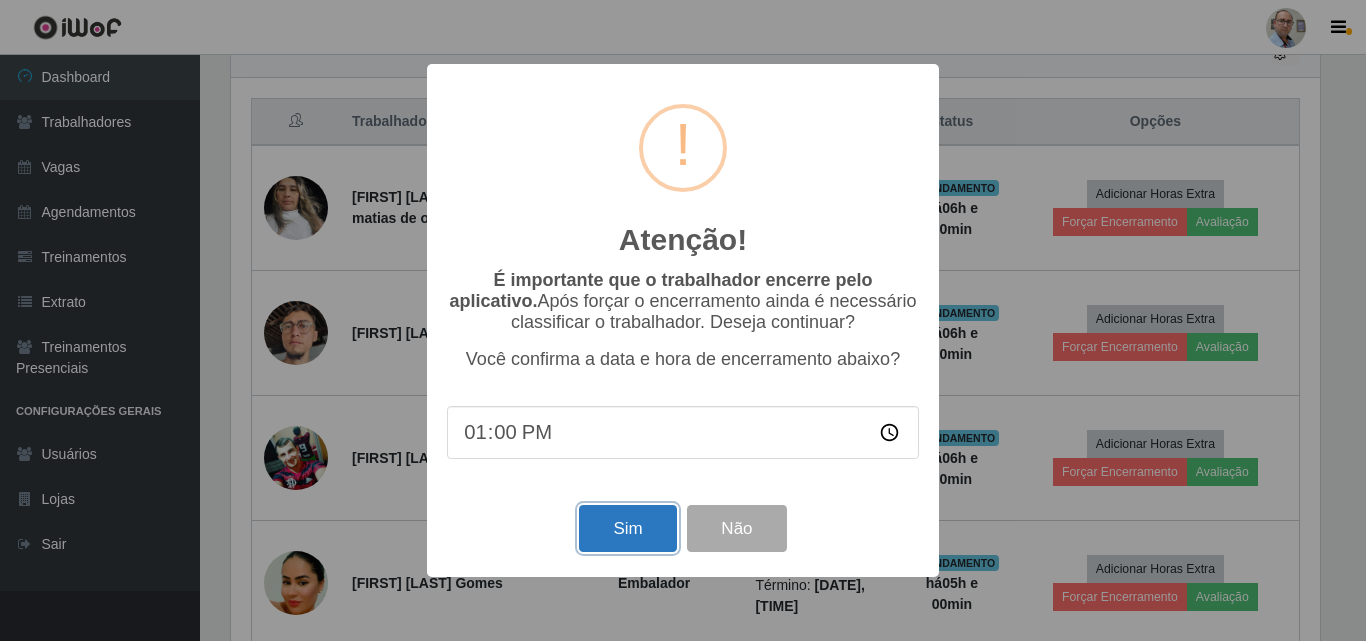 click on "Sim" at bounding box center [627, 528] 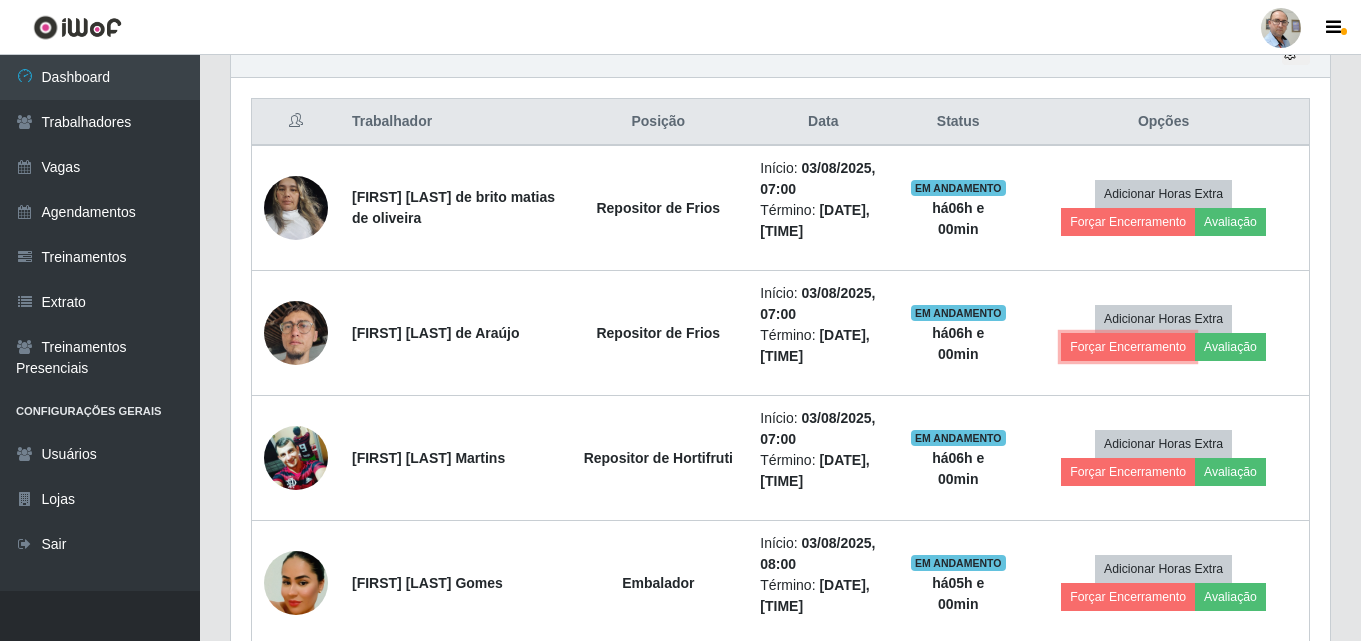 scroll, scrollTop: 999585, scrollLeft: 998901, axis: both 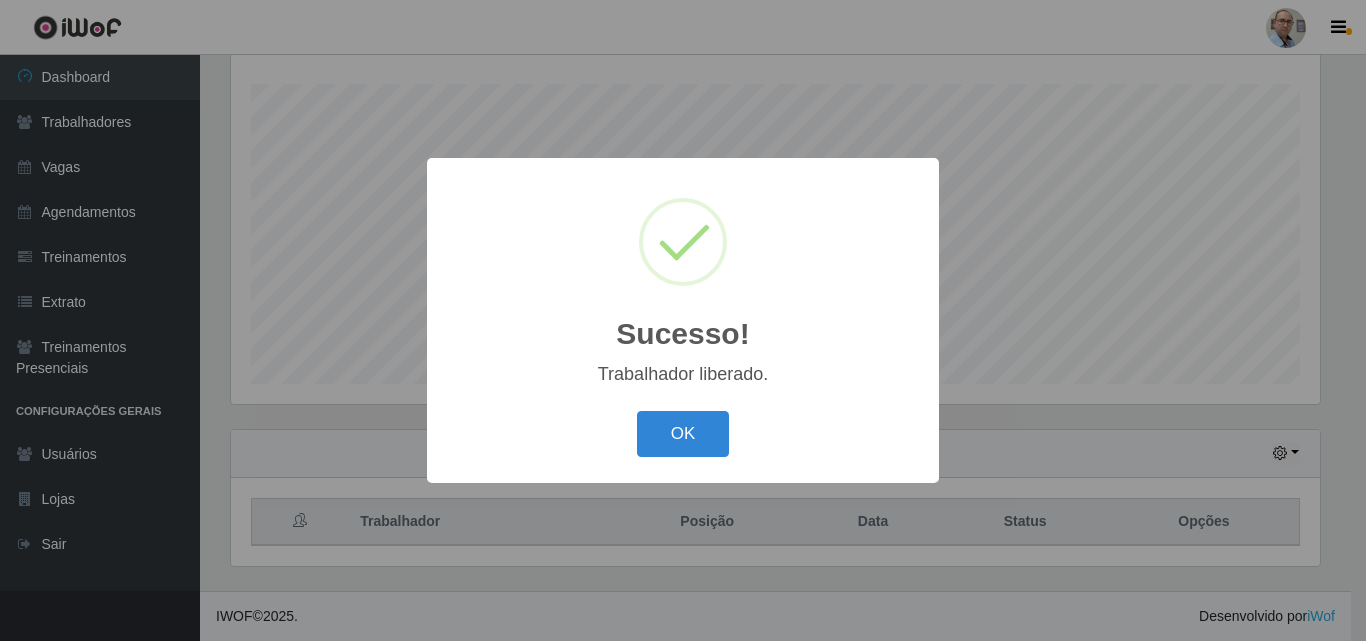 click on "Sucesso! × Trabalhador liberado. OK Cancel" at bounding box center [683, 320] 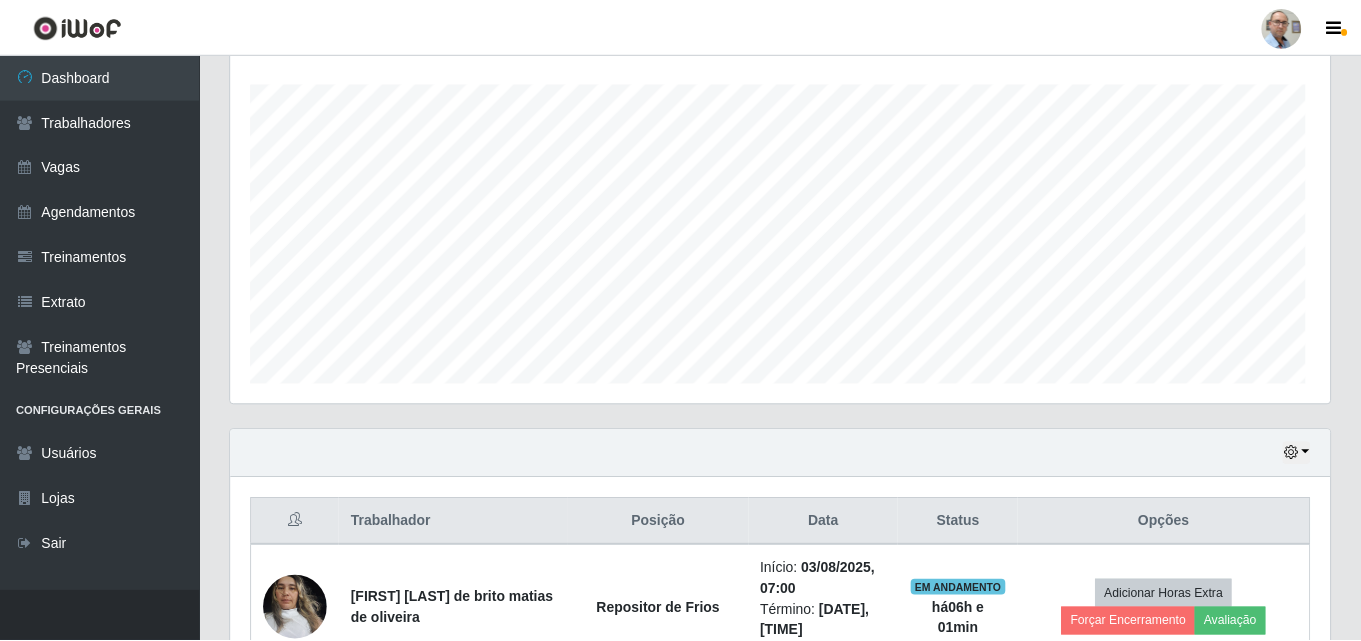 scroll 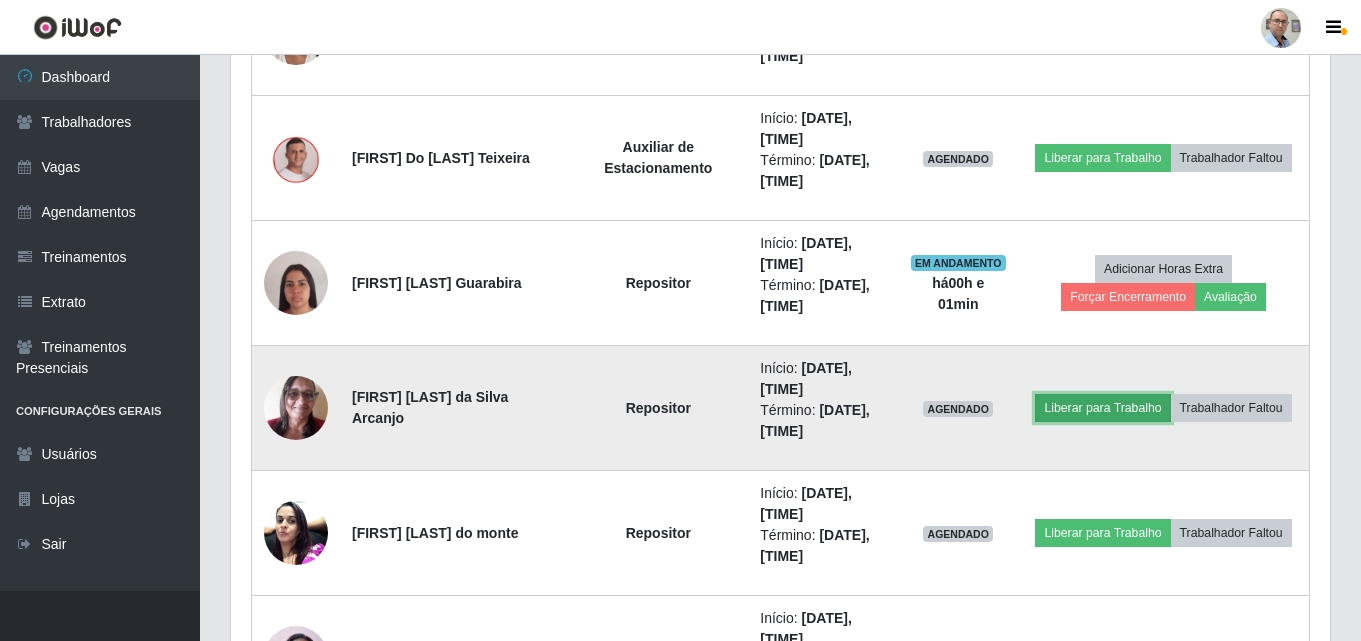 click on "Liberar para Trabalho" at bounding box center [1102, 408] 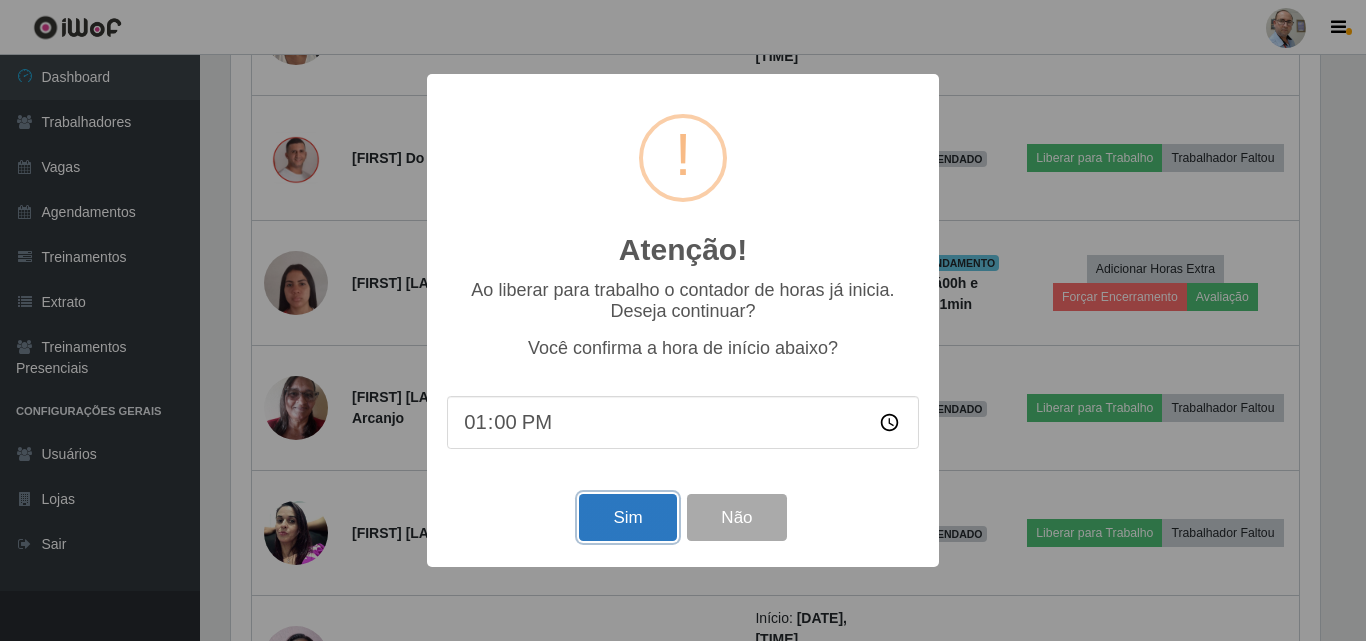 click on "Sim" at bounding box center [627, 517] 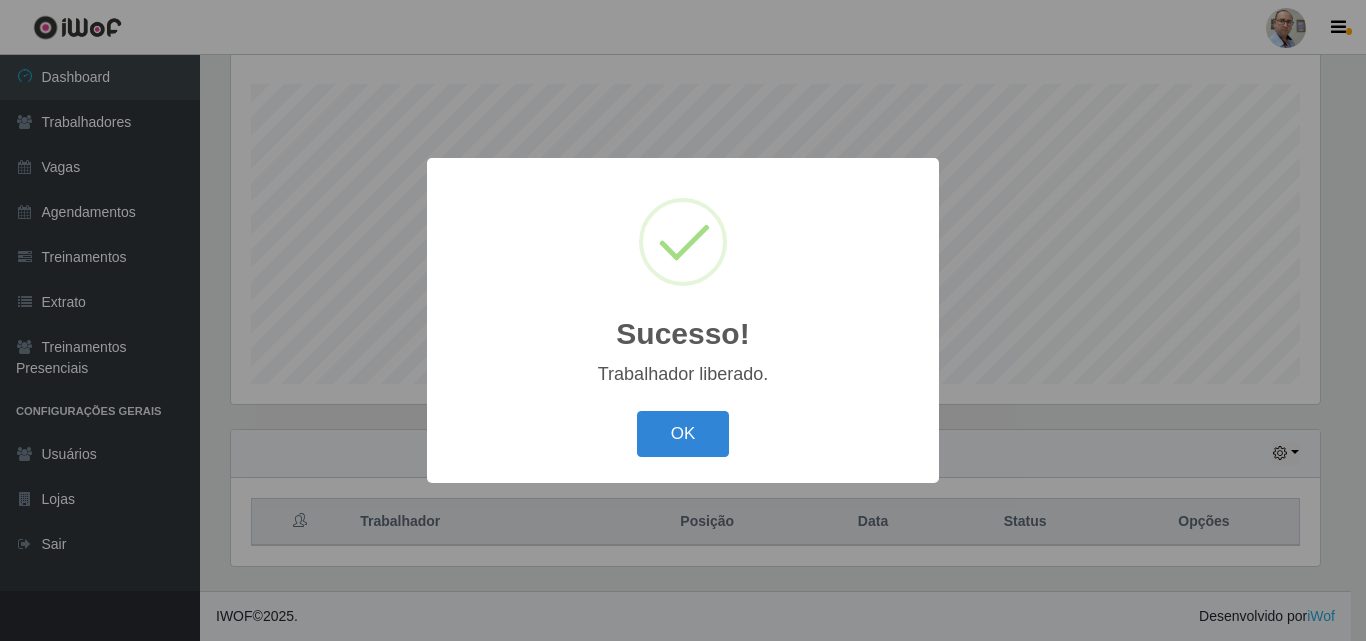 click on "Sucesso! × Trabalhador liberado. OK Cancel" at bounding box center (683, 320) 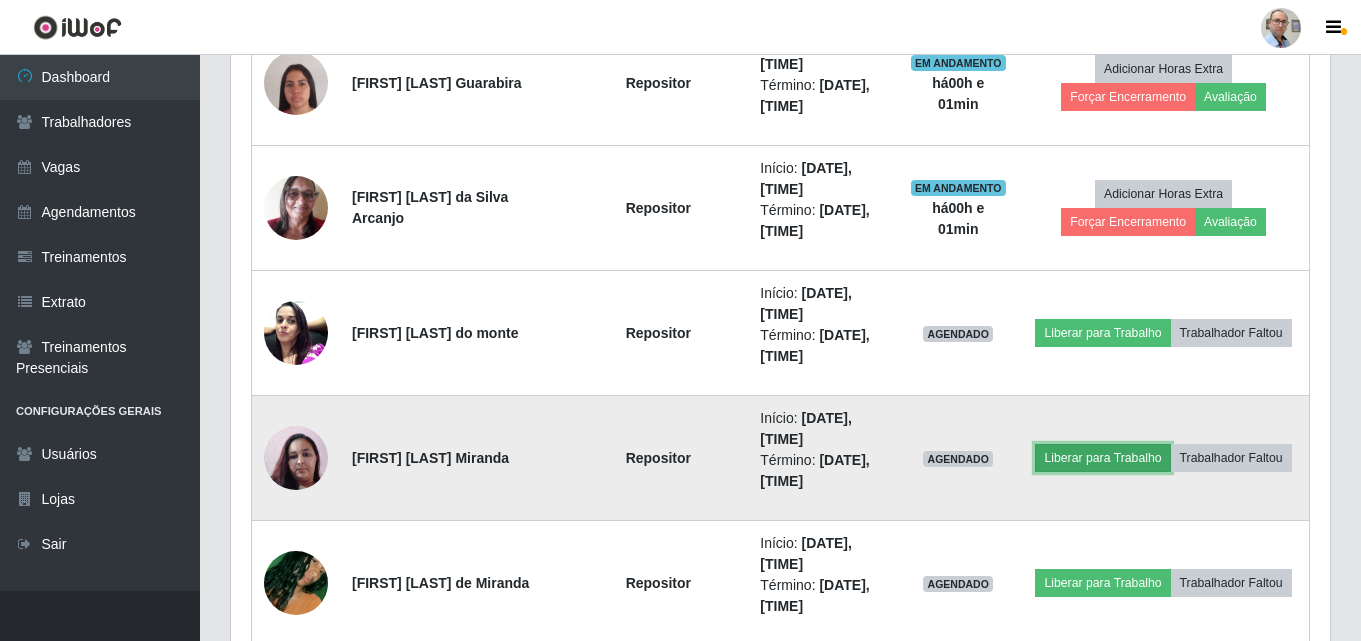click on "Liberar para Trabalho" at bounding box center [1102, 458] 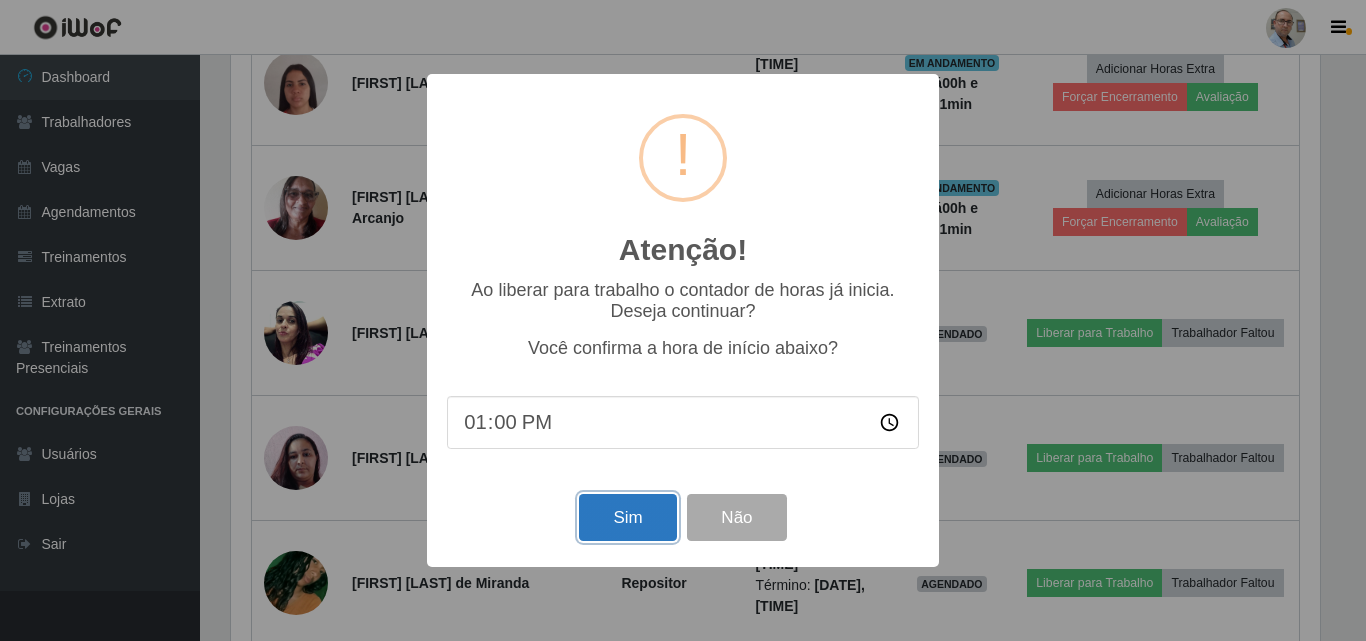 click on "Sim" at bounding box center [627, 517] 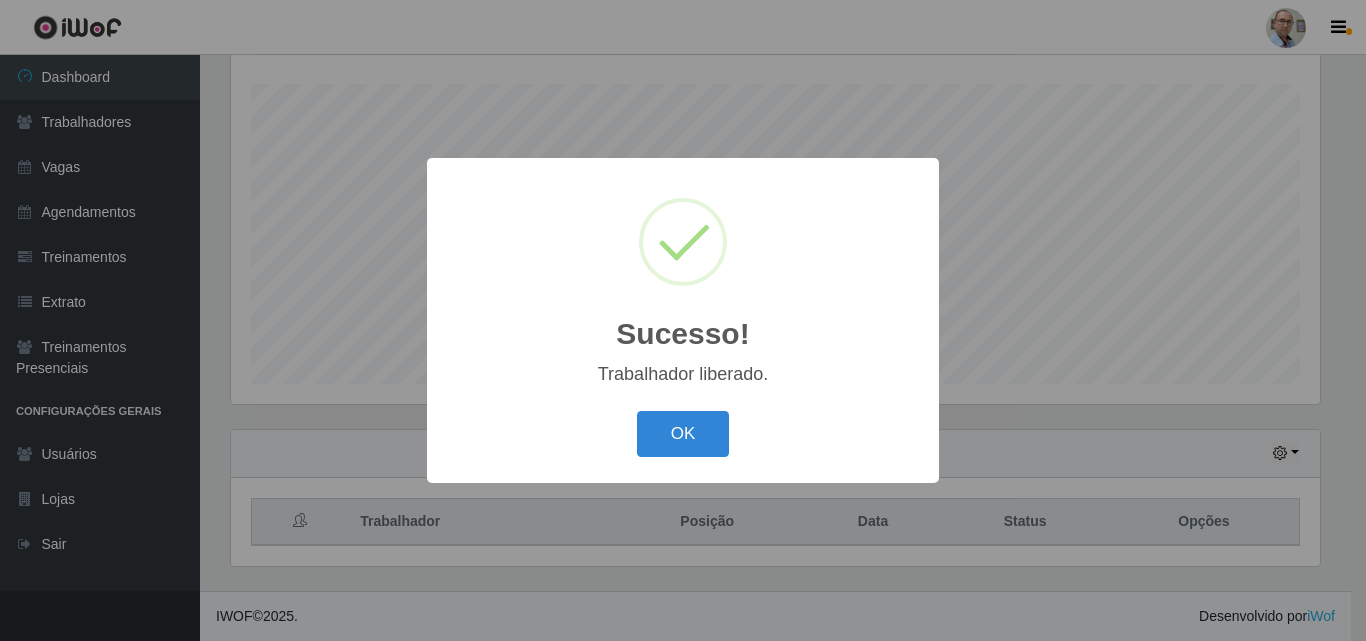 click on "Sucesso! × Trabalhador liberado. OK Cancel" at bounding box center (683, 320) 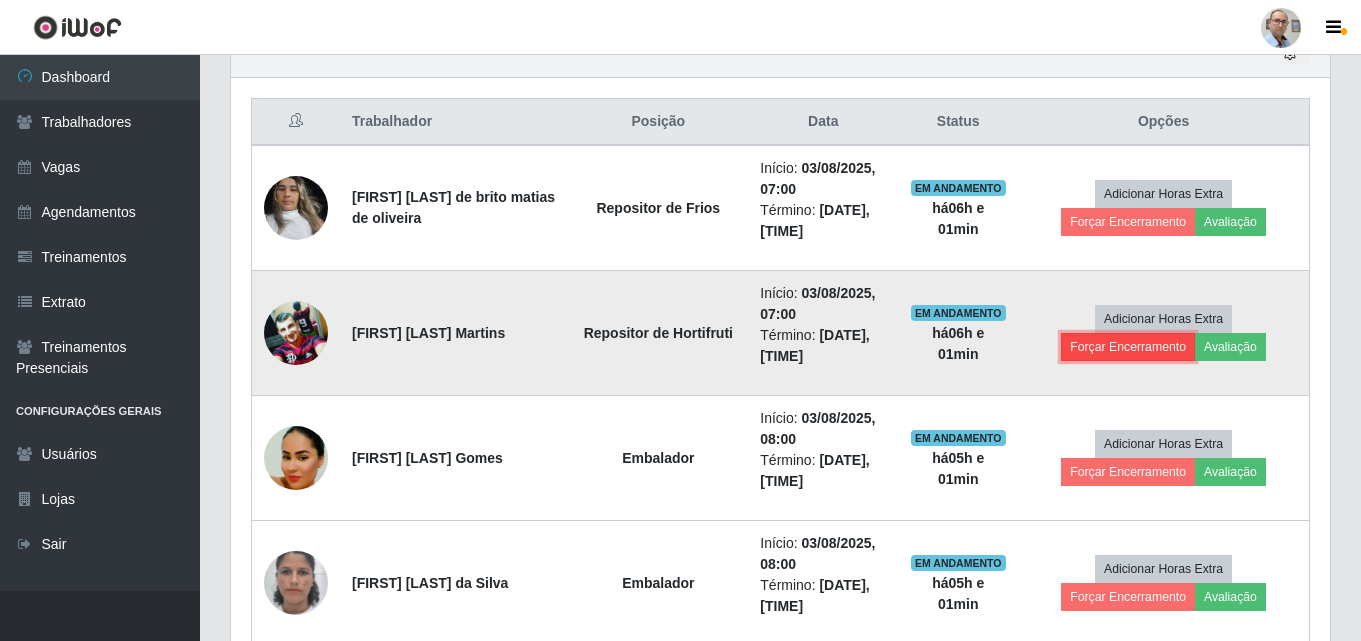 click on "Forçar Encerramento" at bounding box center [1128, 347] 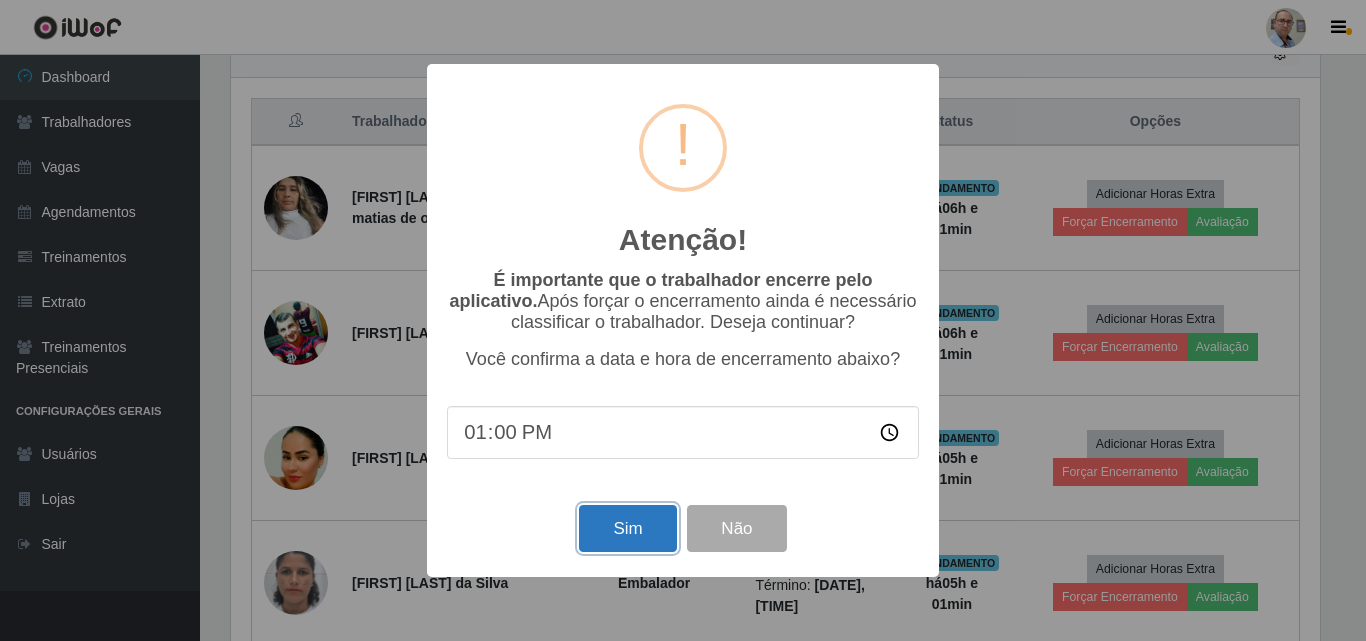 click on "Sim" at bounding box center [627, 528] 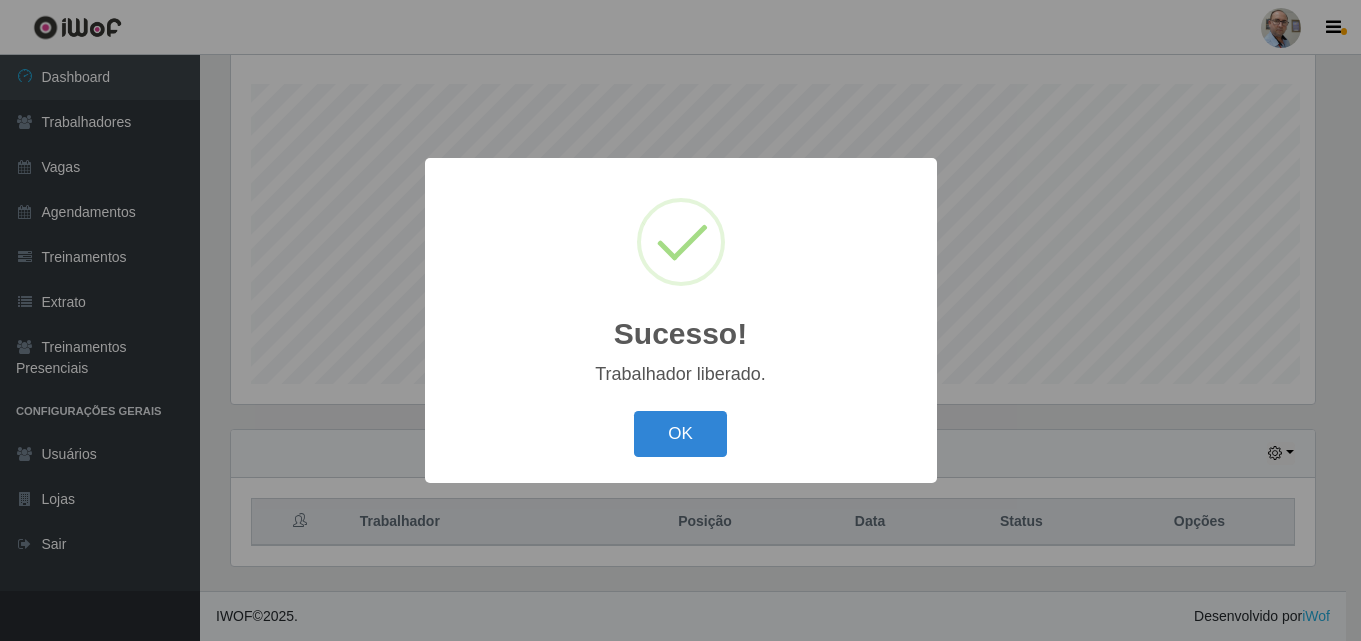 scroll, scrollTop: 999585, scrollLeft: 998911, axis: both 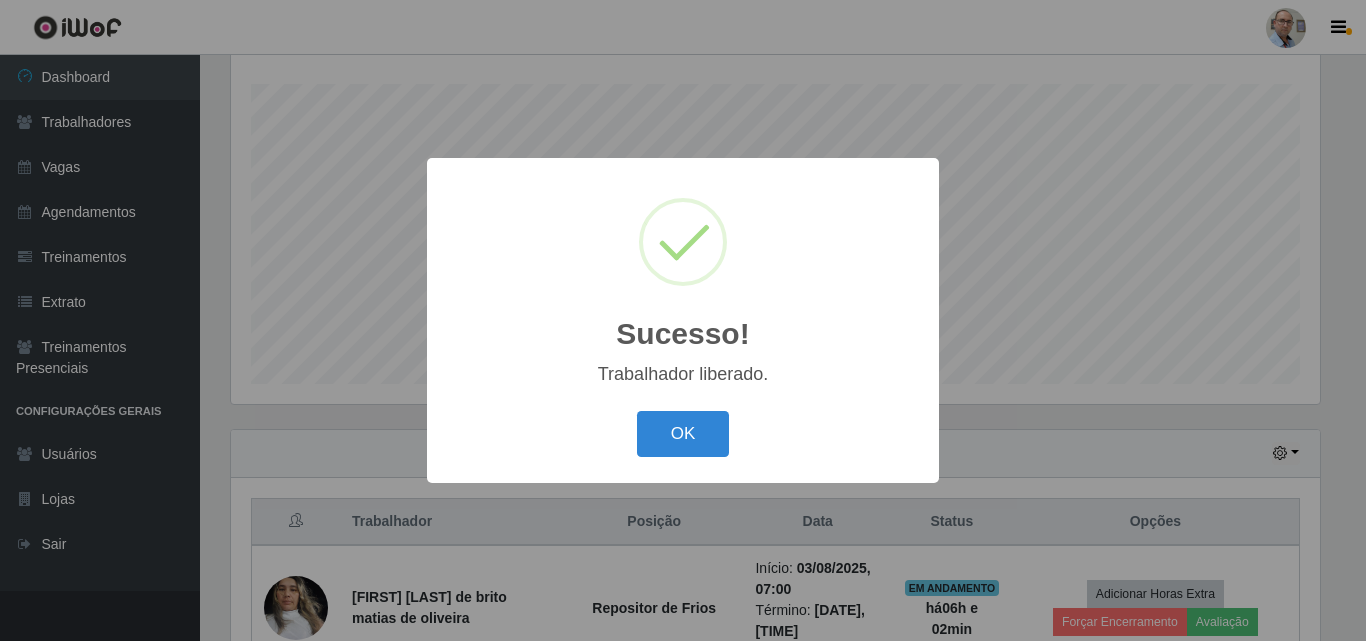 click on "Sucesso! × Trabalhador liberado. OK Cancel" at bounding box center (683, 320) 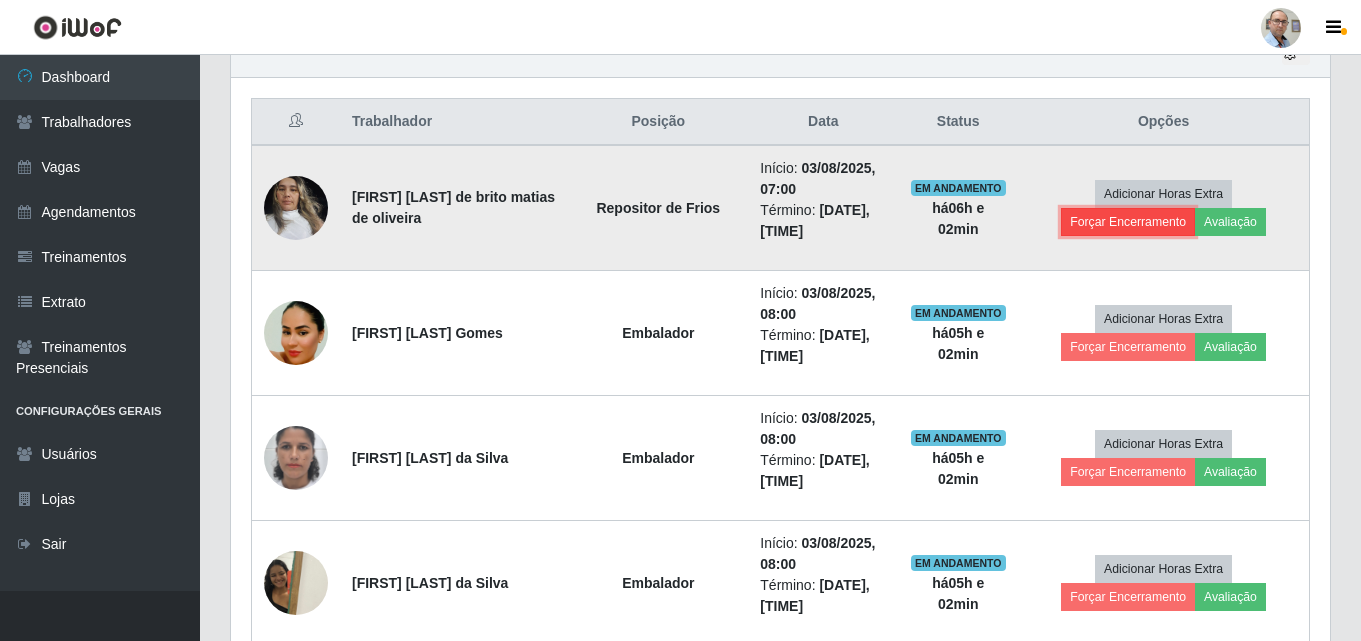click on "Forçar Encerramento" at bounding box center (1128, 222) 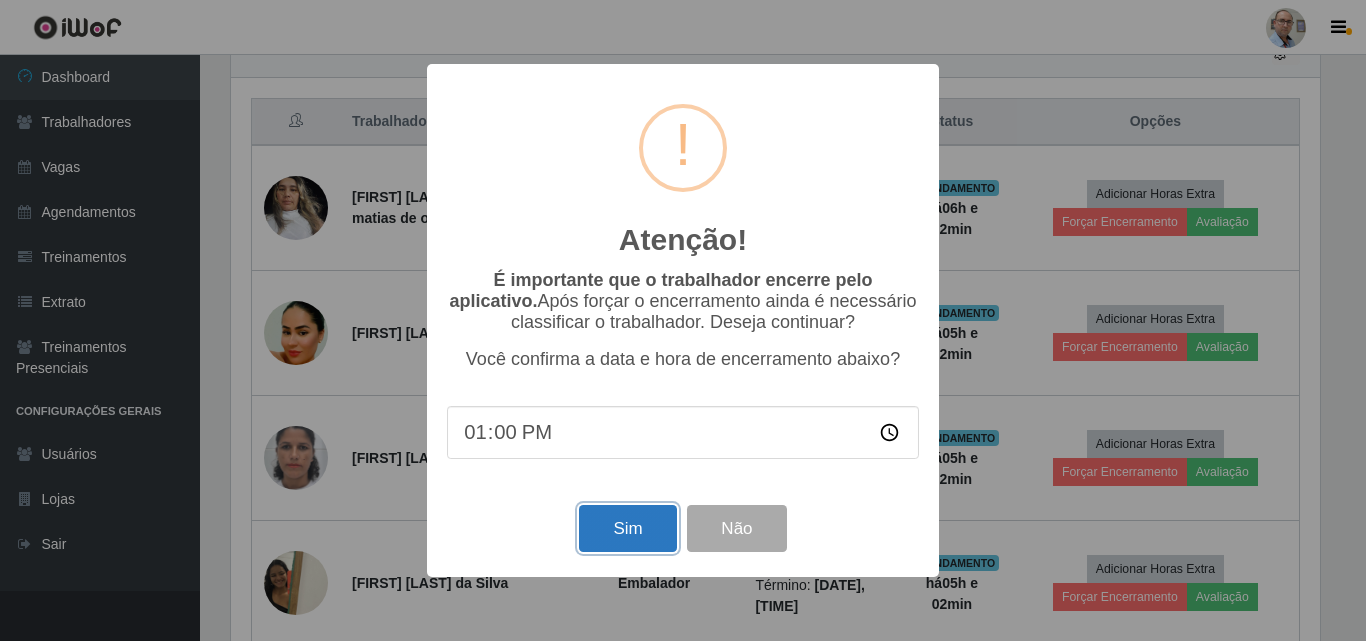 click on "Sim" at bounding box center [627, 528] 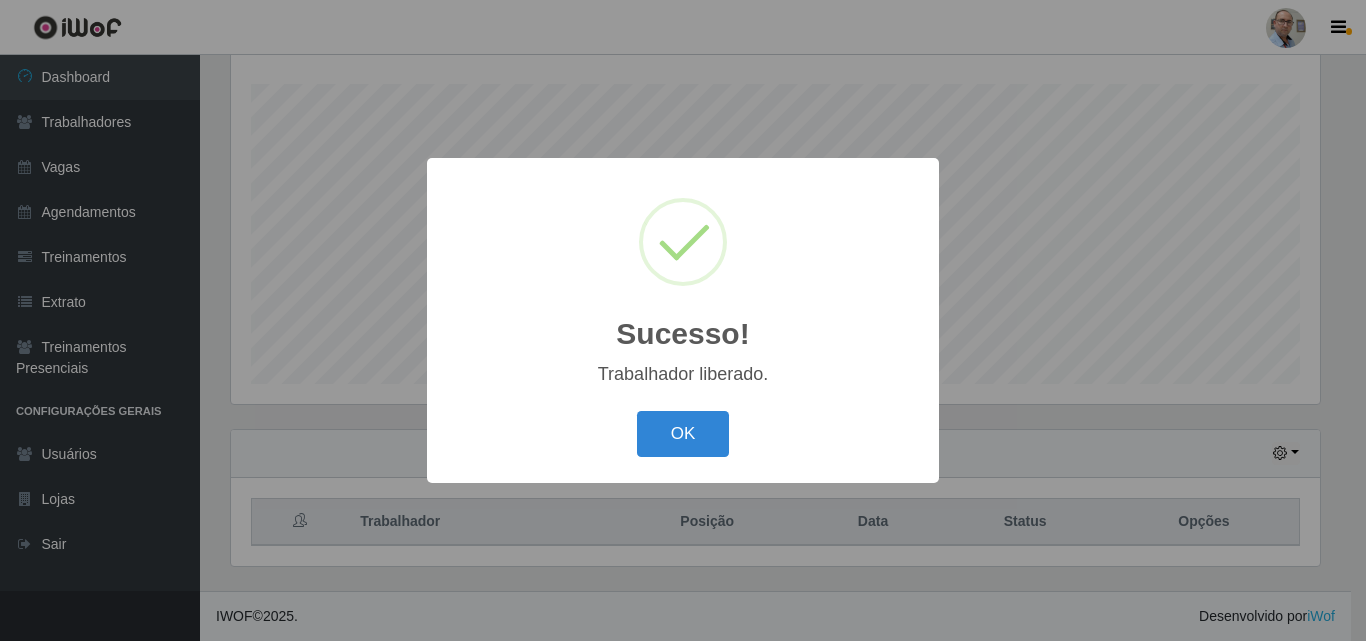 click on "Sucesso! × Trabalhador liberado. OK Cancel" at bounding box center [683, 320] 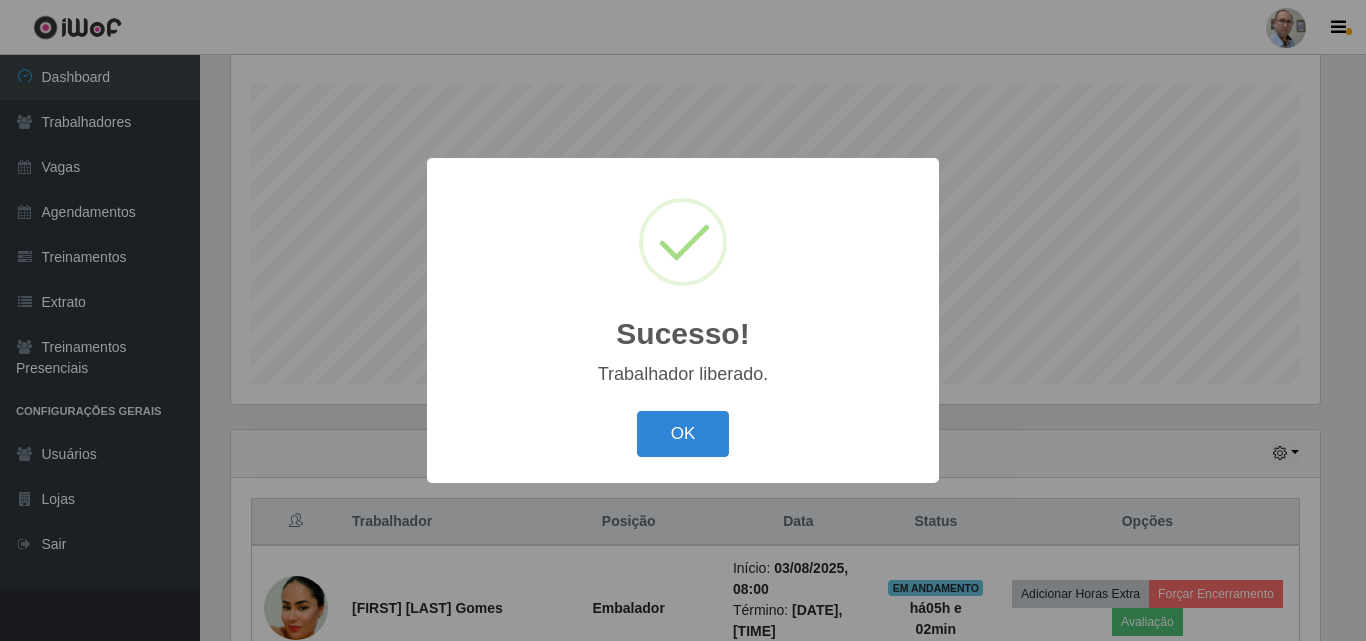 click on "Sucesso! × Trabalhador liberado. OK Cancel" at bounding box center [683, 320] 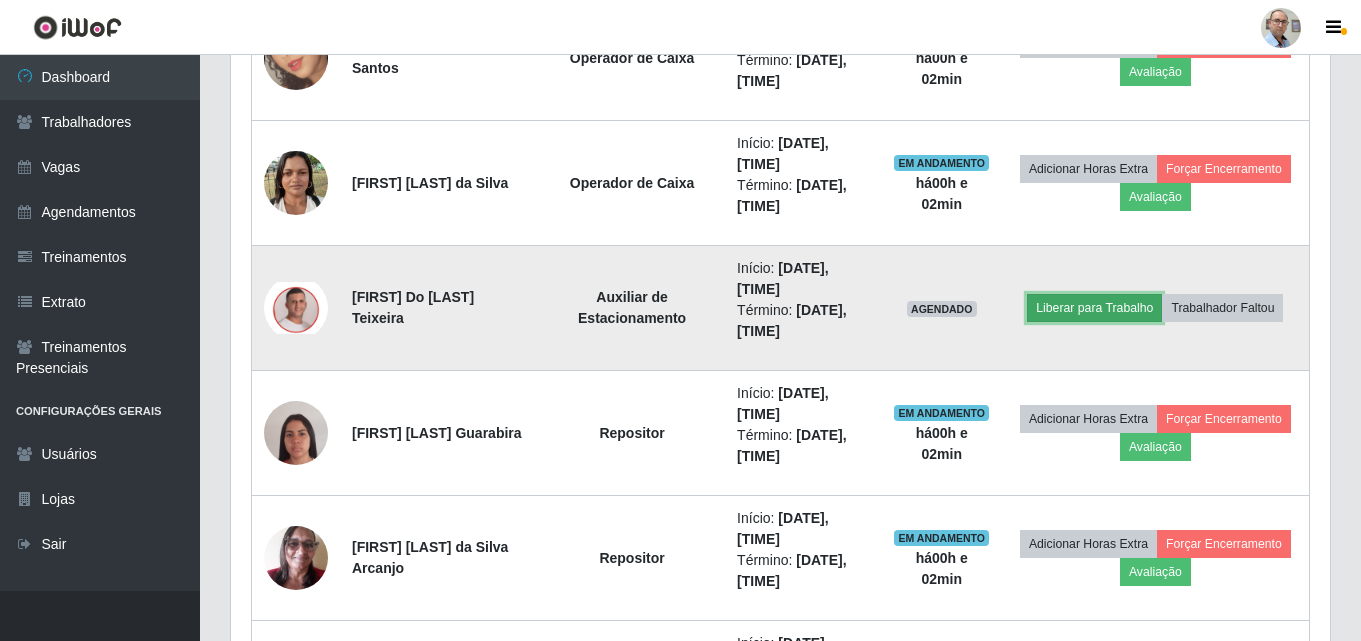 click on "Liberar para Trabalho" at bounding box center [1094, 308] 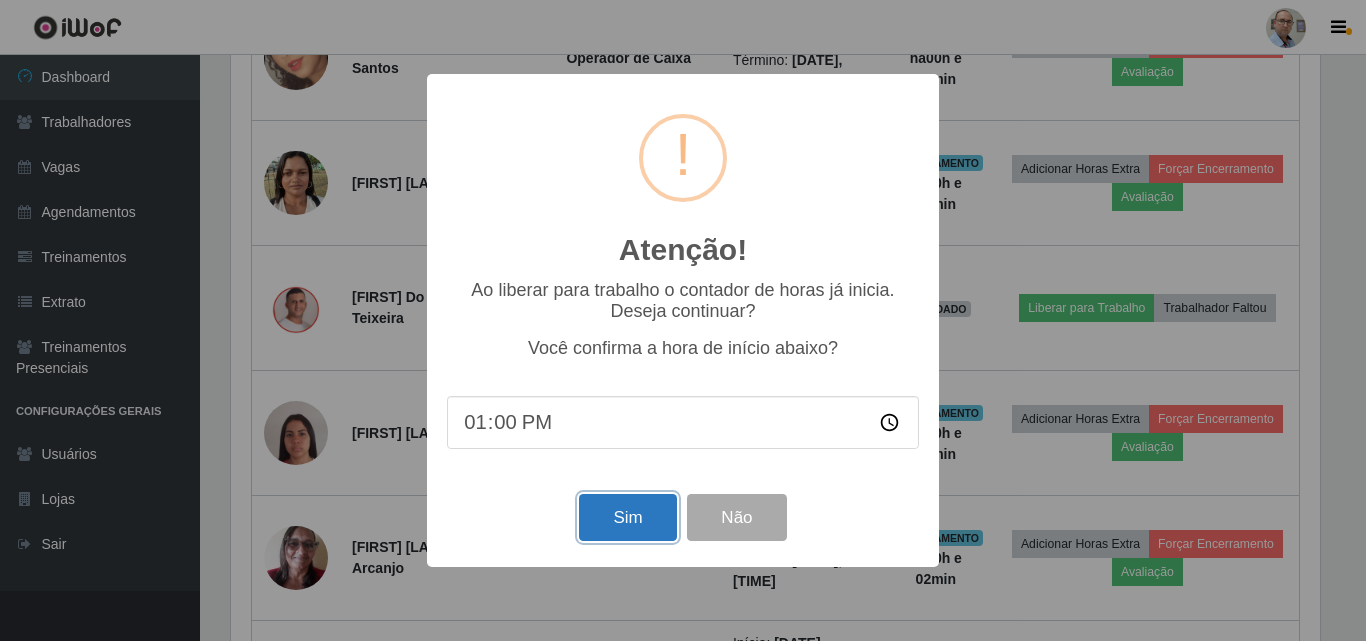 click on "Sim" at bounding box center [627, 517] 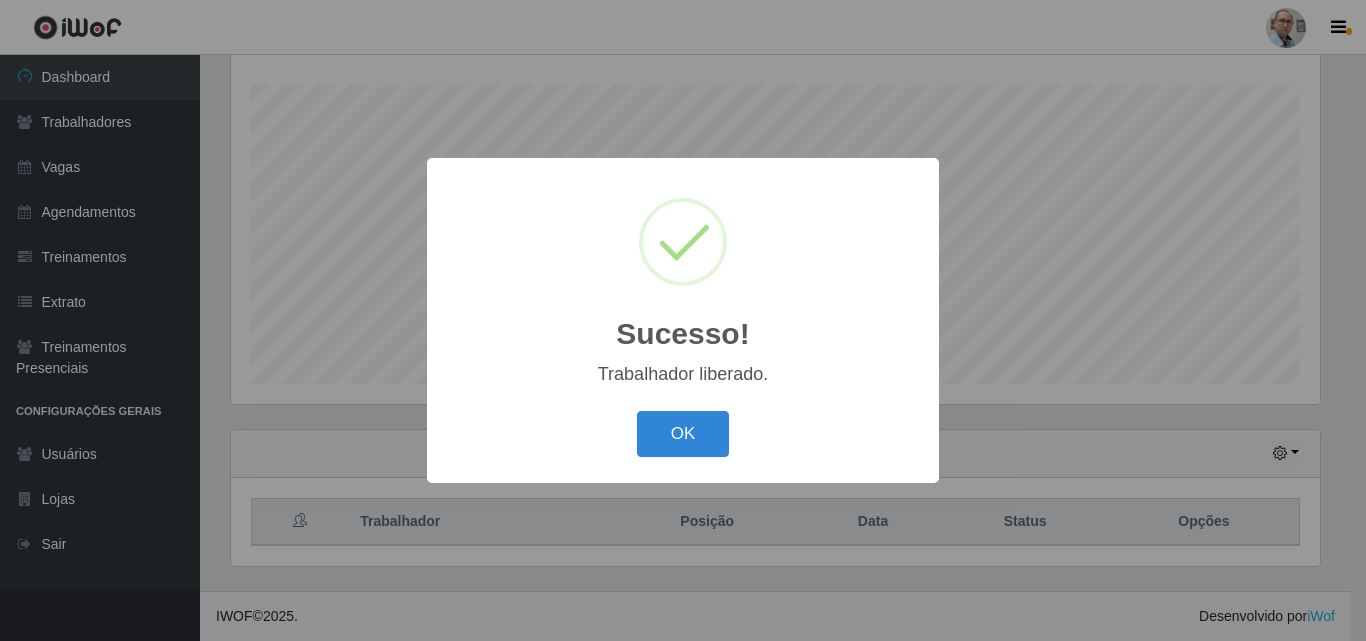 click on "Sucesso! × Trabalhador liberado. OK Cancel" at bounding box center (683, 320) 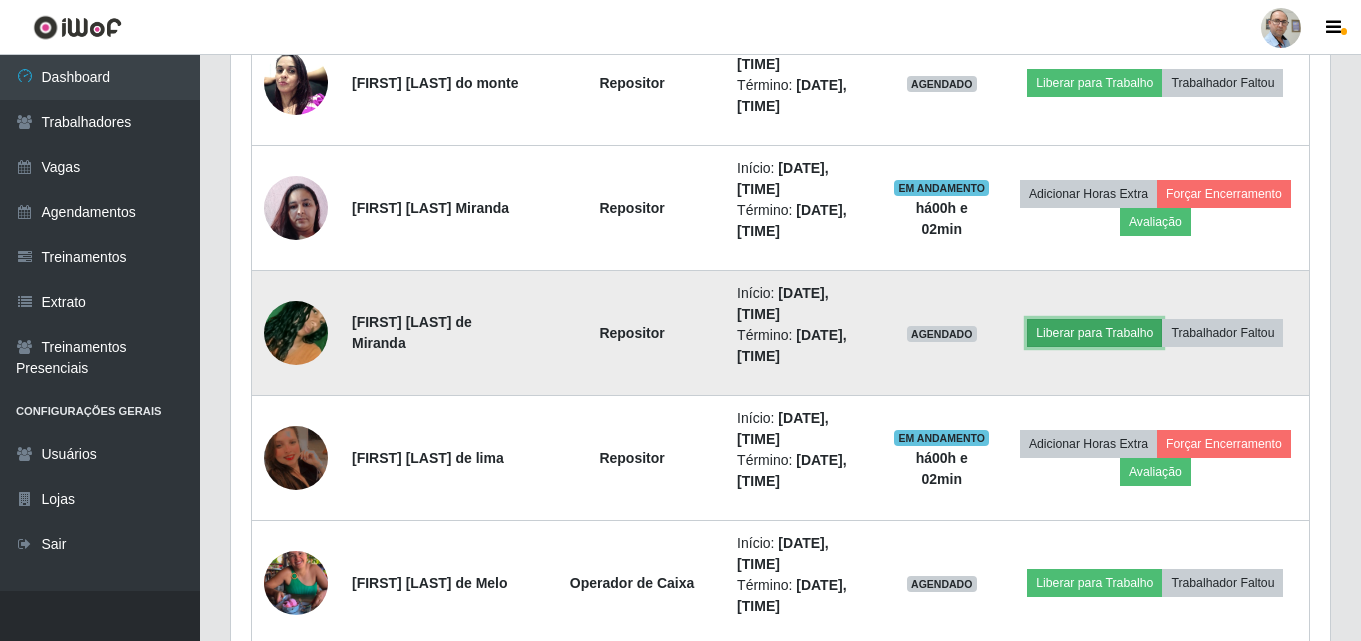 click on "Liberar para Trabalho" at bounding box center (1094, 333) 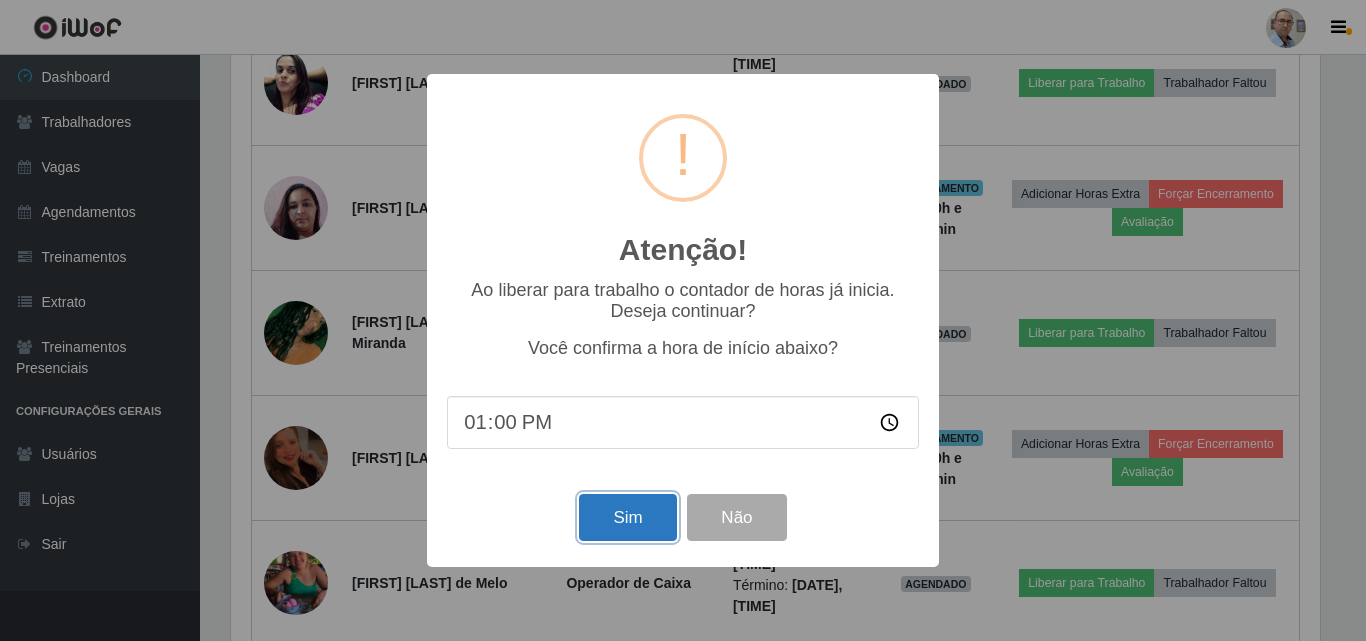 click on "Sim" at bounding box center (627, 517) 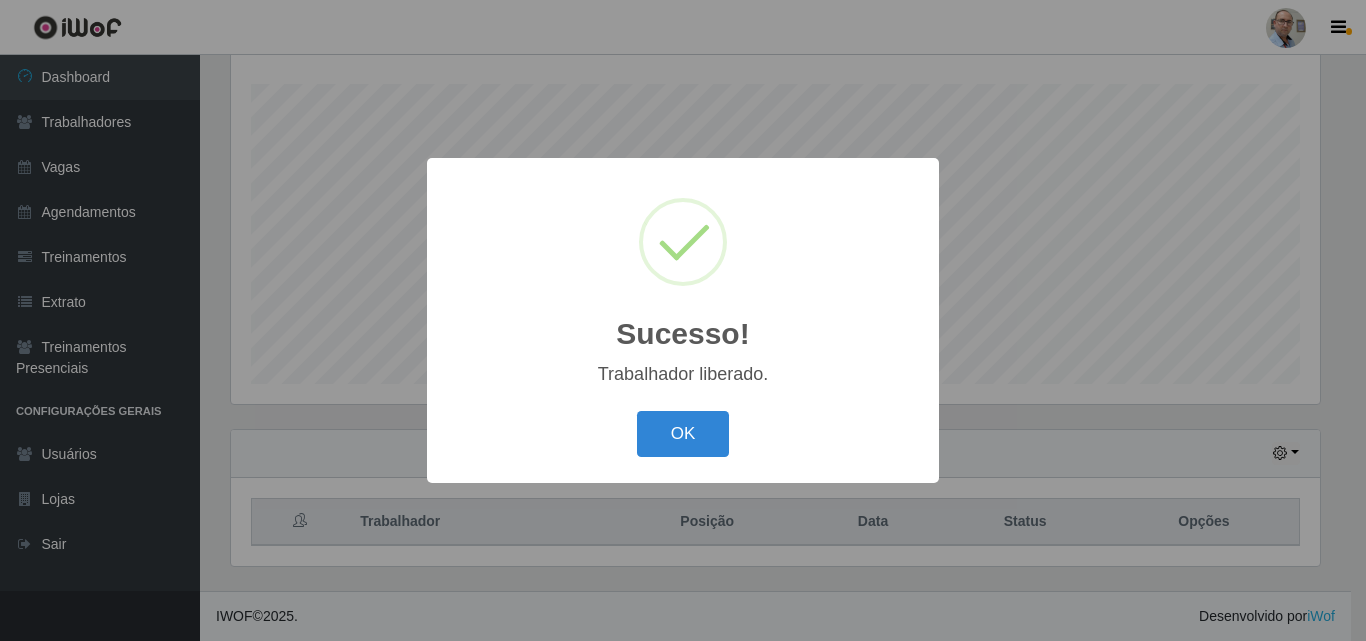 click on "Sucesso! × Trabalhador liberado. OK Cancel" at bounding box center (683, 320) 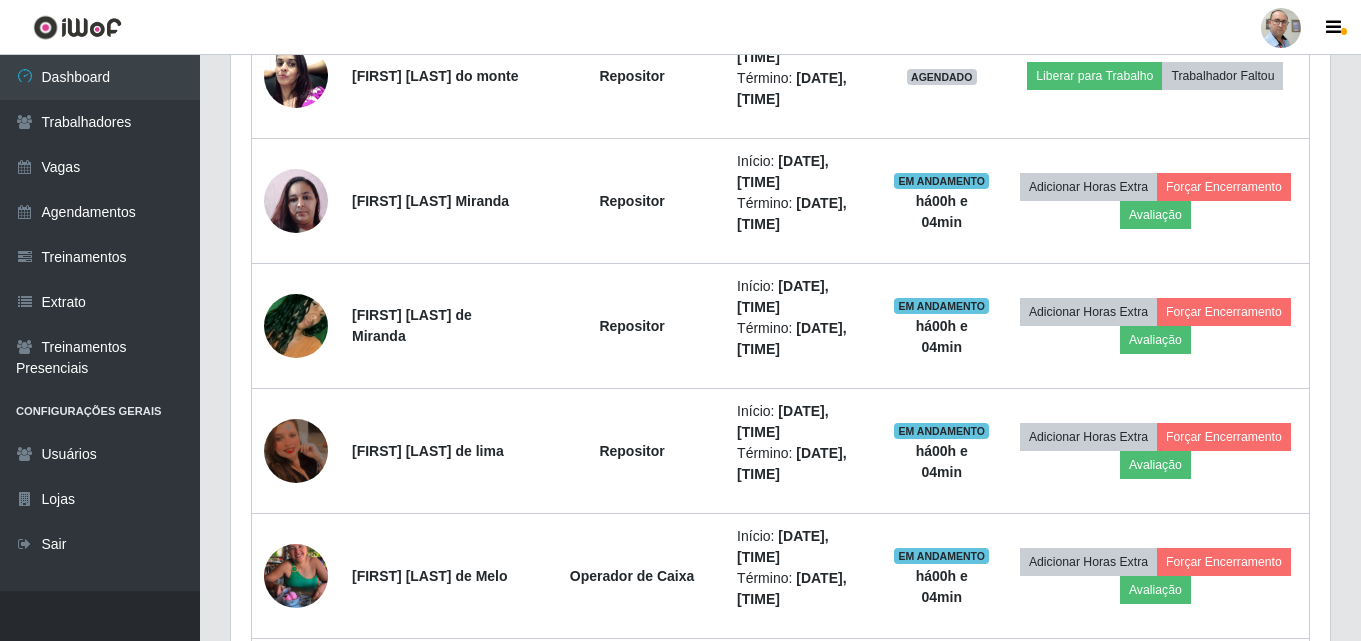 scroll, scrollTop: 3531, scrollLeft: 0, axis: vertical 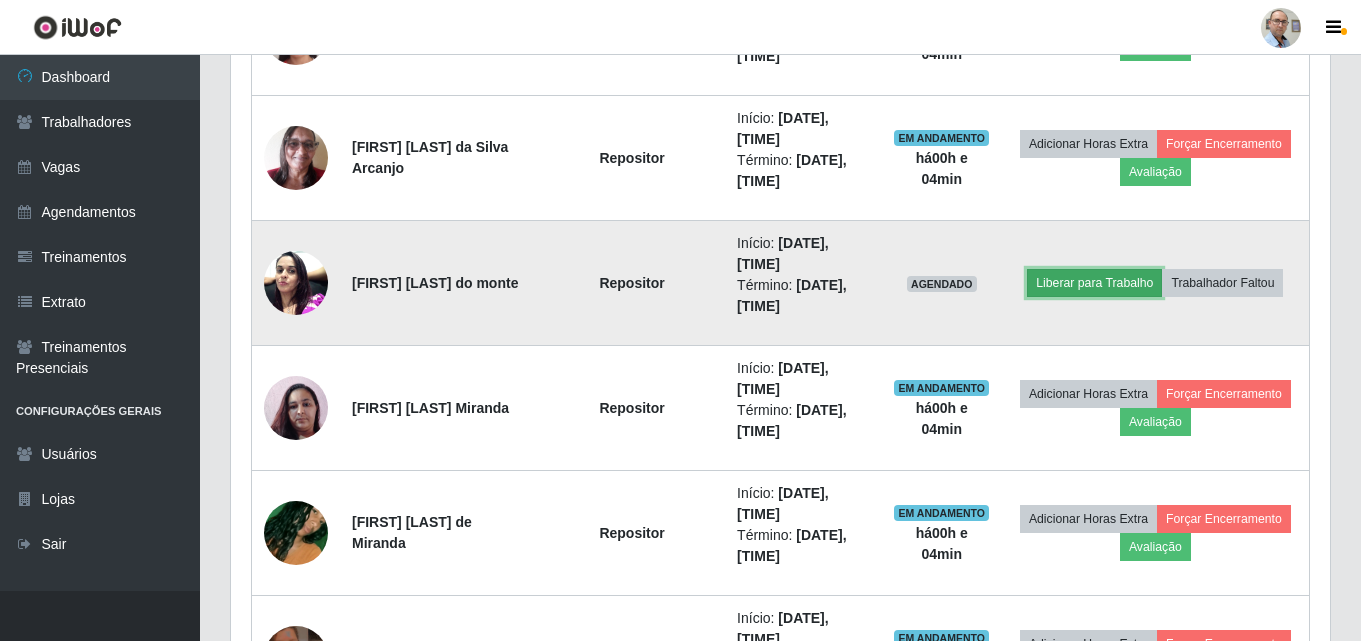 click on "Liberar para Trabalho" at bounding box center [1094, 283] 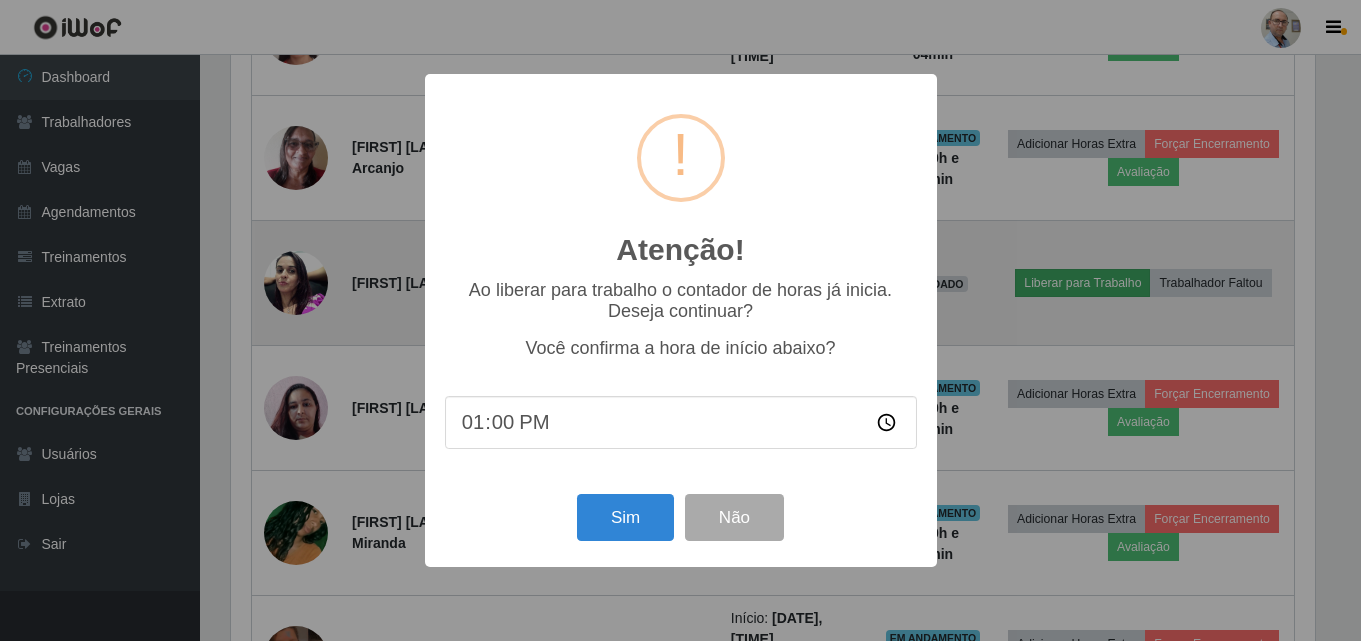 scroll, scrollTop: 999585, scrollLeft: 998911, axis: both 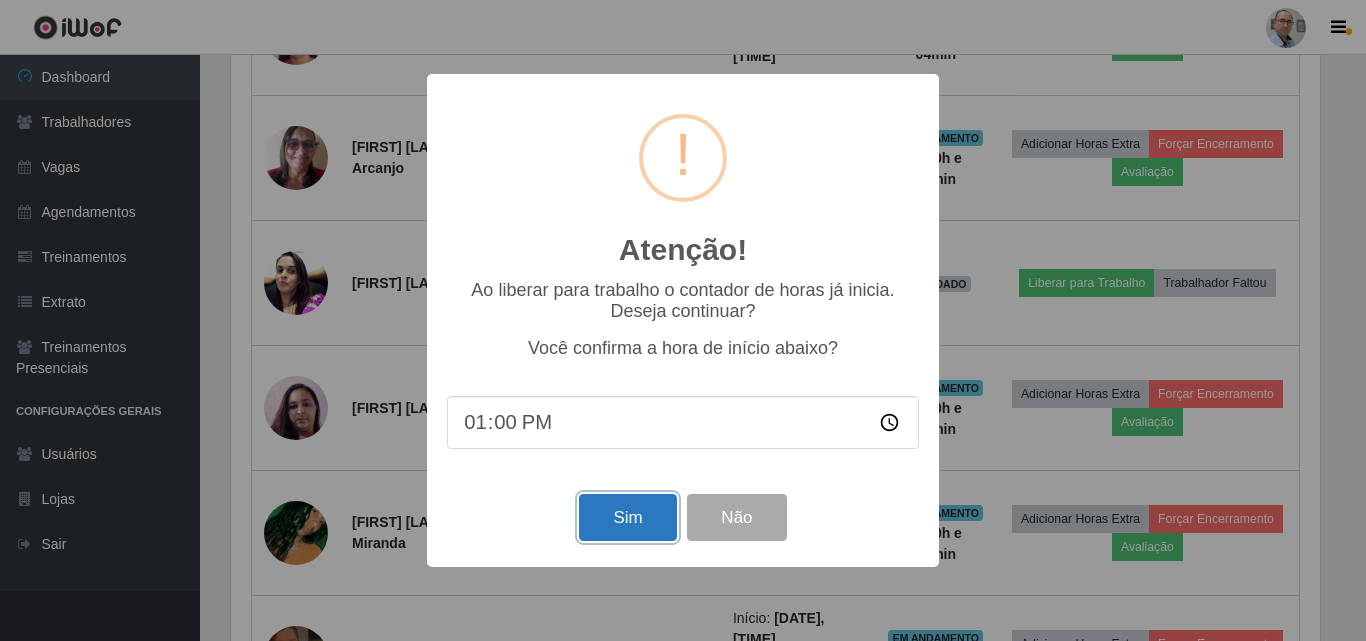 click on "Sim" at bounding box center (627, 517) 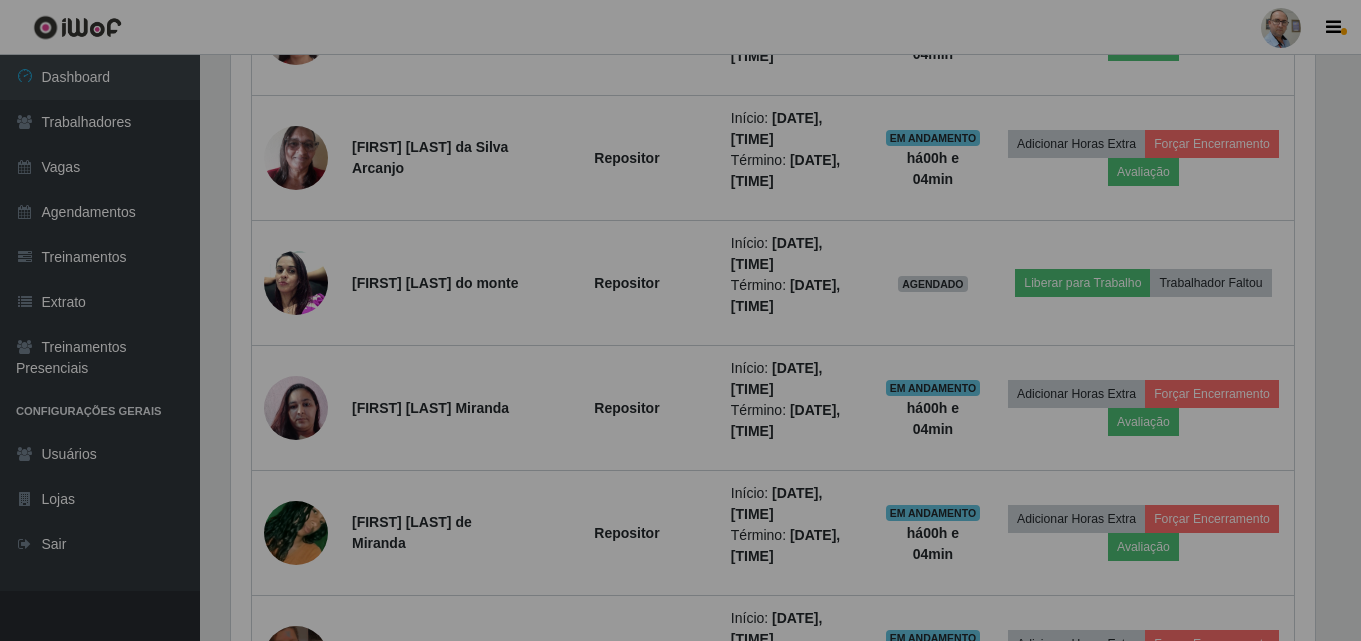 scroll, scrollTop: 999585, scrollLeft: 998901, axis: both 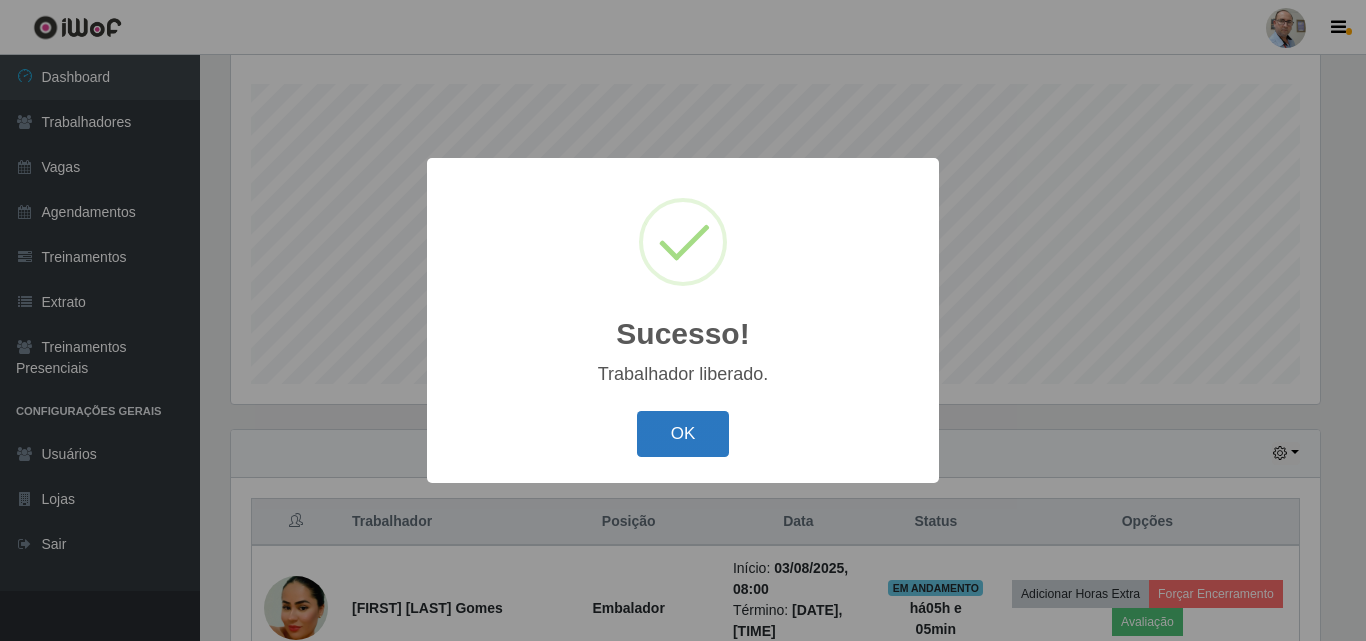 click on "OK" at bounding box center (683, 434) 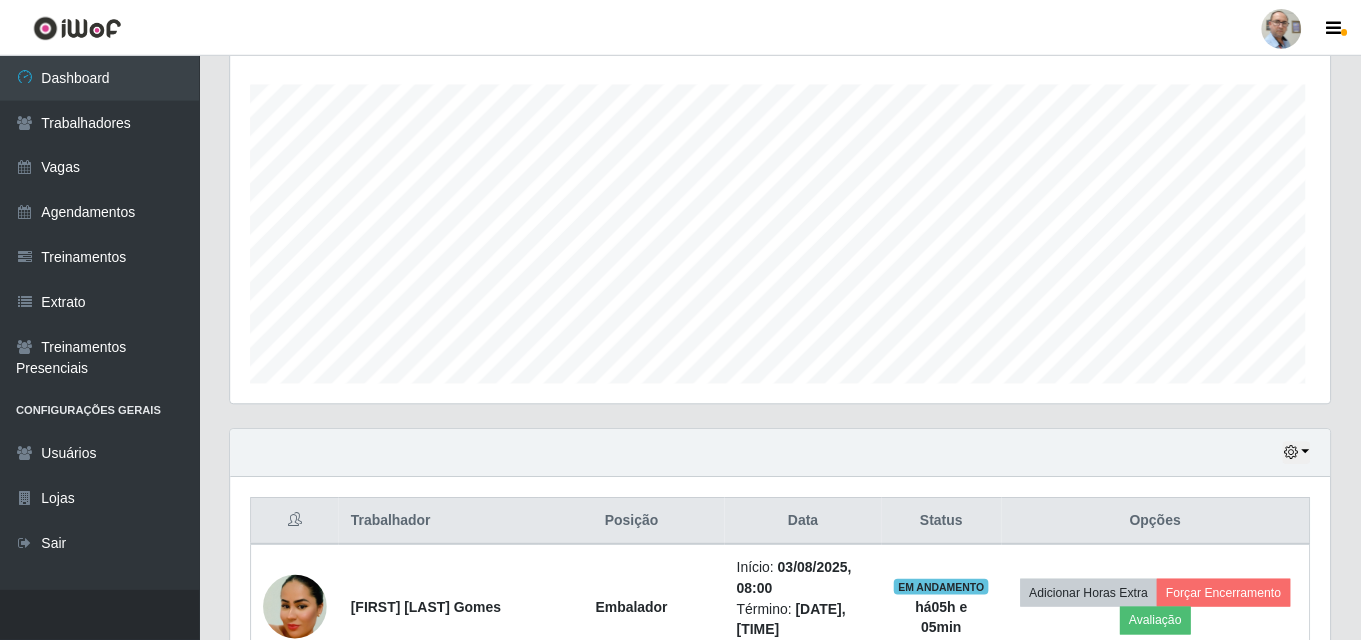 scroll, scrollTop: 999585, scrollLeft: 998901, axis: both 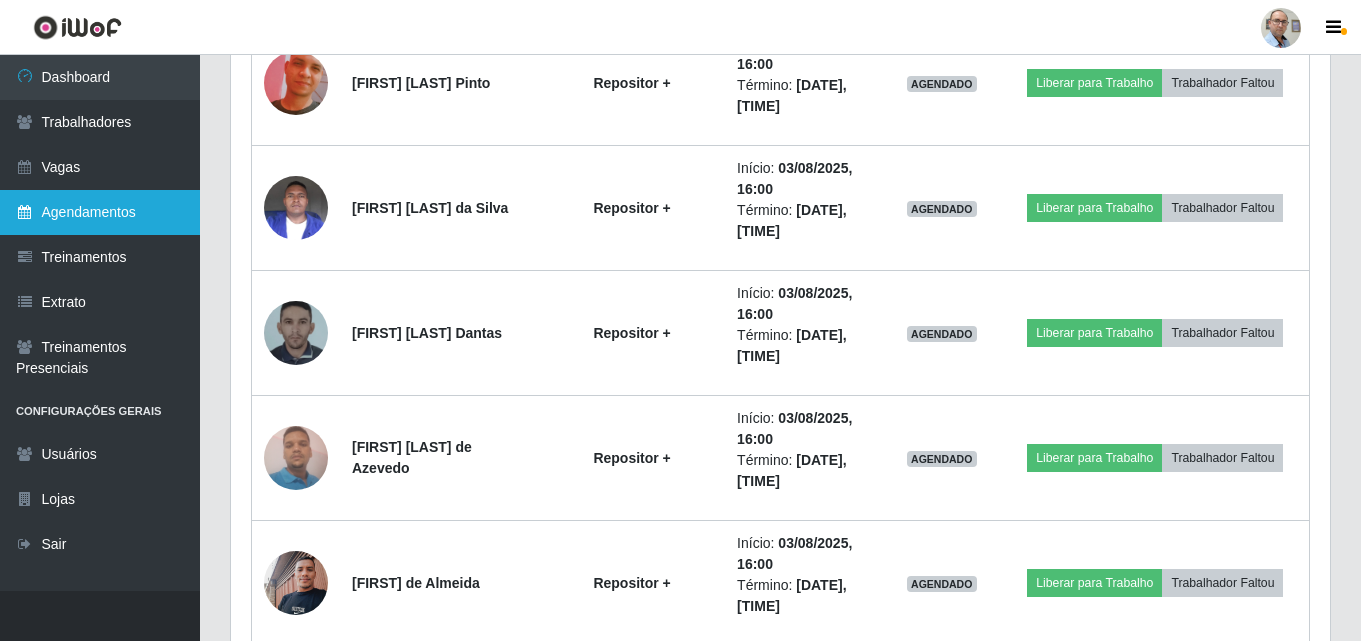 click on "Agendamentos" at bounding box center [100, 212] 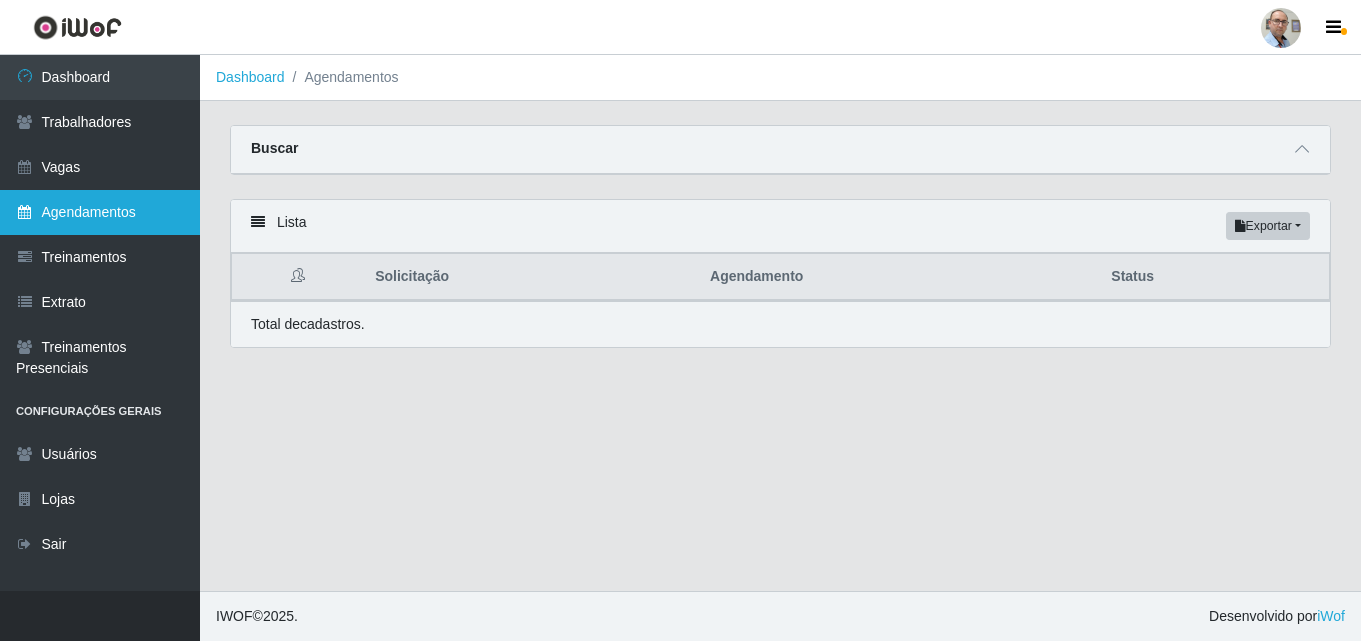 scroll, scrollTop: 0, scrollLeft: 0, axis: both 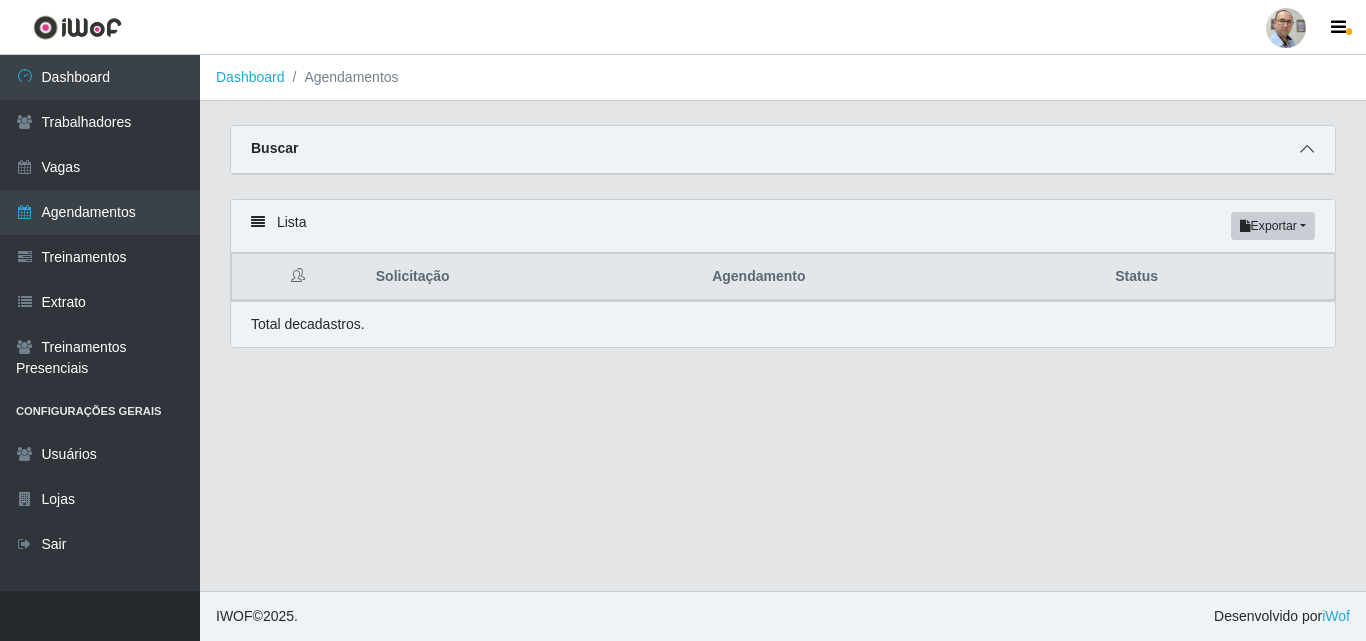 click at bounding box center (1307, 149) 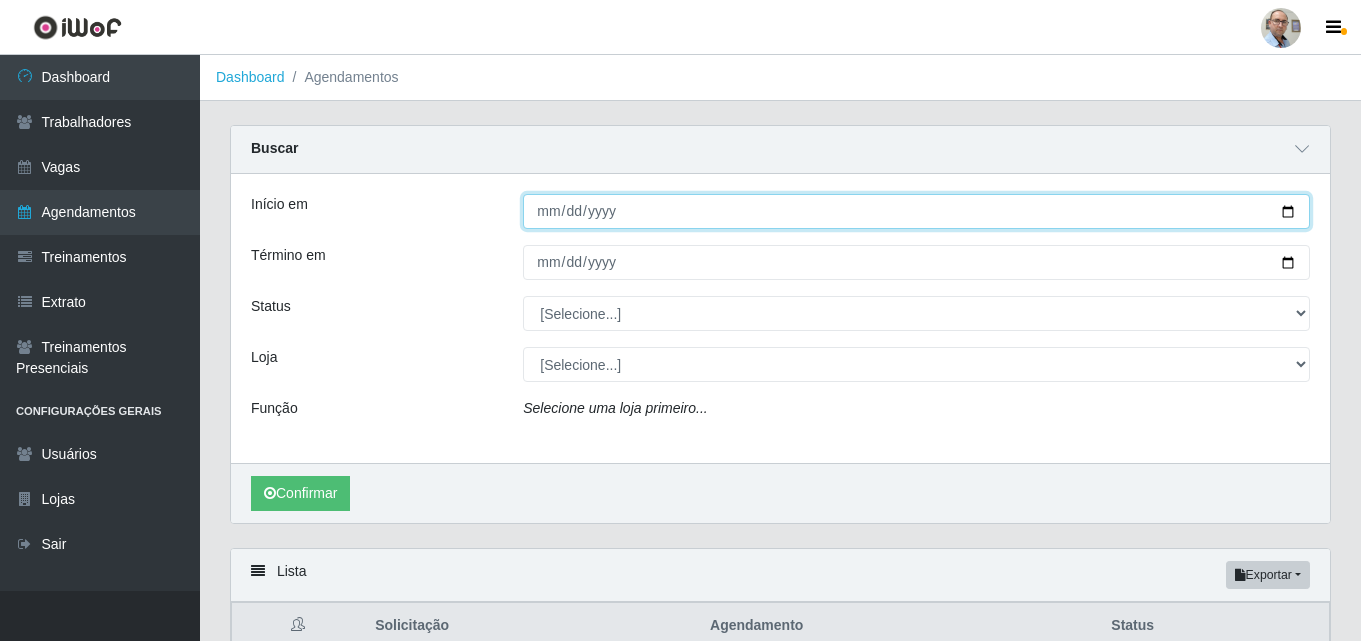 click on "Início em" at bounding box center (916, 211) 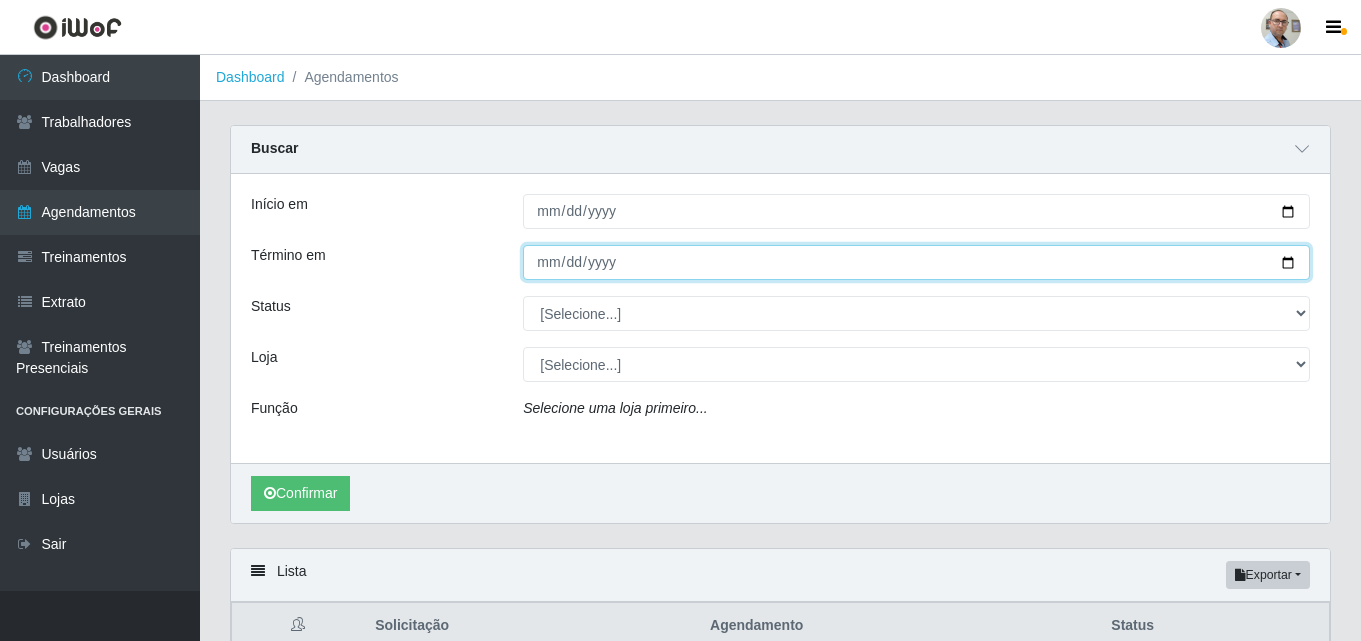 click on "Término em" at bounding box center [916, 262] 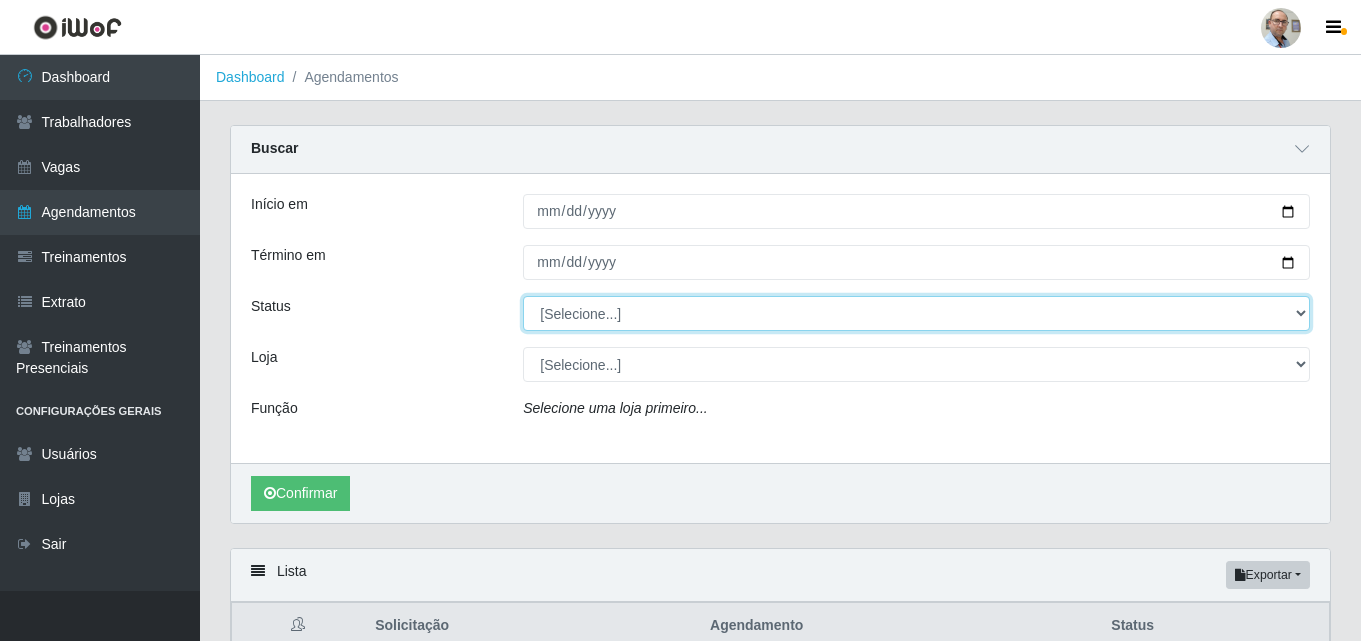 click on "[Selecione...] AGENDADO AGUARDANDO LIBERAR EM ANDAMENTO EM REVISÃO FINALIZADO CANCELADO FALTA" at bounding box center (916, 313) 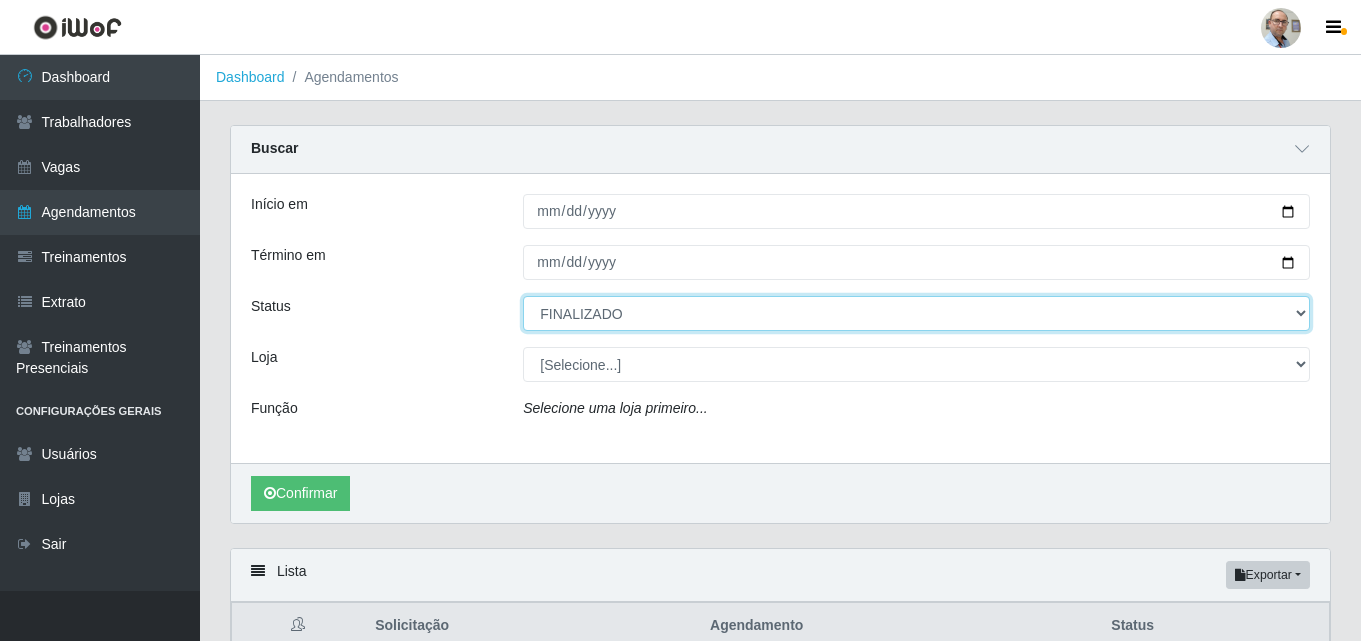 click on "[Selecione...] AGENDADO AGUARDANDO LIBERAR EM ANDAMENTO EM REVISÃO FINALIZADO CANCELADO FALTA" at bounding box center [916, 313] 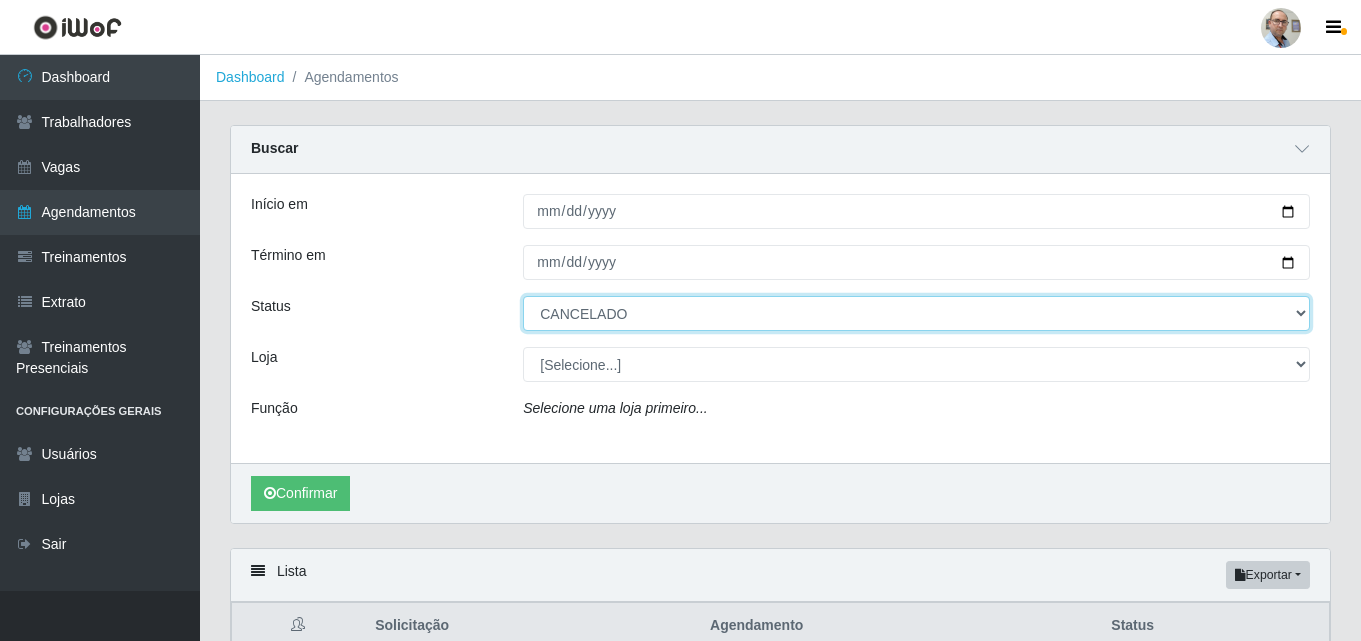 click on "[Selecione...] AGENDADO AGUARDANDO LIBERAR EM ANDAMENTO EM REVISÃO FINALIZADO CANCELADO FALTA" at bounding box center [916, 313] 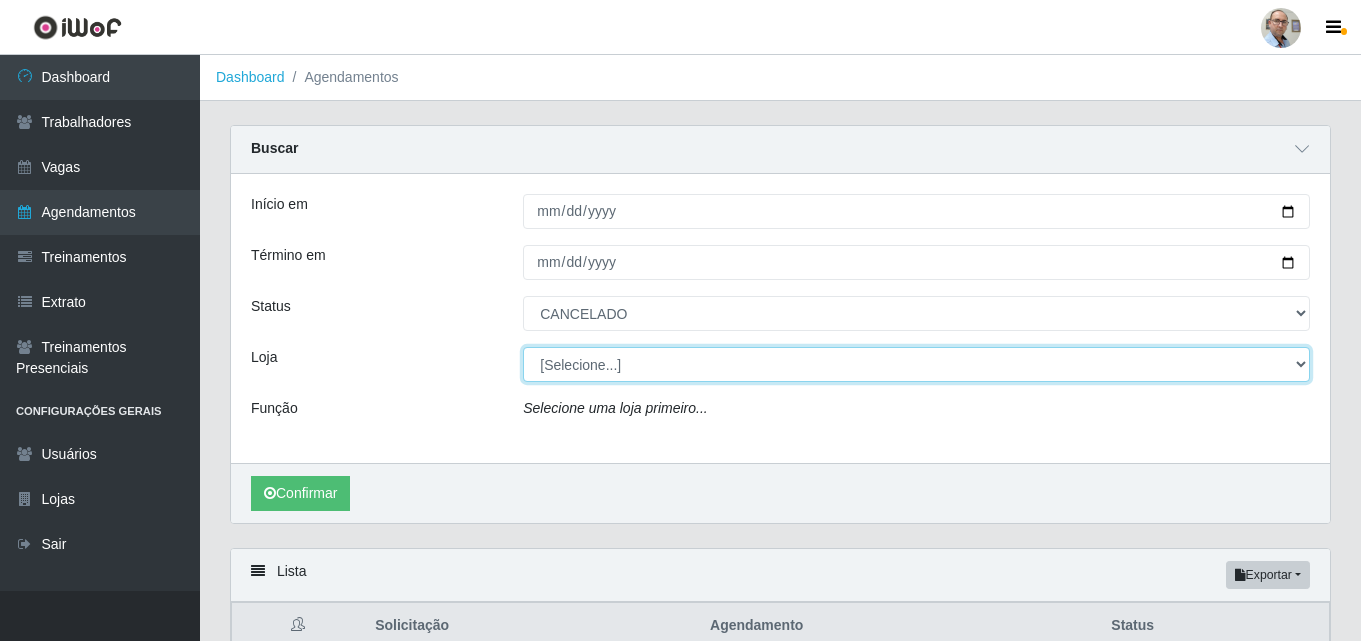 click on "[Selecione...] Mar Vermelho - Loja 04" at bounding box center [916, 364] 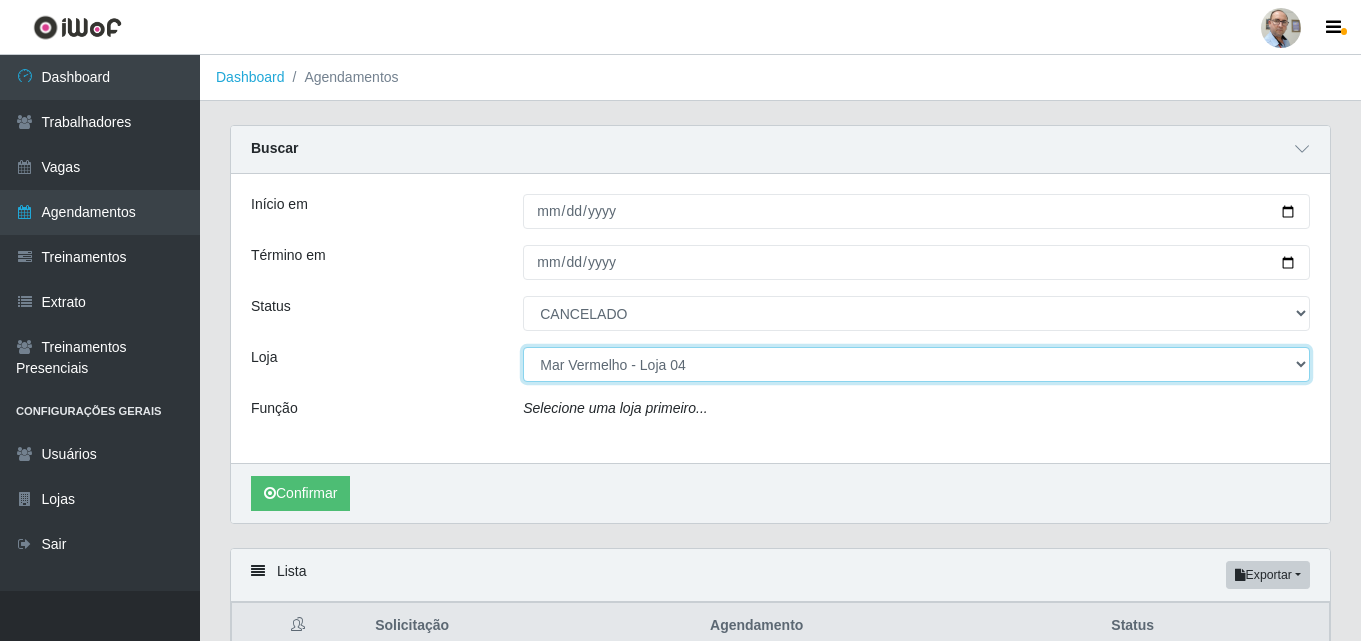 click on "[Selecione...] Mar Vermelho - Loja 04" at bounding box center (916, 364) 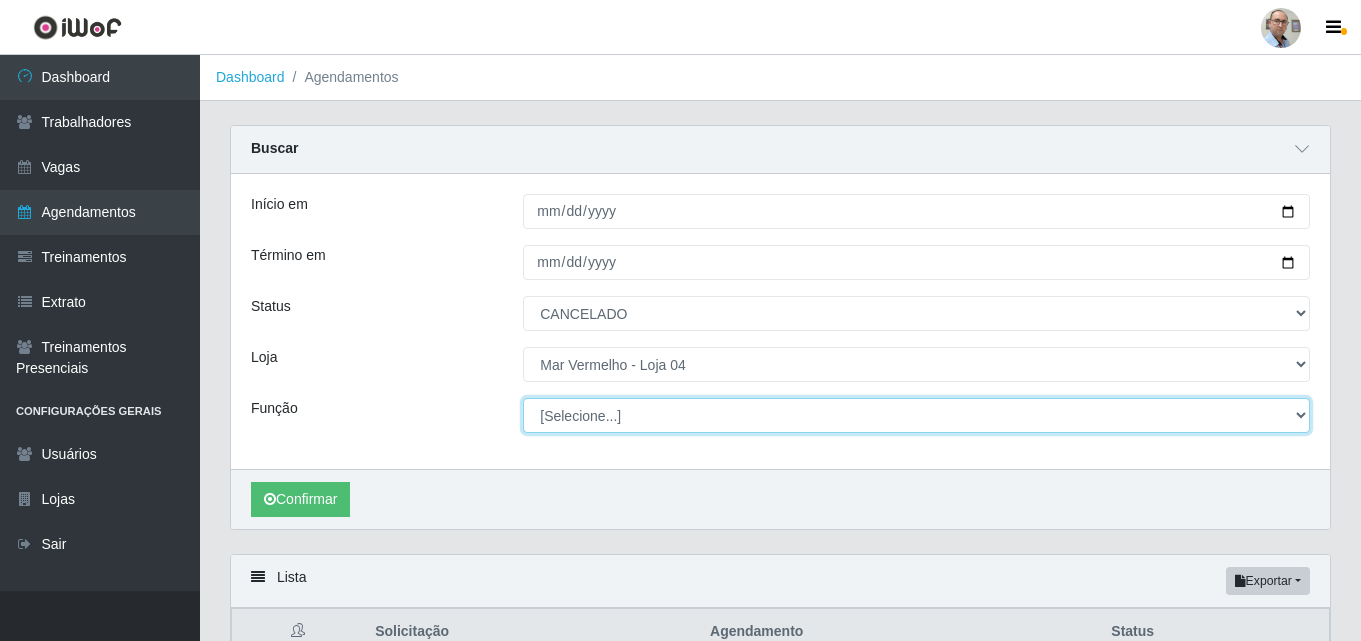 click on "[Selecione...] ASG ASG + ASG ++ Auxiliar de Depósito Auxiliar de Depósito + Auxiliar de Depósito ++ Auxiliar de Estacionamento Auxiliar de Estacionamento + Auxiliar de Estacionamento ++ Balconista de Frios Balconista de Frios + Balconista de Padaria Balconista de Padaria + Embalador Embalador + Embalador ++ Operador de Caixa Operador de Caixa + Operador de Caixa ++ Repositor Repositor + Repositor ++ Repositor de Frios Repositor de Frios + Repositor de Frios ++ Repositor de Hortifruti Repositor de Hortifruti + Repositor de Hortifruti ++" at bounding box center [916, 415] 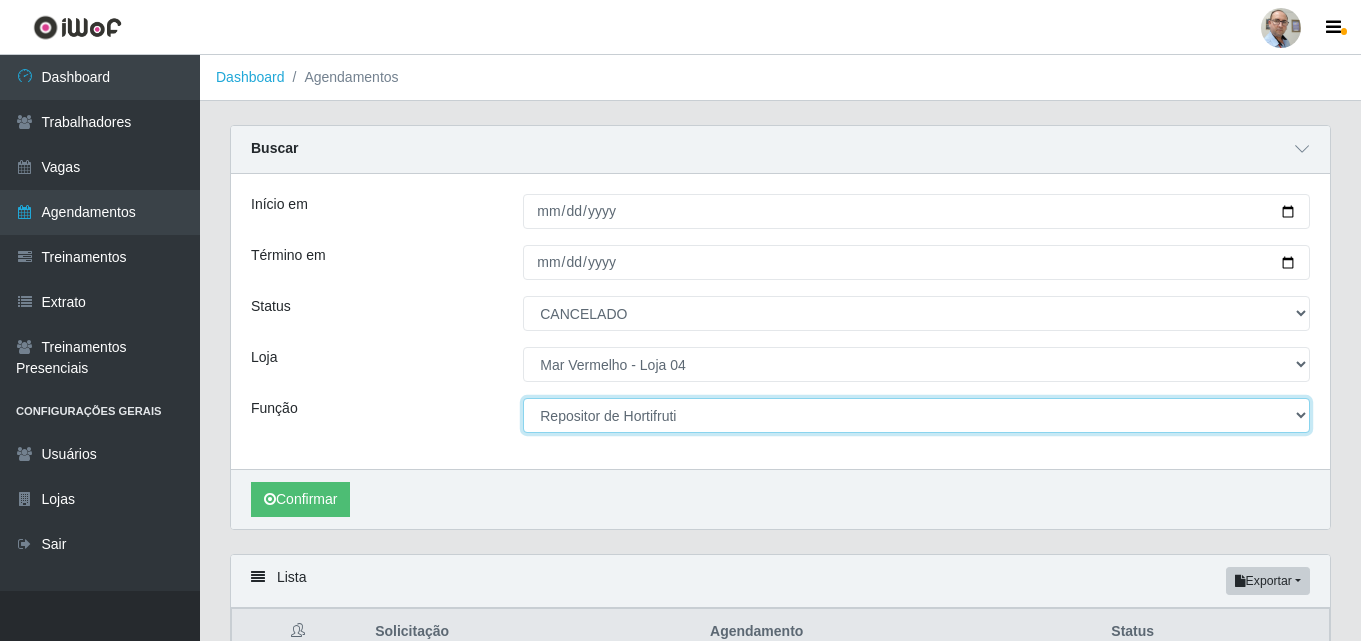 click on "[Selecione...] ASG ASG + ASG ++ Auxiliar de Depósito Auxiliar de Depósito + Auxiliar de Depósito ++ Auxiliar de Estacionamento Auxiliar de Estacionamento + Auxiliar de Estacionamento ++ Balconista de Frios Balconista de Frios + Balconista de Padaria Balconista de Padaria + Embalador Embalador + Embalador ++ Operador de Caixa Operador de Caixa + Operador de Caixa ++ Repositor Repositor + Repositor ++ Repositor de Frios Repositor de Frios + Repositor de Frios ++ Repositor de Hortifruti Repositor de Hortifruti + Repositor de Hortifruti ++" at bounding box center (916, 415) 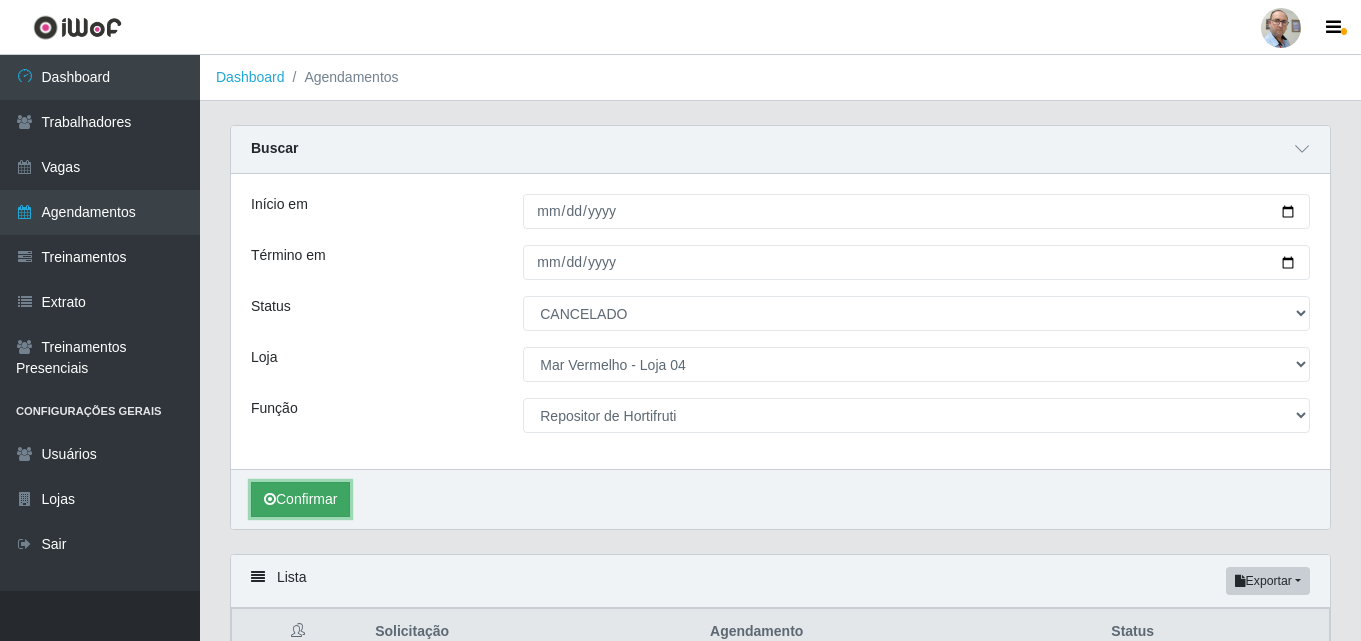 click on "Confirmar" at bounding box center (300, 499) 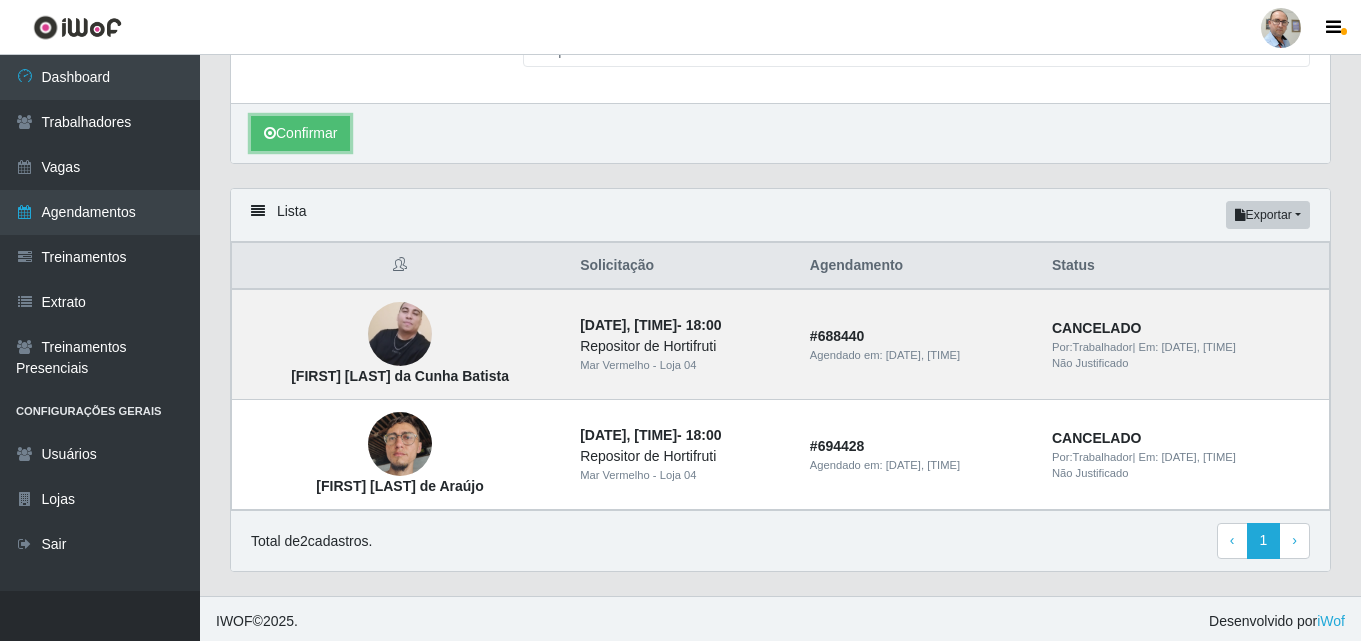 scroll, scrollTop: 372, scrollLeft: 0, axis: vertical 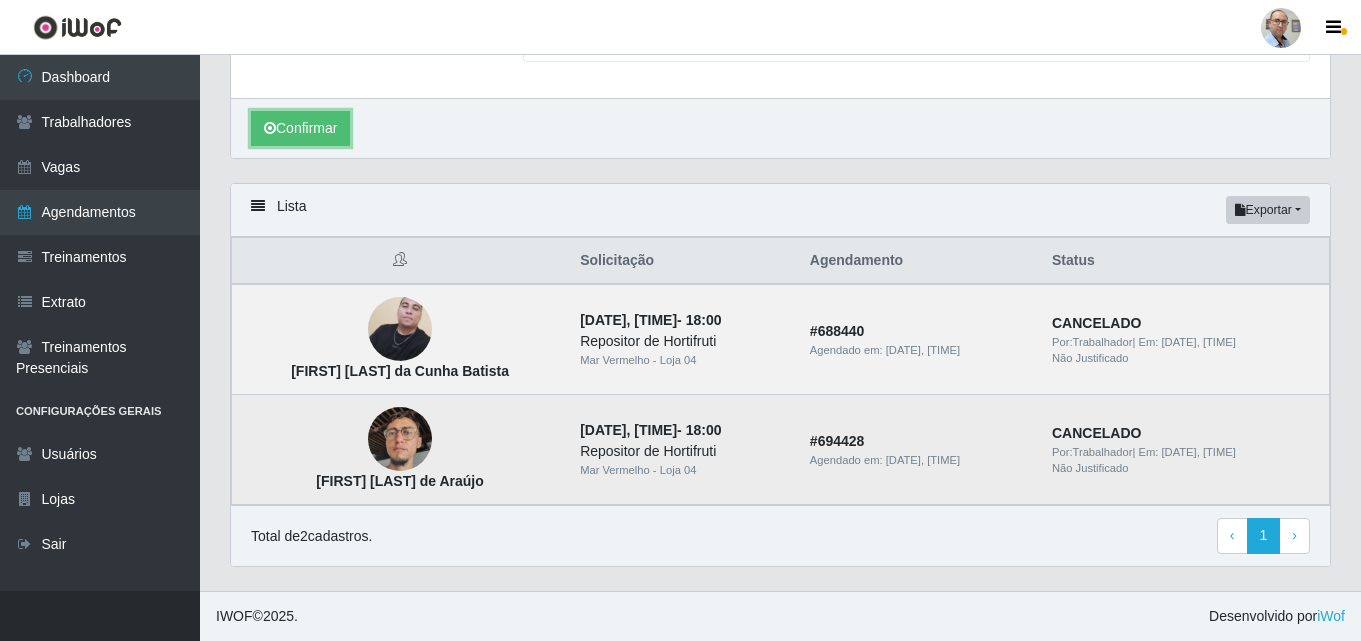 type 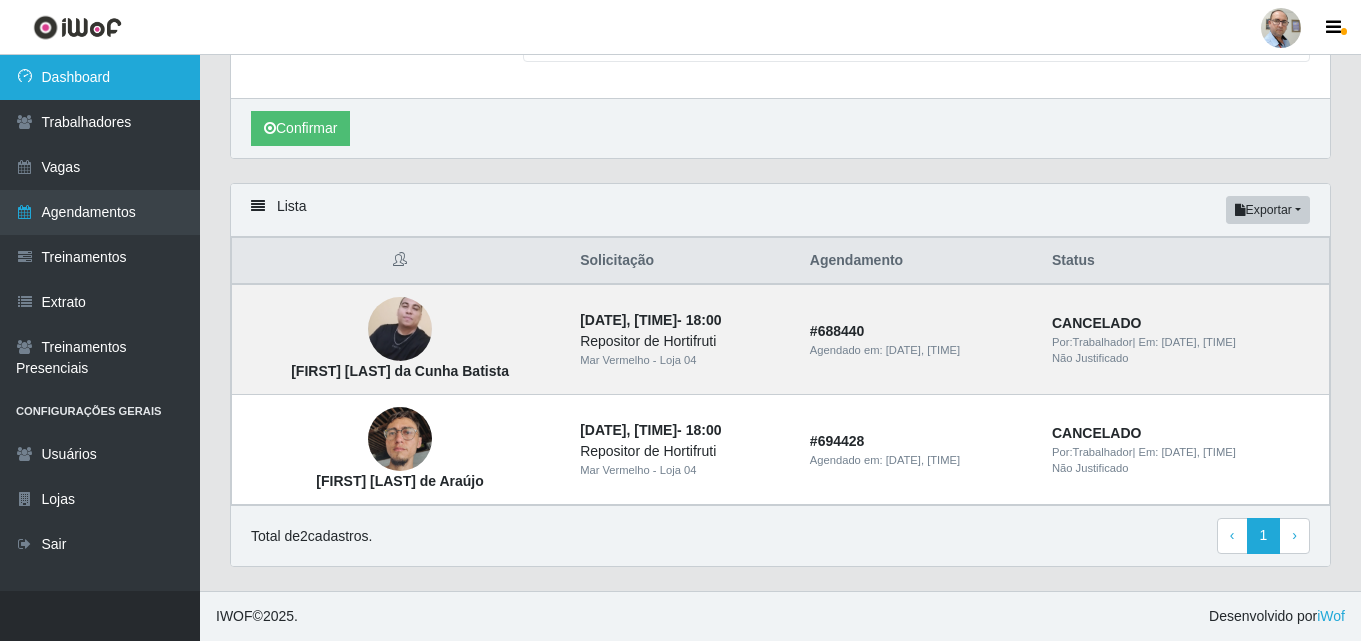 click on "Dashboard" at bounding box center (100, 77) 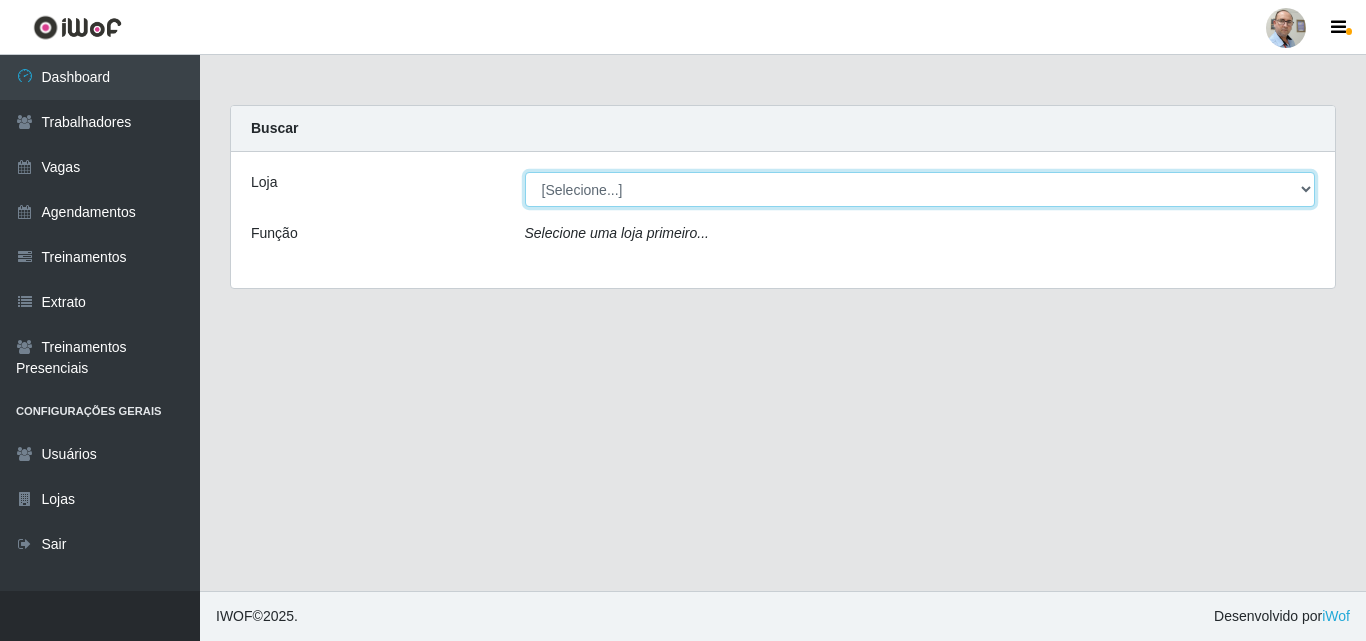 click on "[Selecione...] Mar Vermelho - Loja 04" at bounding box center (920, 189) 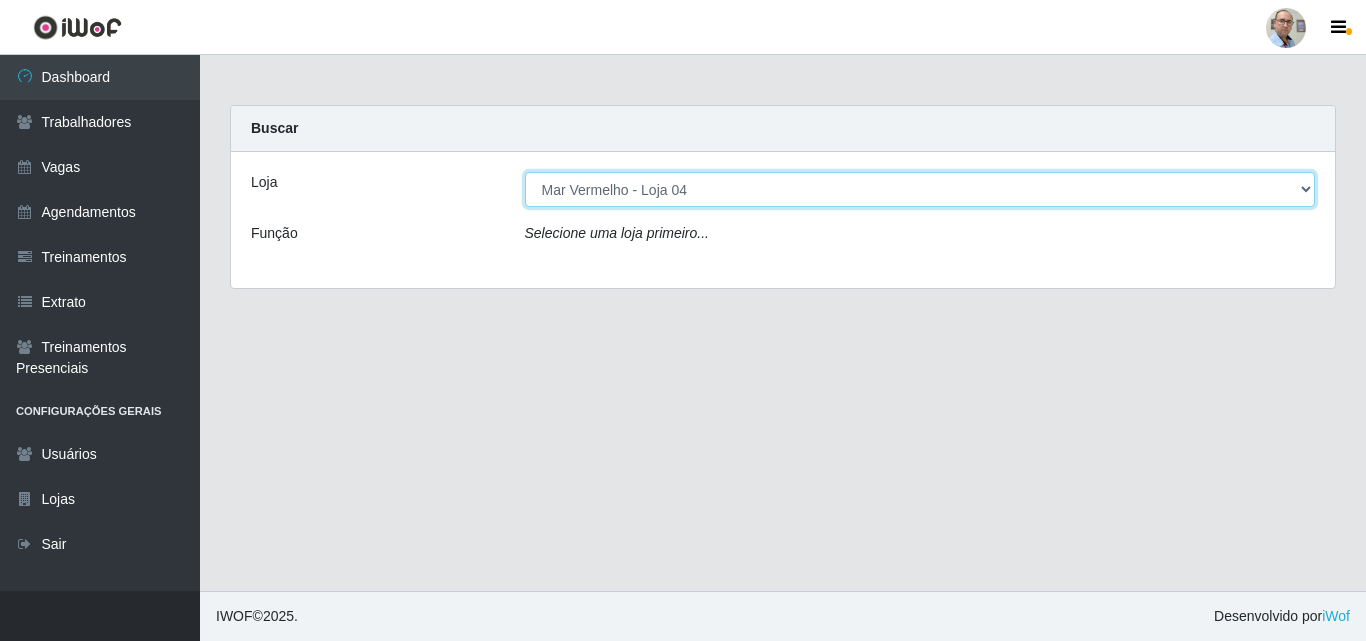 click on "[Selecione...] Mar Vermelho - Loja 04" at bounding box center (920, 189) 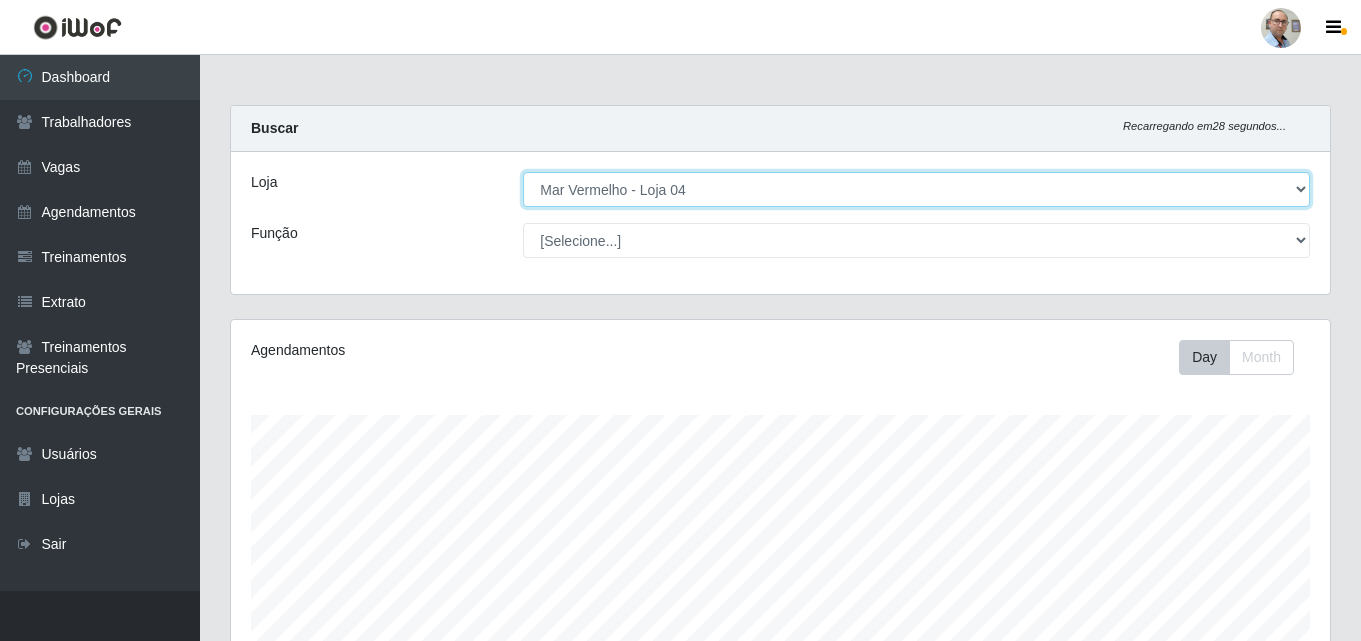 scroll, scrollTop: 999585, scrollLeft: 998901, axis: both 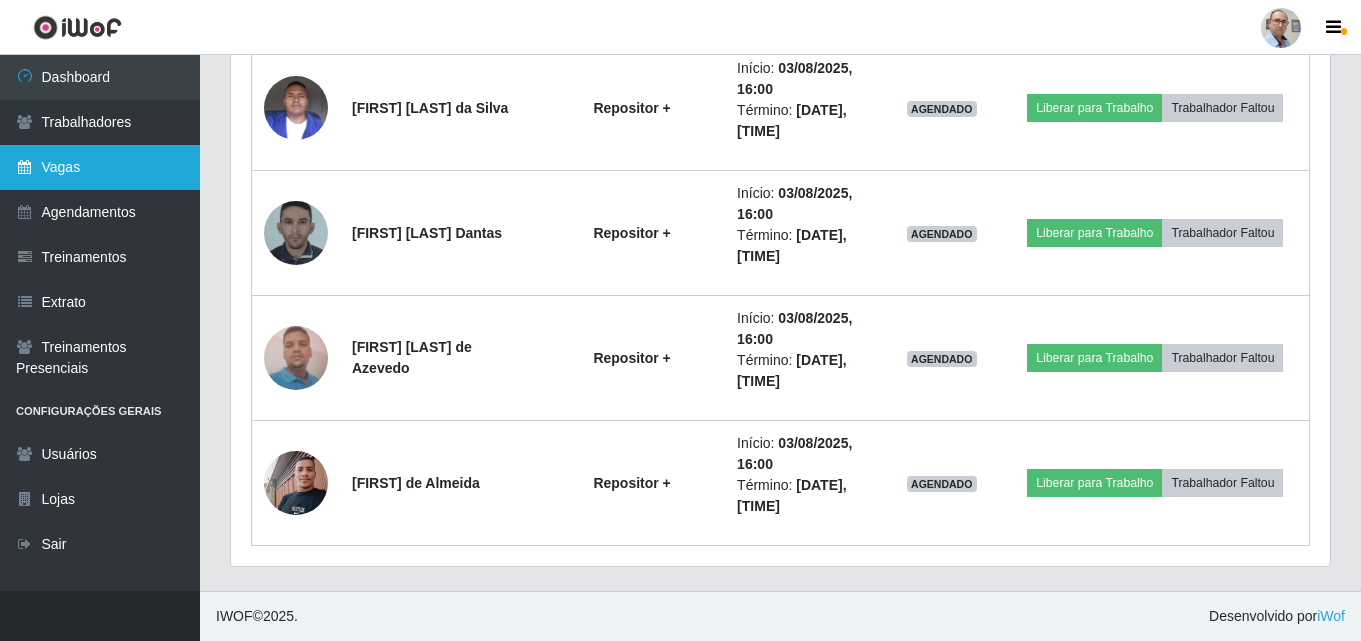 click on "Vagas" at bounding box center [100, 167] 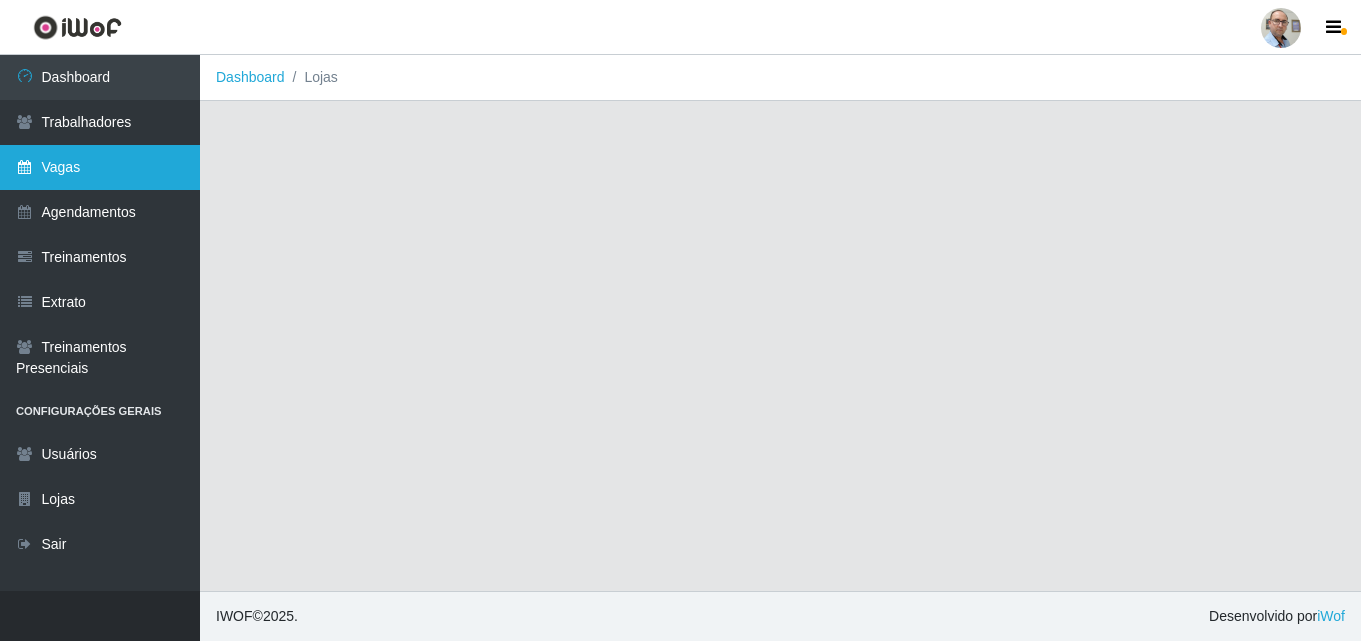 scroll, scrollTop: 0, scrollLeft: 0, axis: both 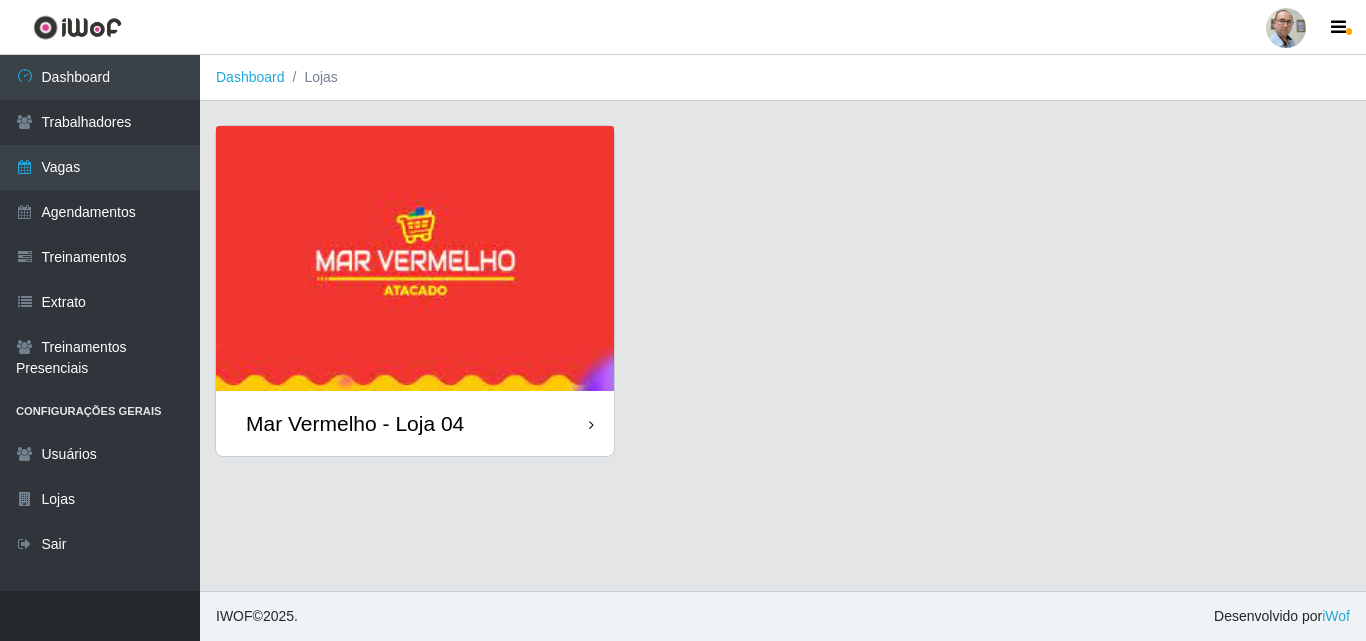 click on "Mar Vermelho - Loja 04" at bounding box center (355, 423) 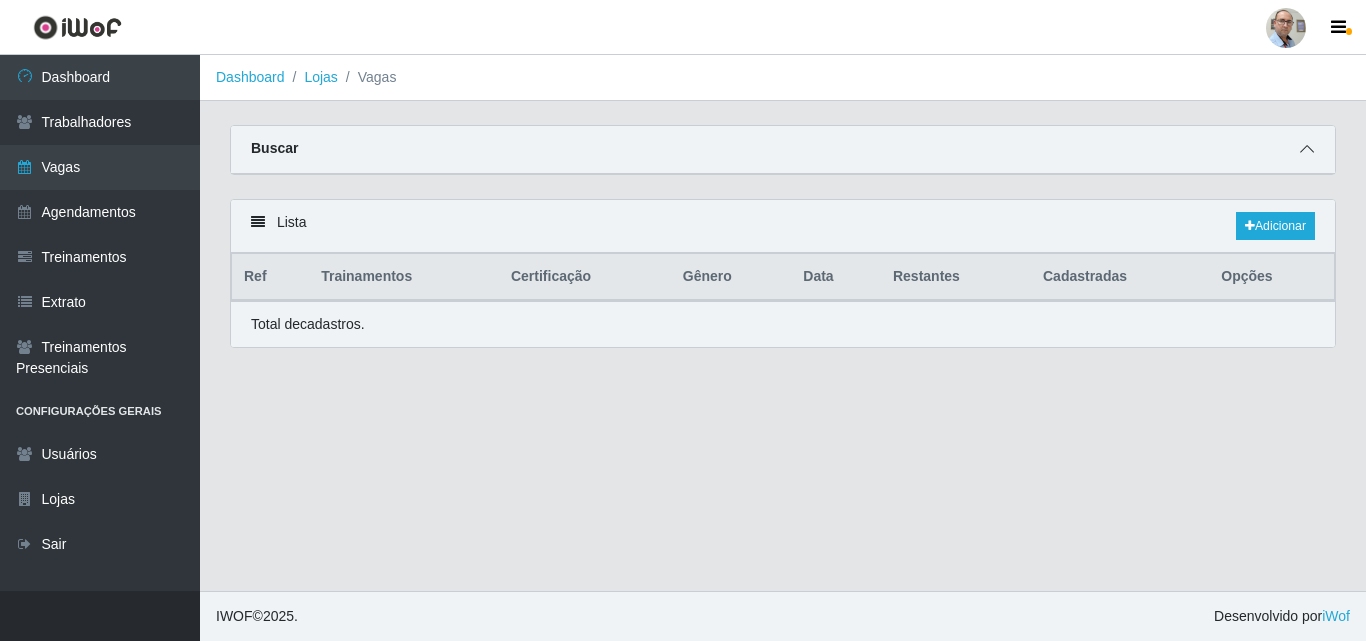click at bounding box center (1307, 149) 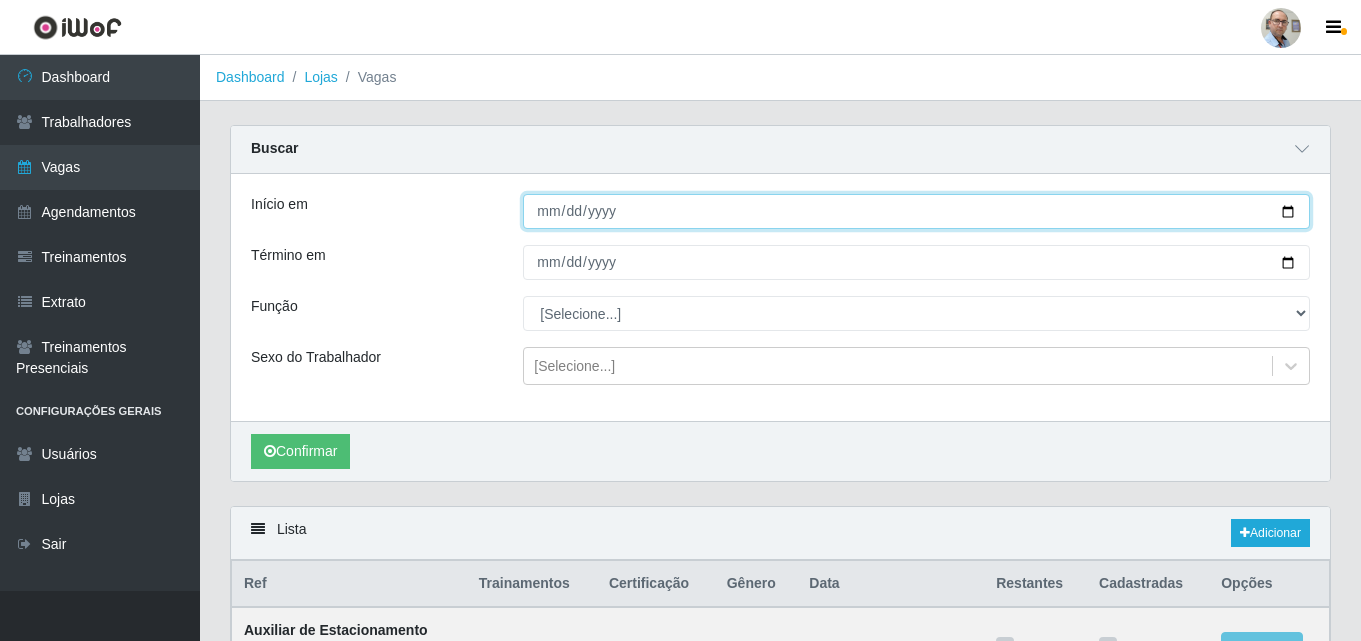 click on "Início em" at bounding box center (916, 211) 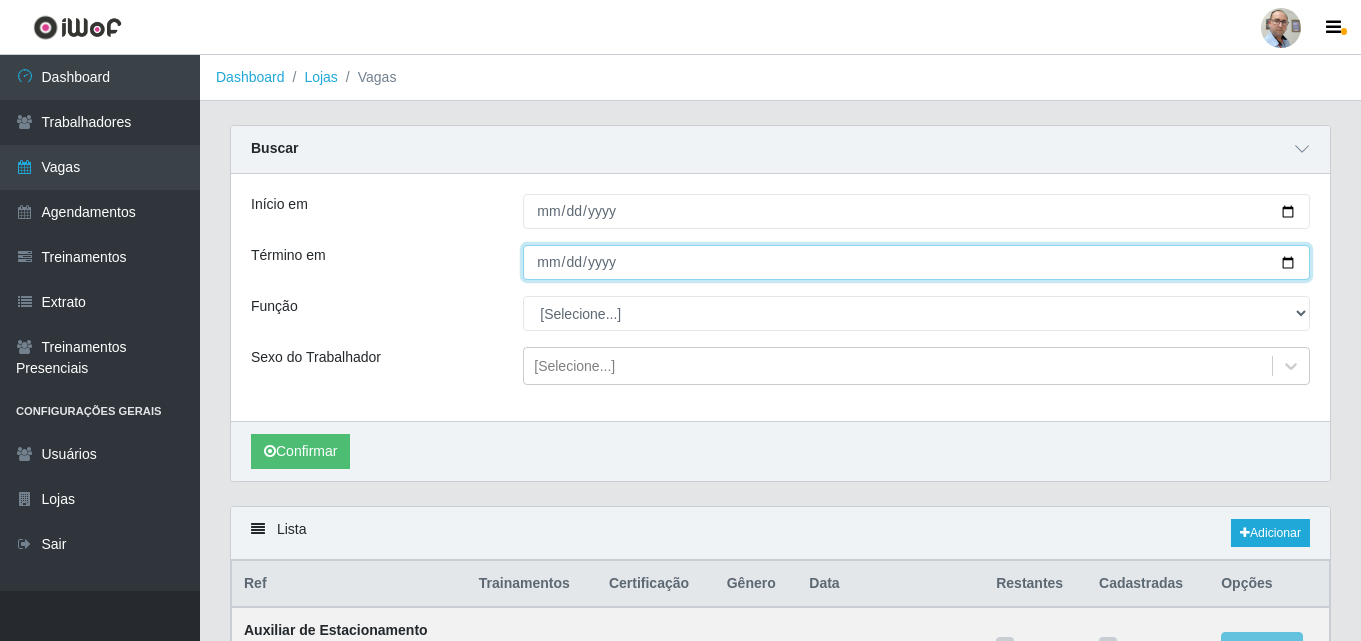 click on "Término em" at bounding box center (916, 262) 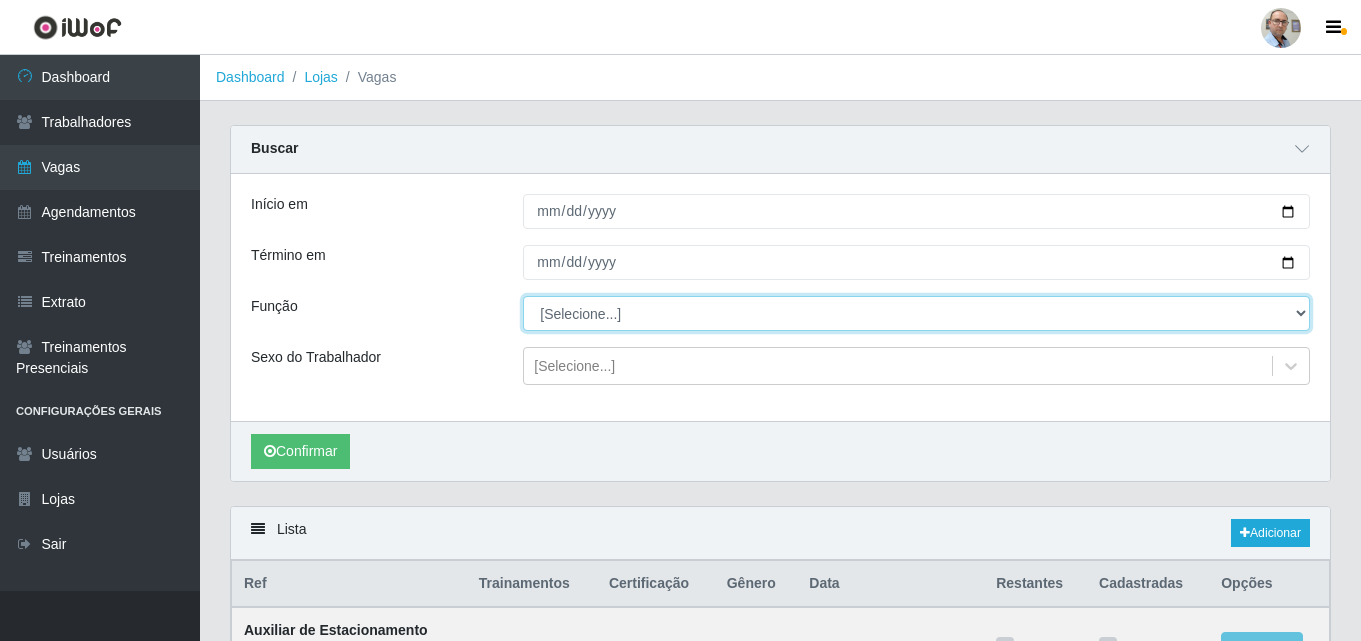 drag, startPoint x: 597, startPoint y: 326, endPoint x: 599, endPoint y: 313, distance: 13.152946 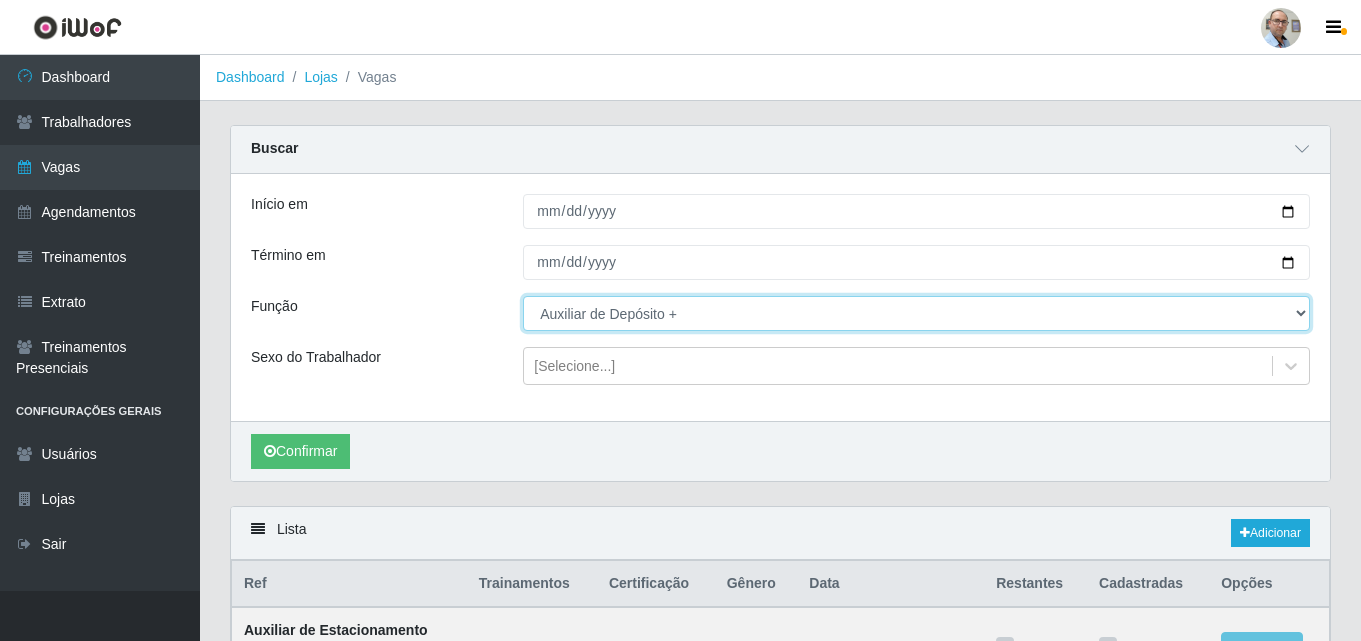 click on "[Selecione...] ASG ASG + ASG ++ Auxiliar de Depósito Auxiliar de Depósito + Auxiliar de Depósito ++ Auxiliar de Estacionamento Auxiliar de Estacionamento + Auxiliar de Estacionamento ++ Balconista de Frios Balconista de Frios + Balconista de Padaria Balconista de Padaria + Embalador Embalador + Embalador ++ Operador de Caixa Operador de Caixa + Operador de Caixa ++ Repositor Repositor + Repositor ++ Repositor de Frios Repositor de Frios + Repositor de Frios ++ Repositor de Hortifruti Repositor de Hortifruti + Repositor de Hortifruti ++" at bounding box center [916, 313] 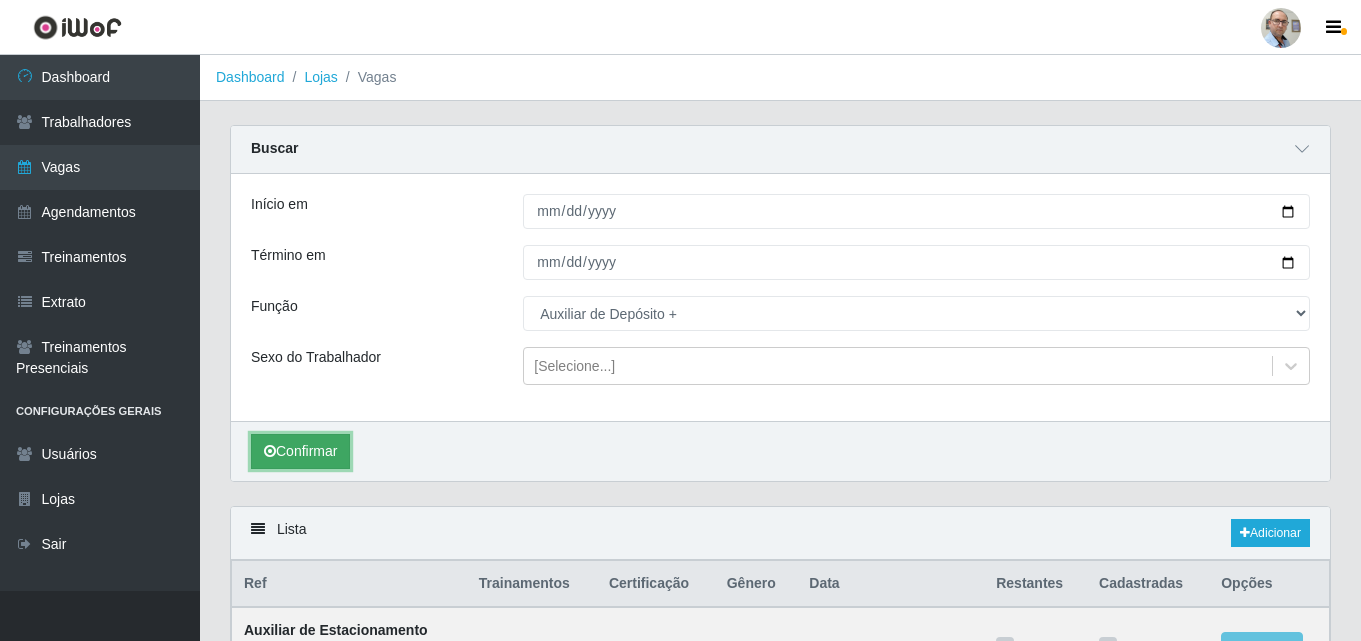 click on "Confirmar" at bounding box center [300, 451] 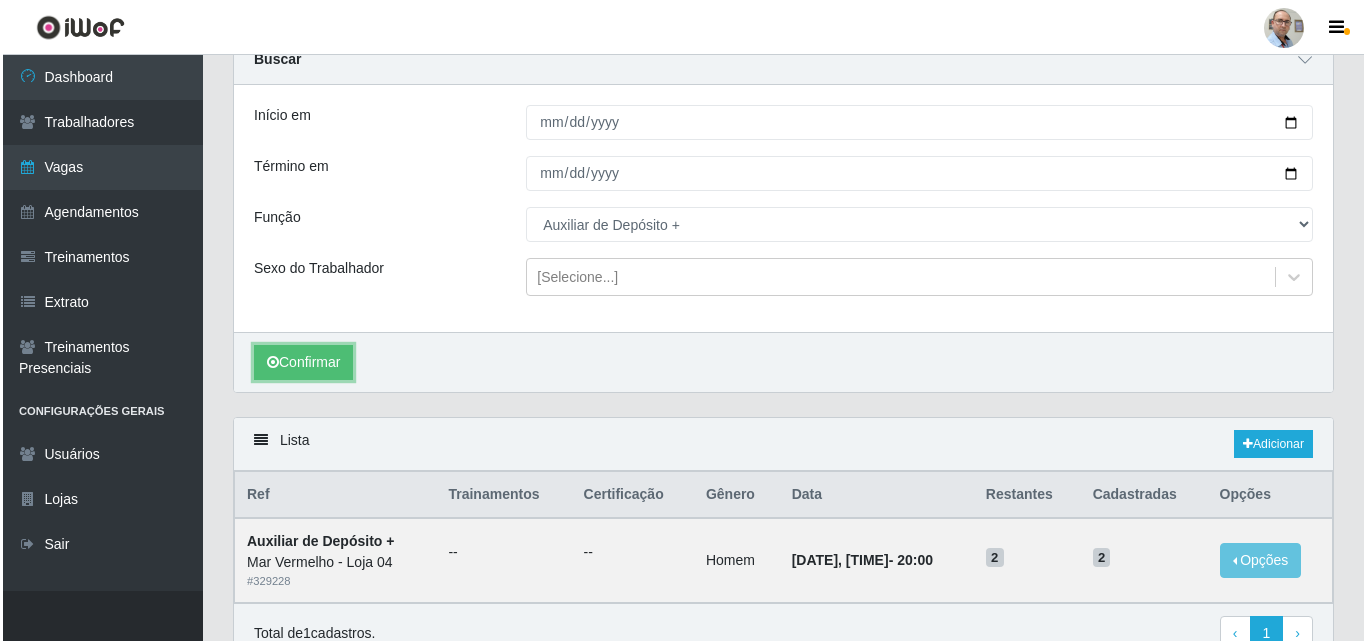 scroll, scrollTop: 188, scrollLeft: 0, axis: vertical 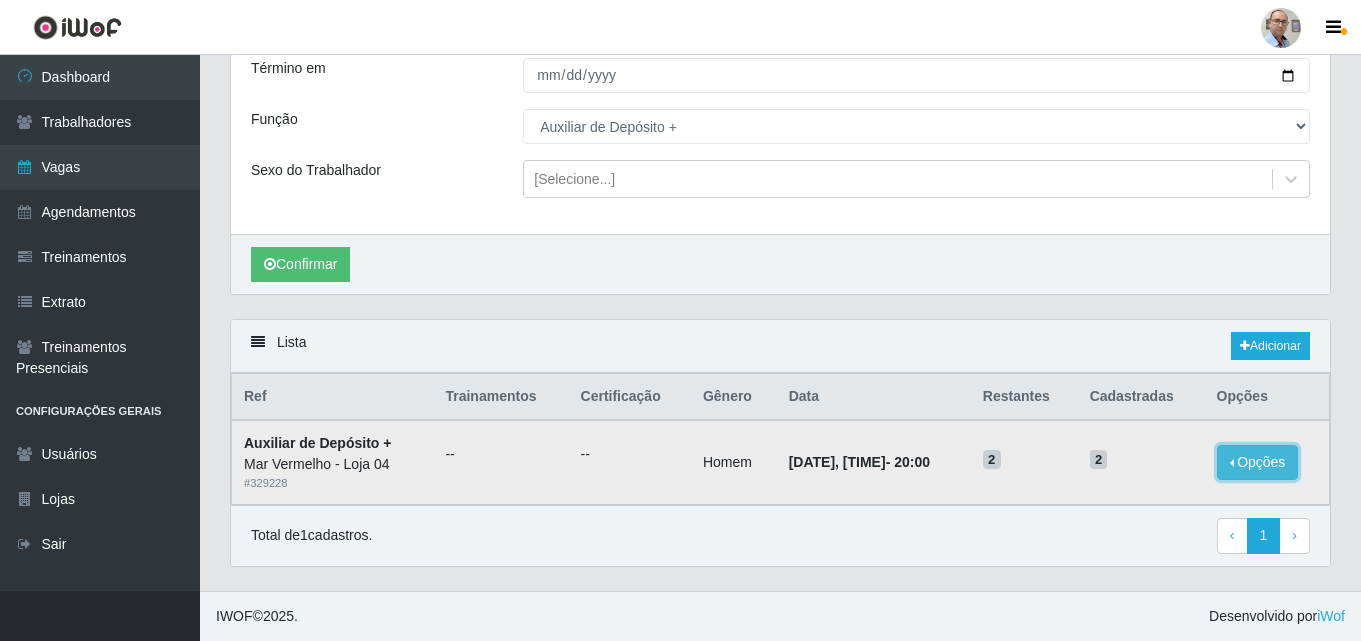 click on "Opções" at bounding box center (1258, 462) 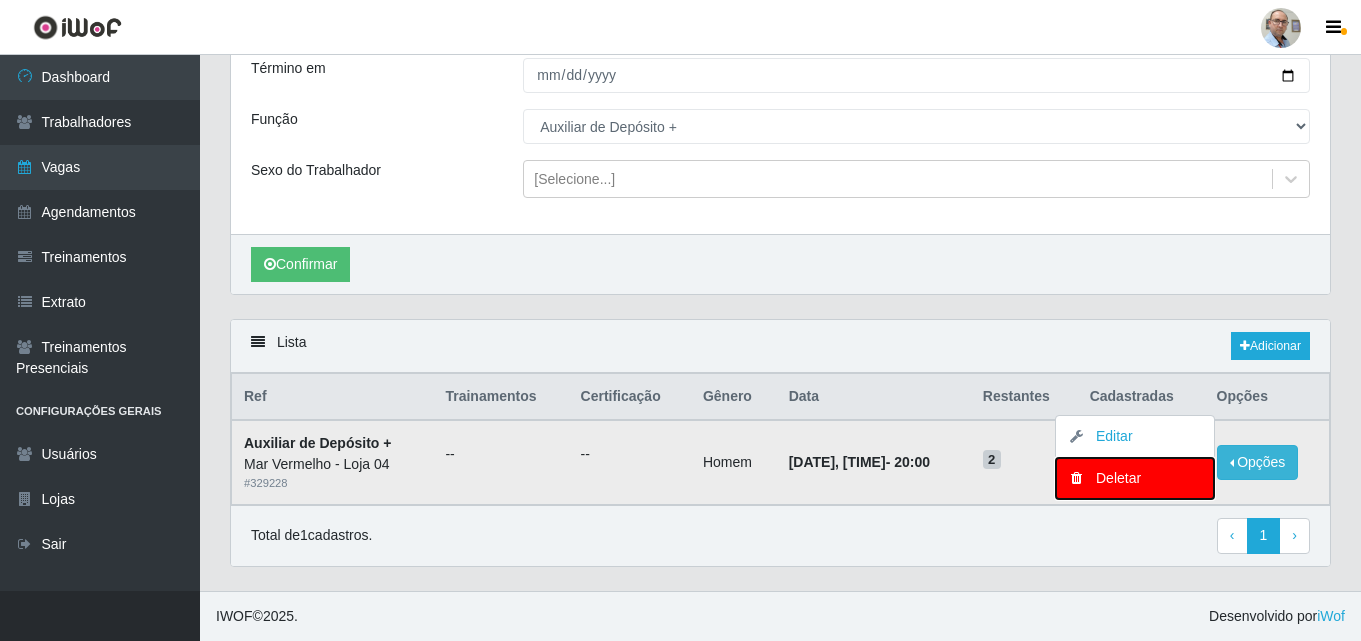 click on "Deletar" at bounding box center [1135, 478] 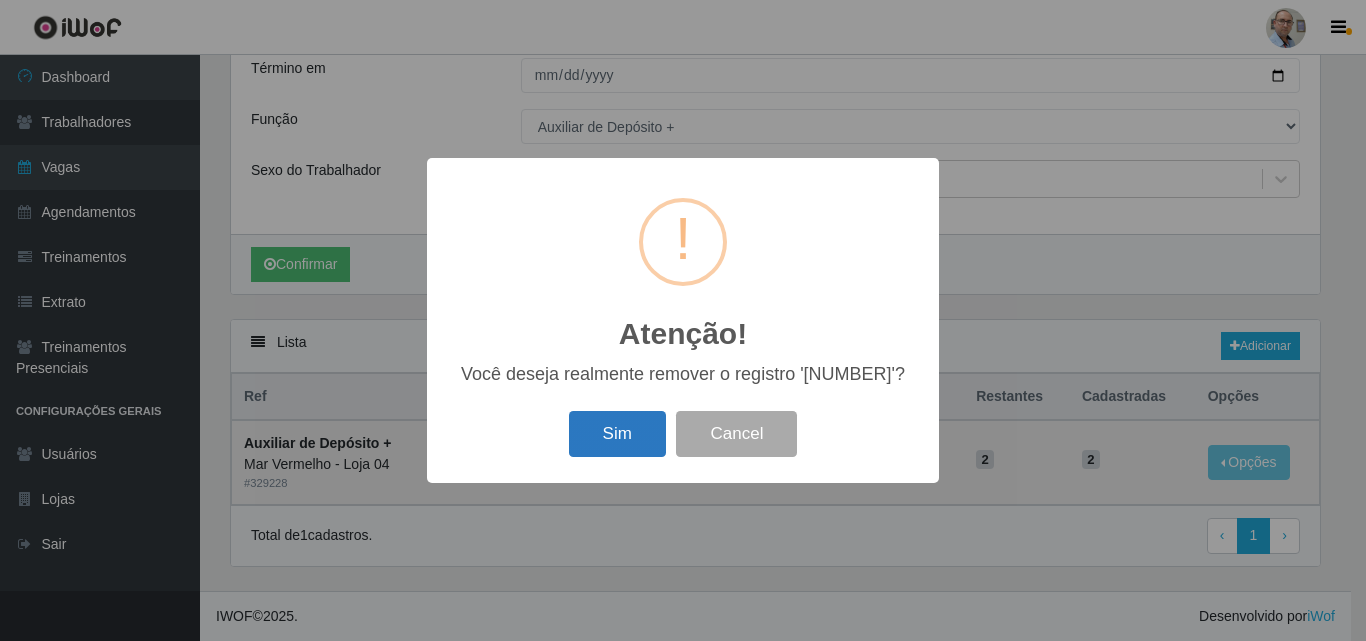 click on "Sim" at bounding box center [617, 434] 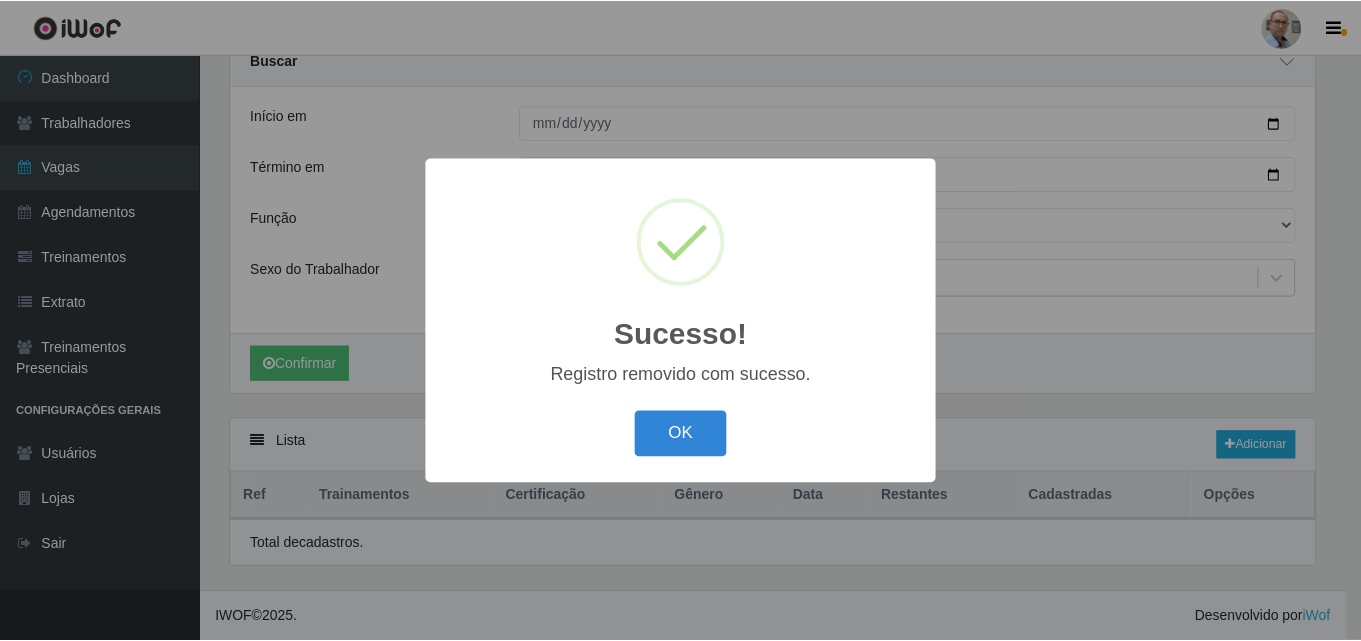 scroll, scrollTop: 89, scrollLeft: 0, axis: vertical 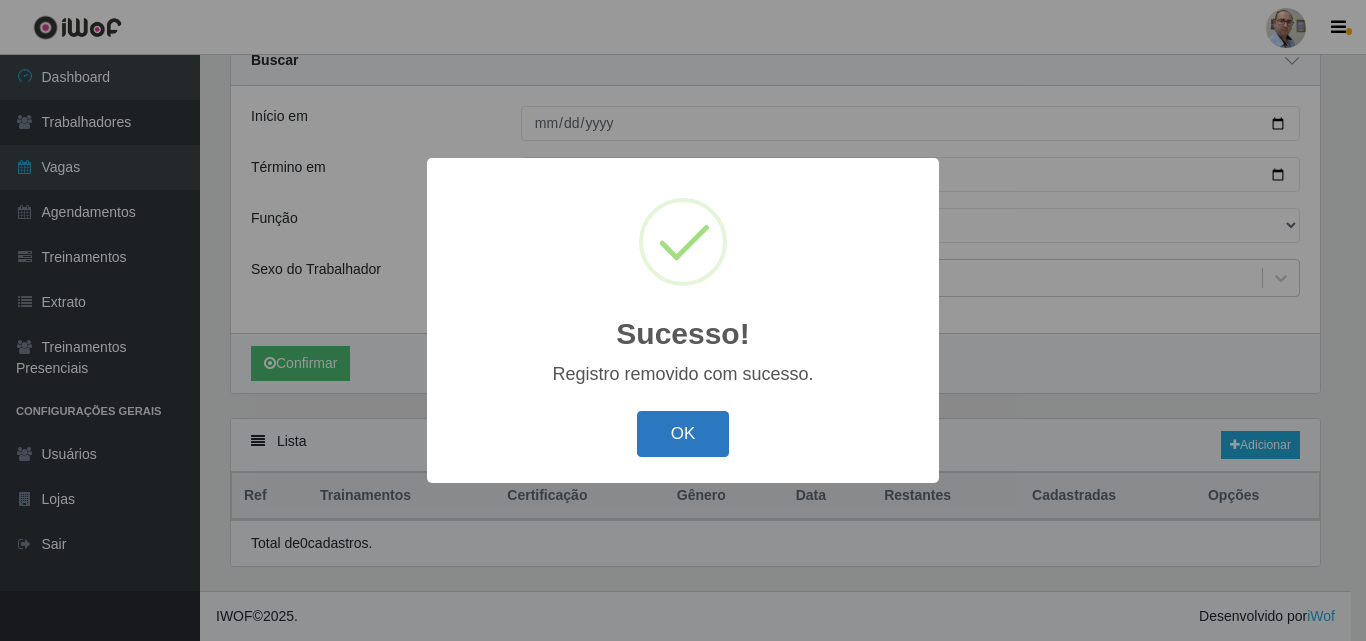 click on "OK" at bounding box center (683, 434) 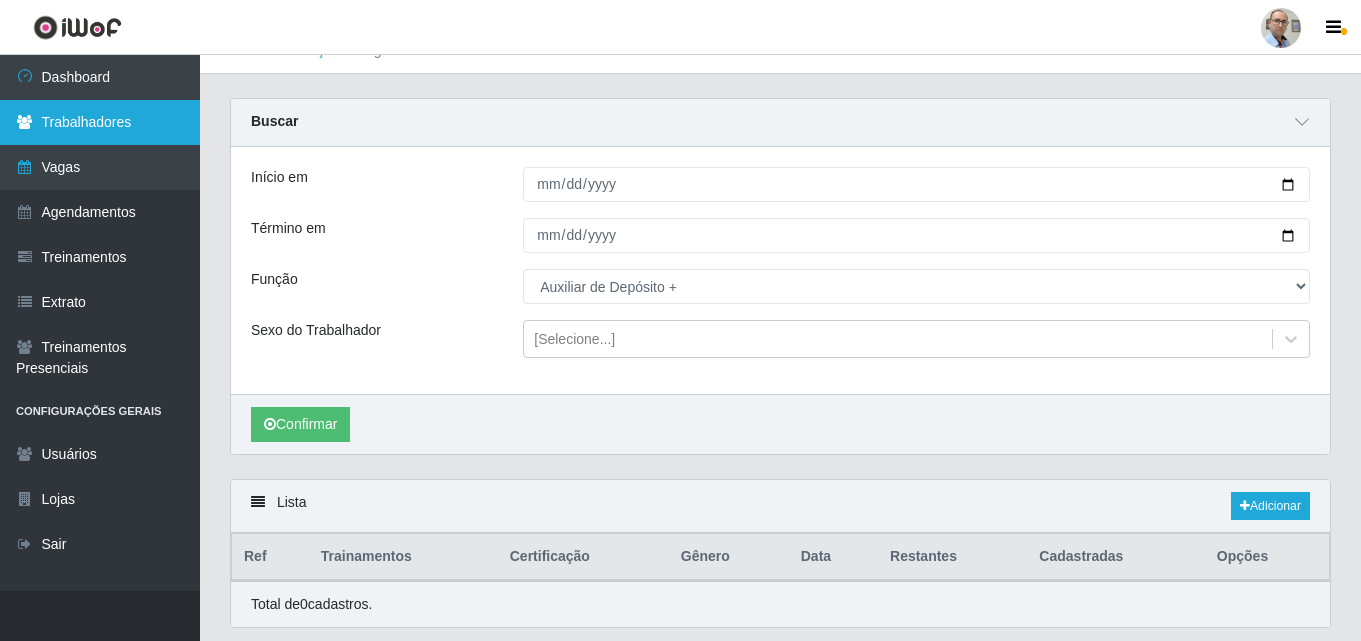 scroll, scrollTop: 0, scrollLeft: 0, axis: both 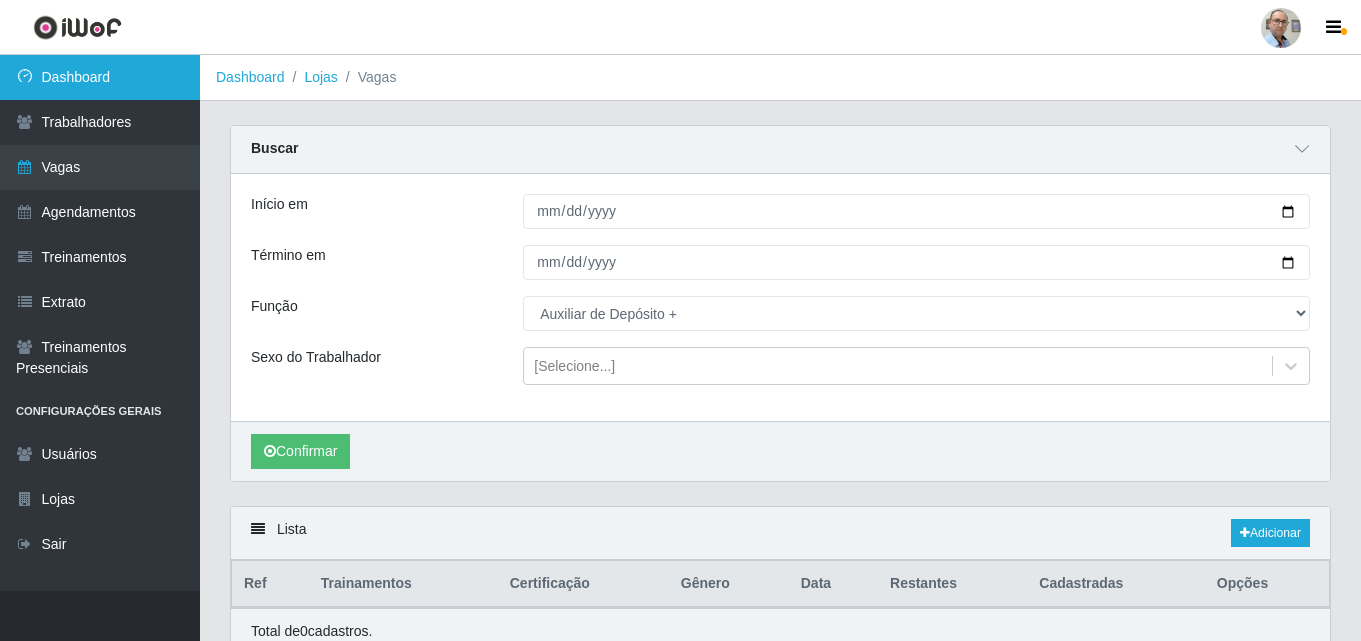 click on "Dashboard" at bounding box center [100, 77] 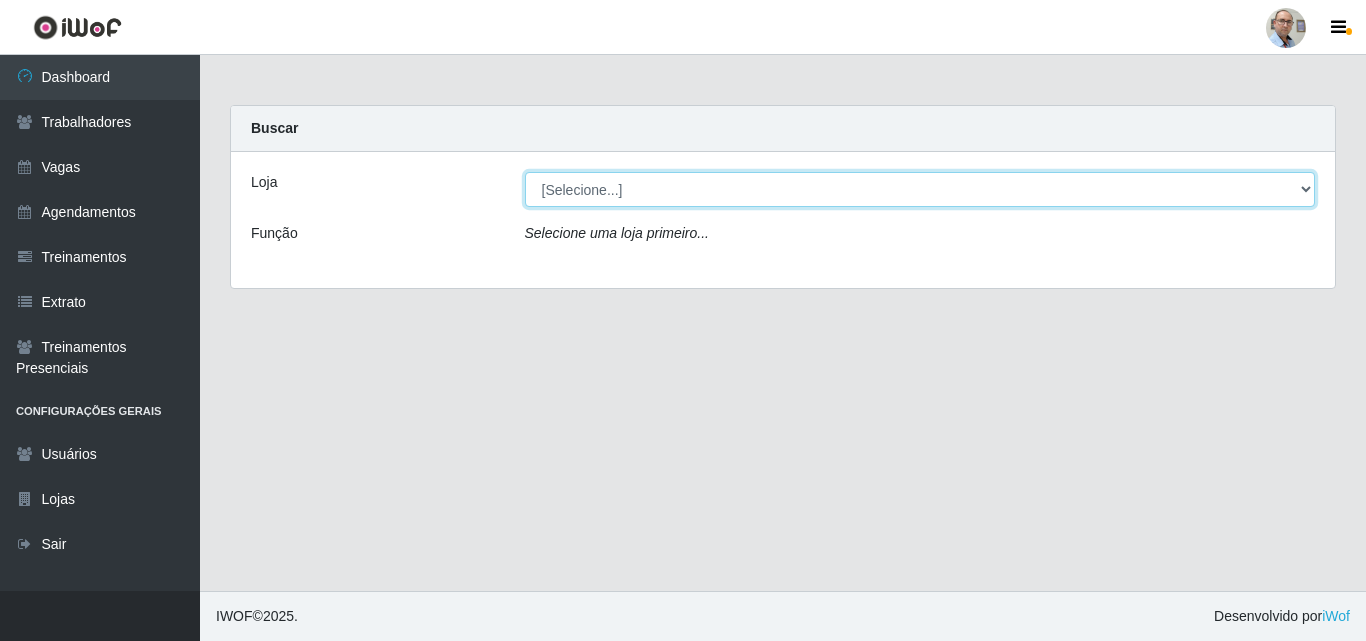 click on "[Selecione...] Mar Vermelho - Loja 04" at bounding box center [920, 189] 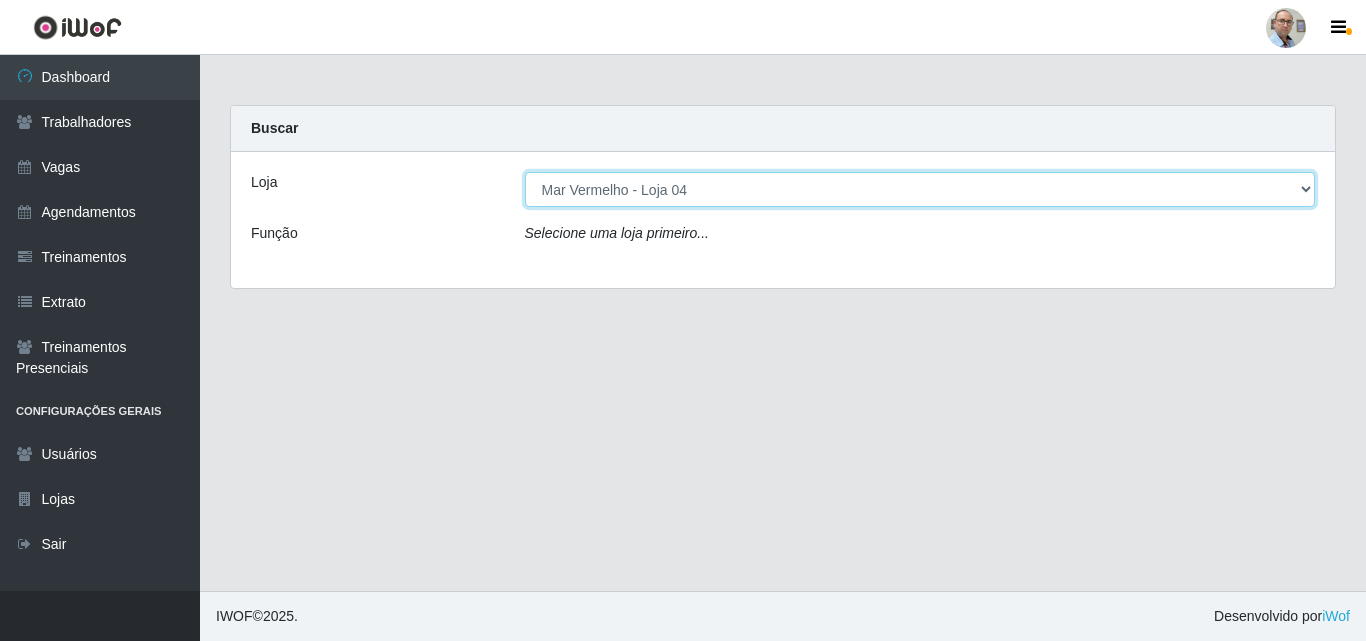 click on "[Selecione...] Mar Vermelho - Loja 04" at bounding box center (920, 189) 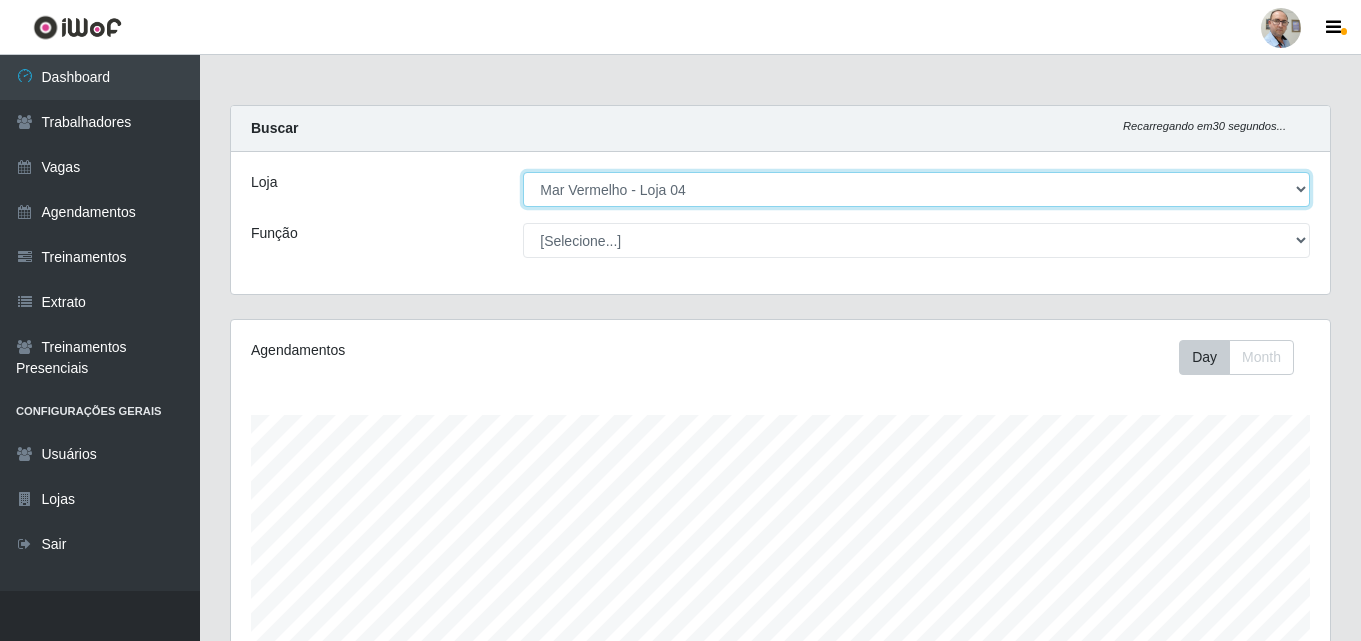 scroll, scrollTop: 999585, scrollLeft: 998901, axis: both 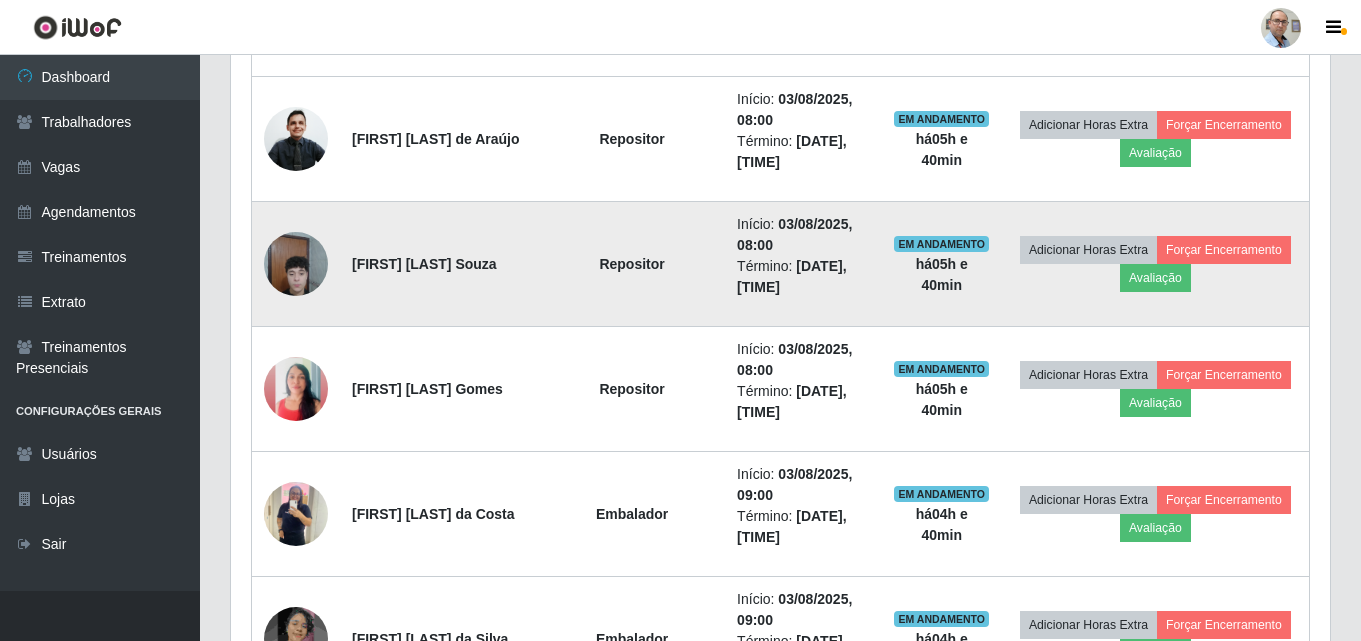 click at bounding box center [296, 263] 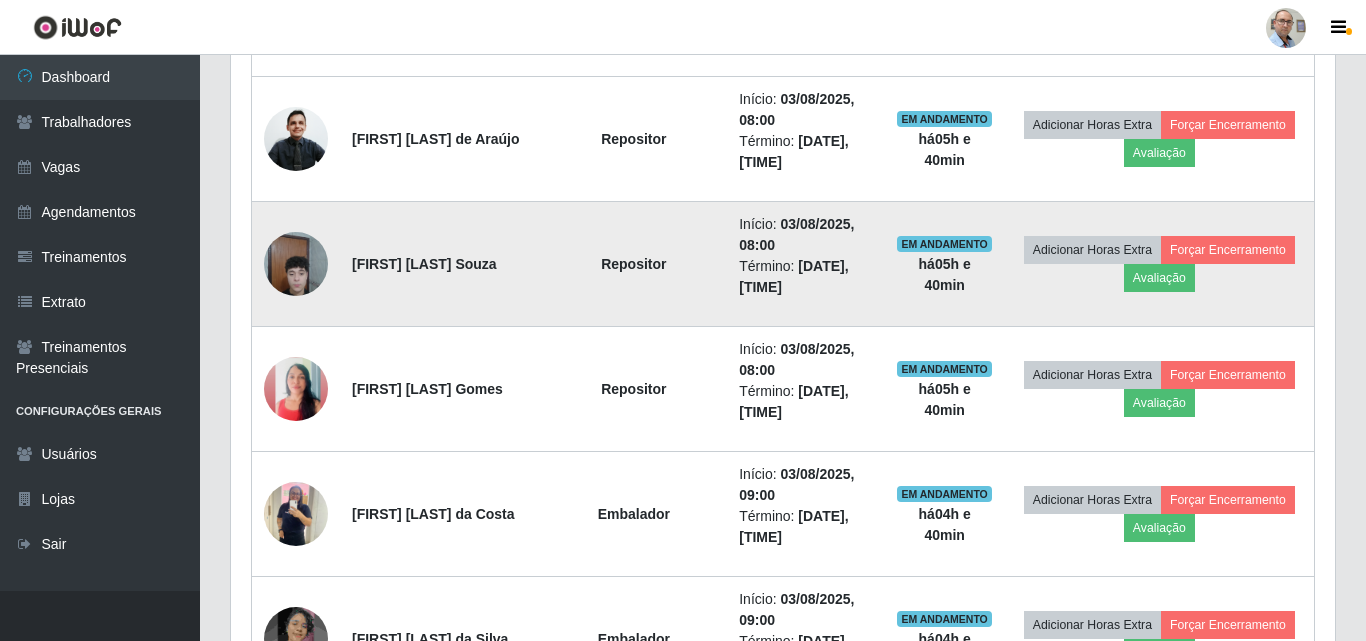 scroll, scrollTop: 999585, scrollLeft: 998911, axis: both 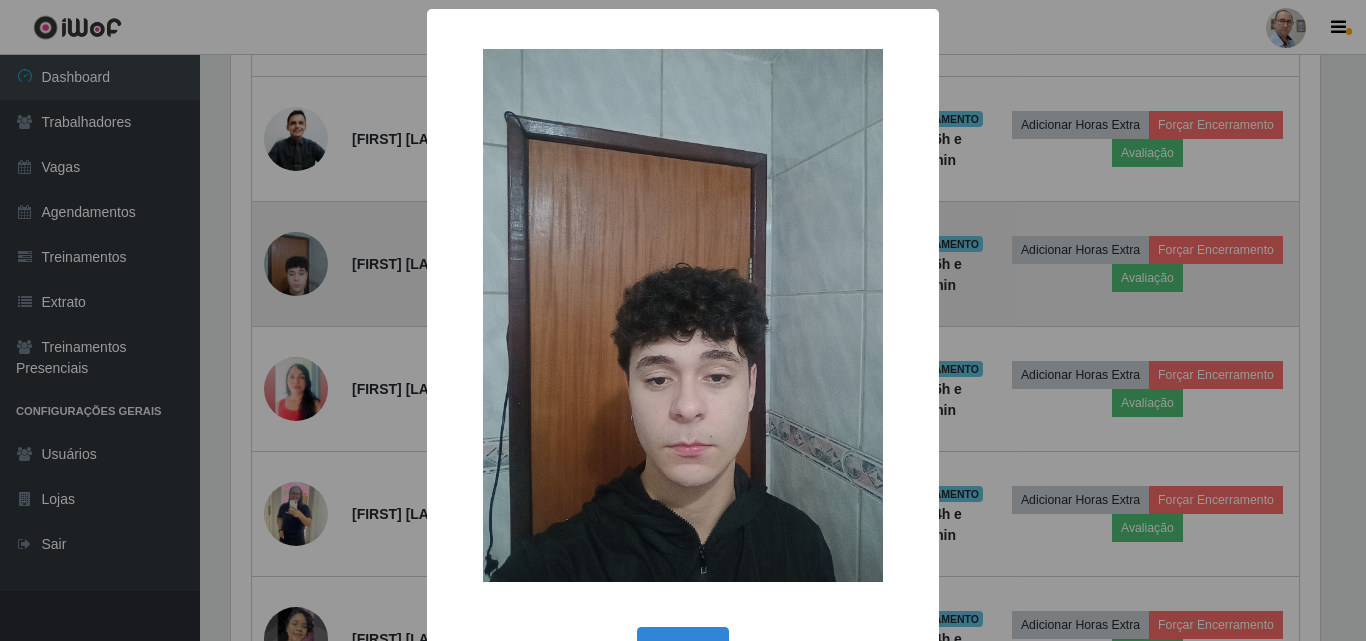 type 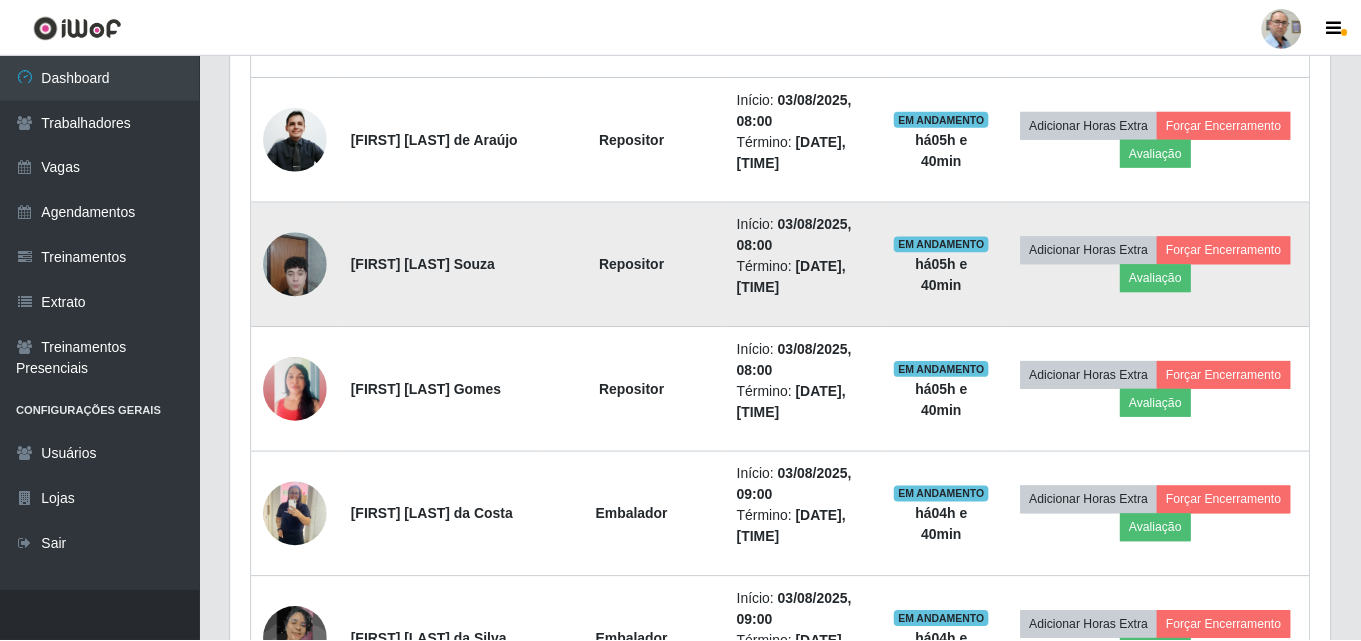 scroll, scrollTop: 999585, scrollLeft: 998901, axis: both 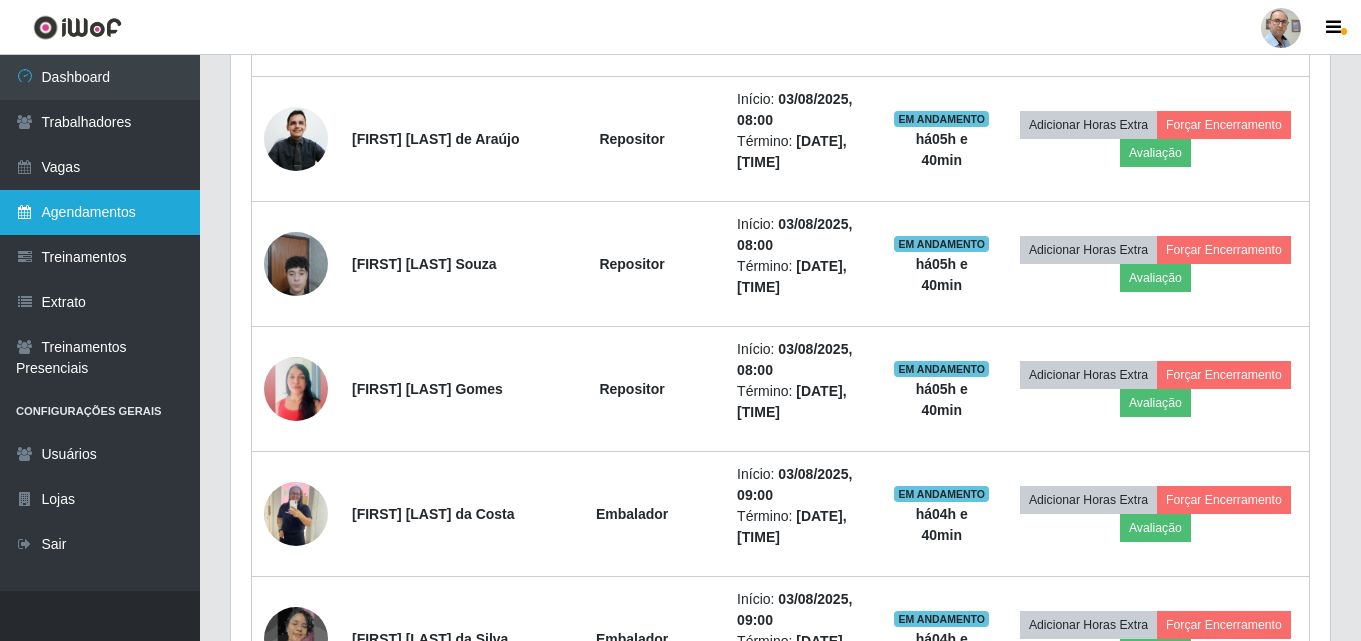 click on "Agendamentos" at bounding box center [100, 212] 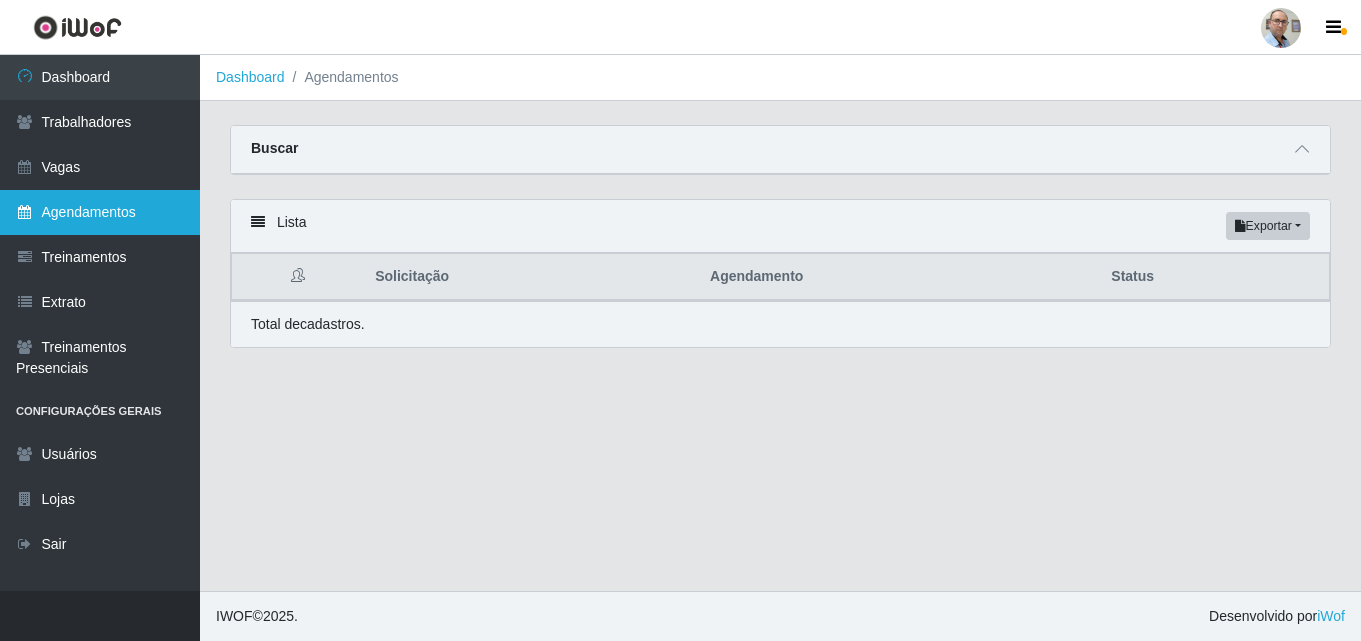 scroll, scrollTop: 0, scrollLeft: 0, axis: both 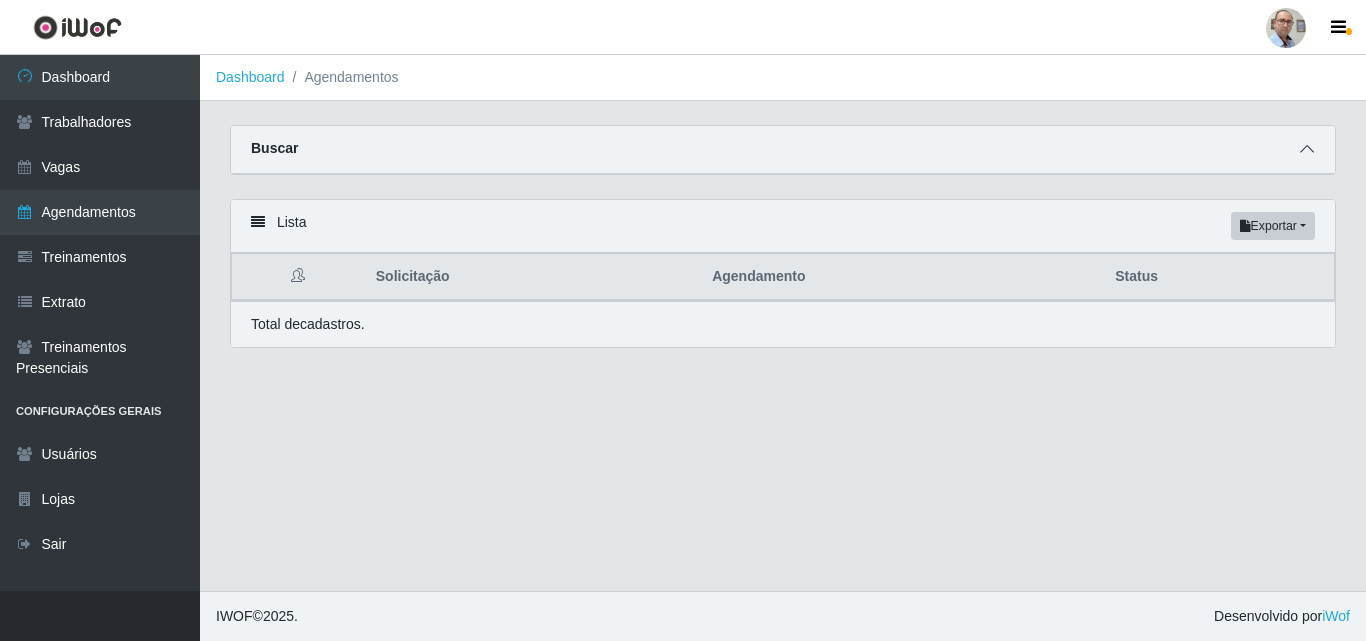 click at bounding box center [1307, 149] 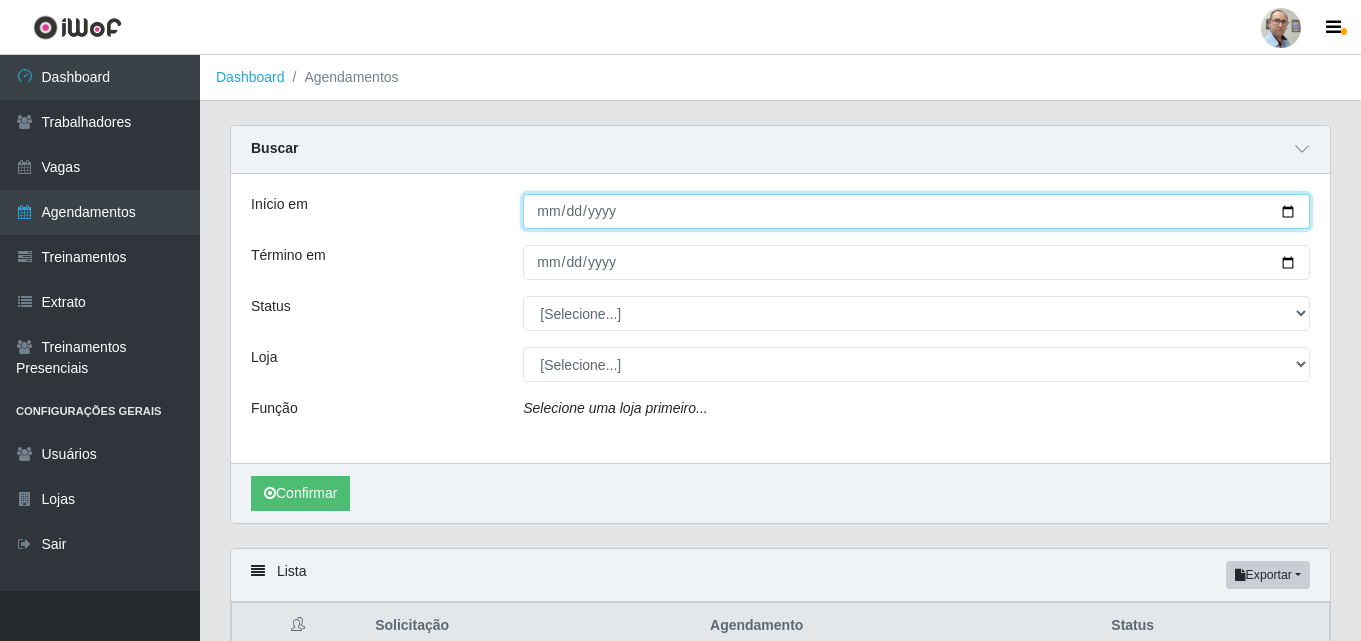 click on "Início em" at bounding box center [916, 211] 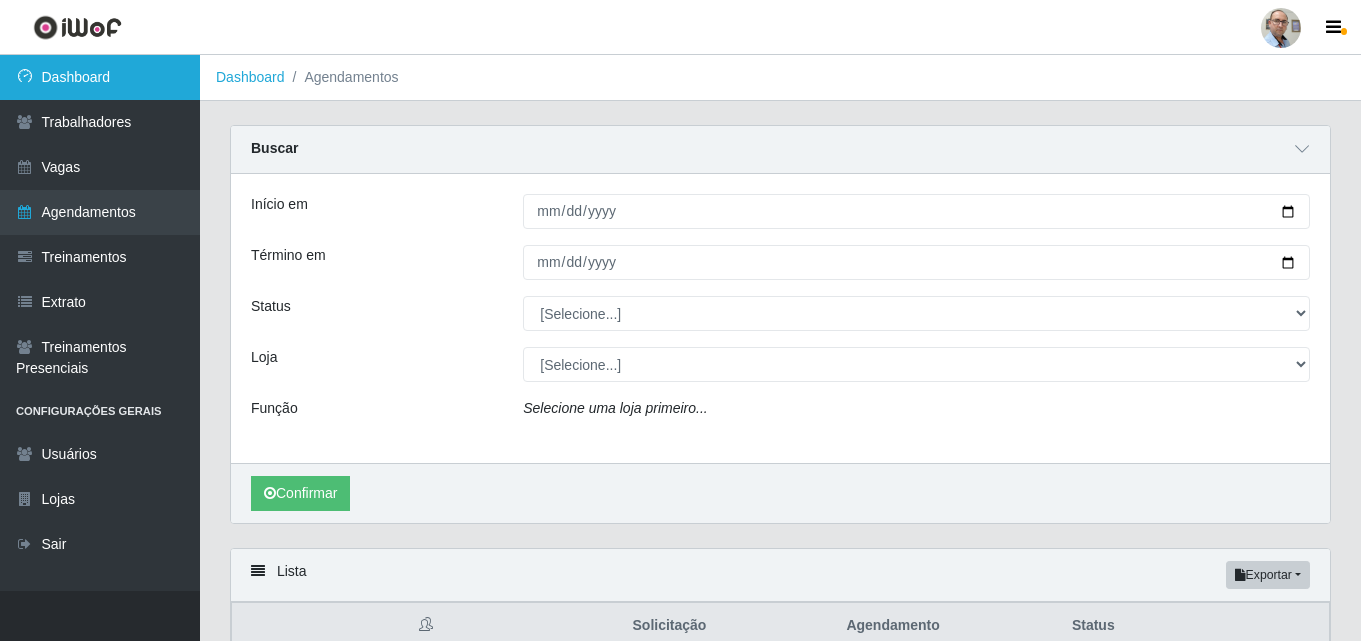 click on "Dashboard" at bounding box center [100, 77] 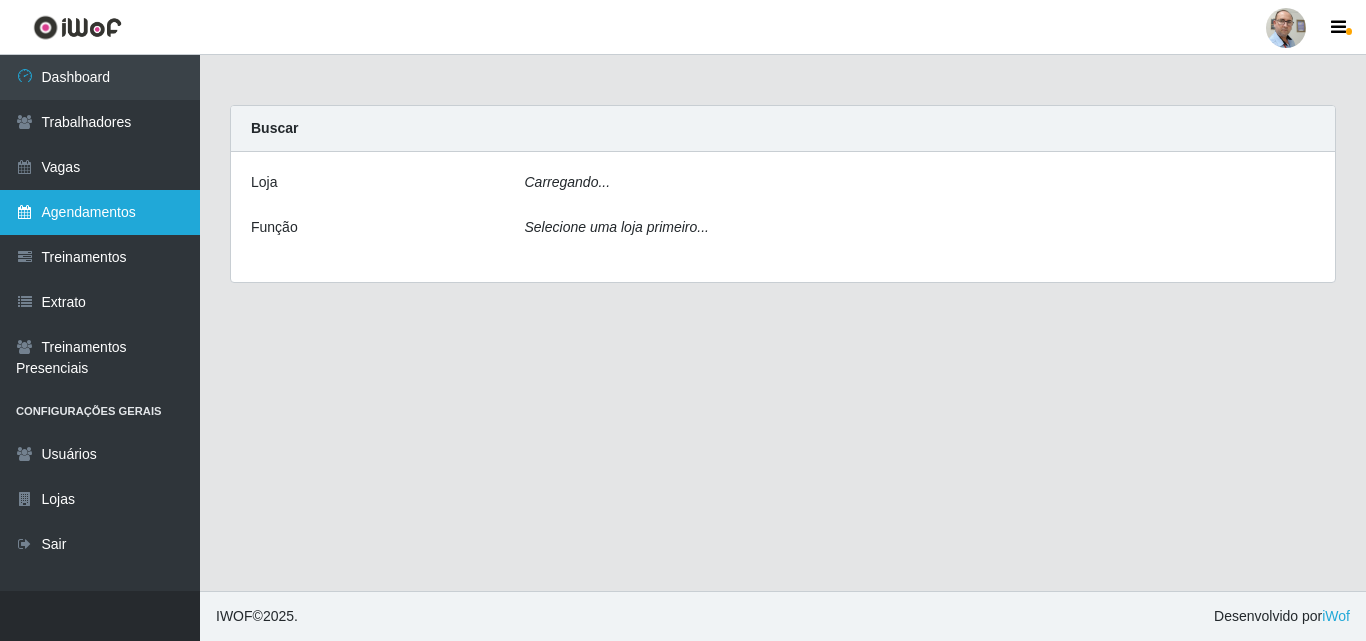 click on "Agendamentos" at bounding box center [100, 212] 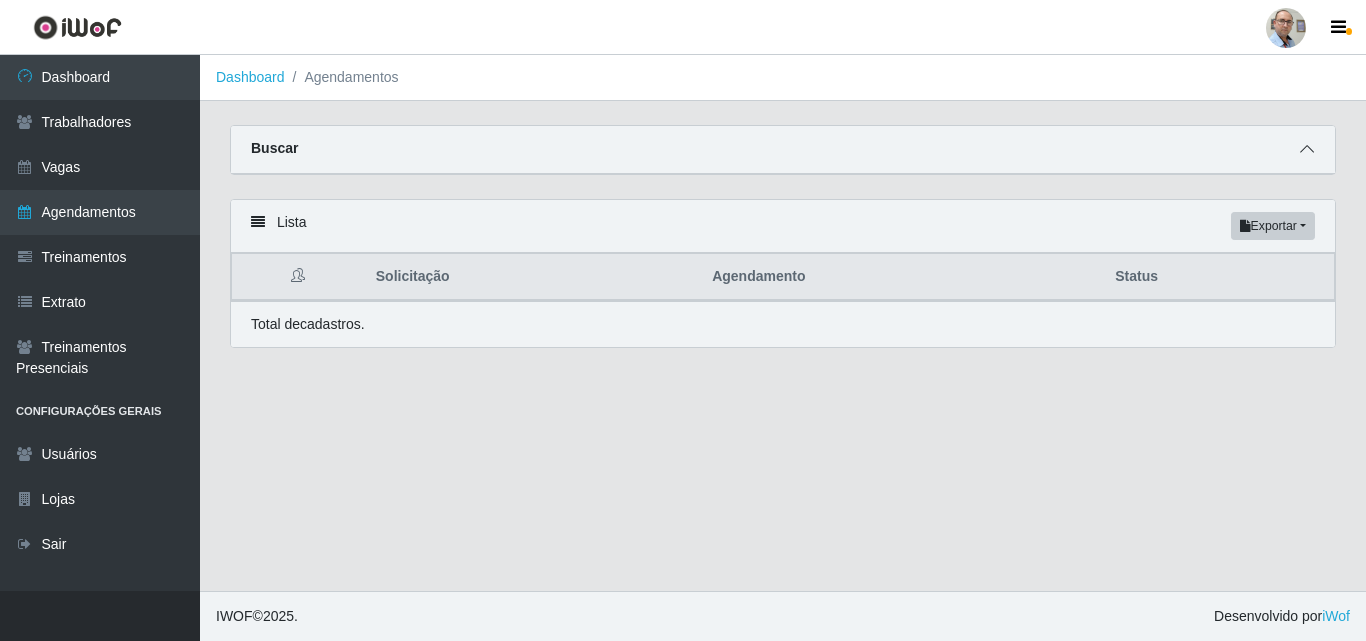 click at bounding box center [1307, 149] 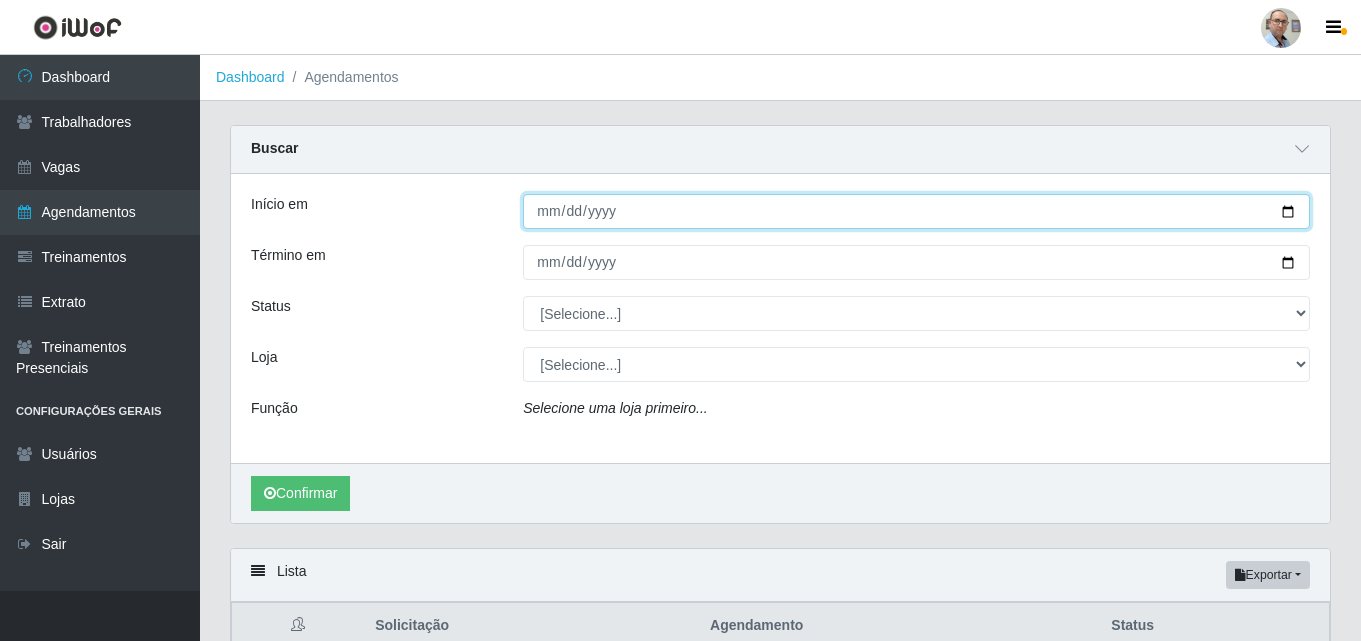 click on "Início em" at bounding box center (916, 211) 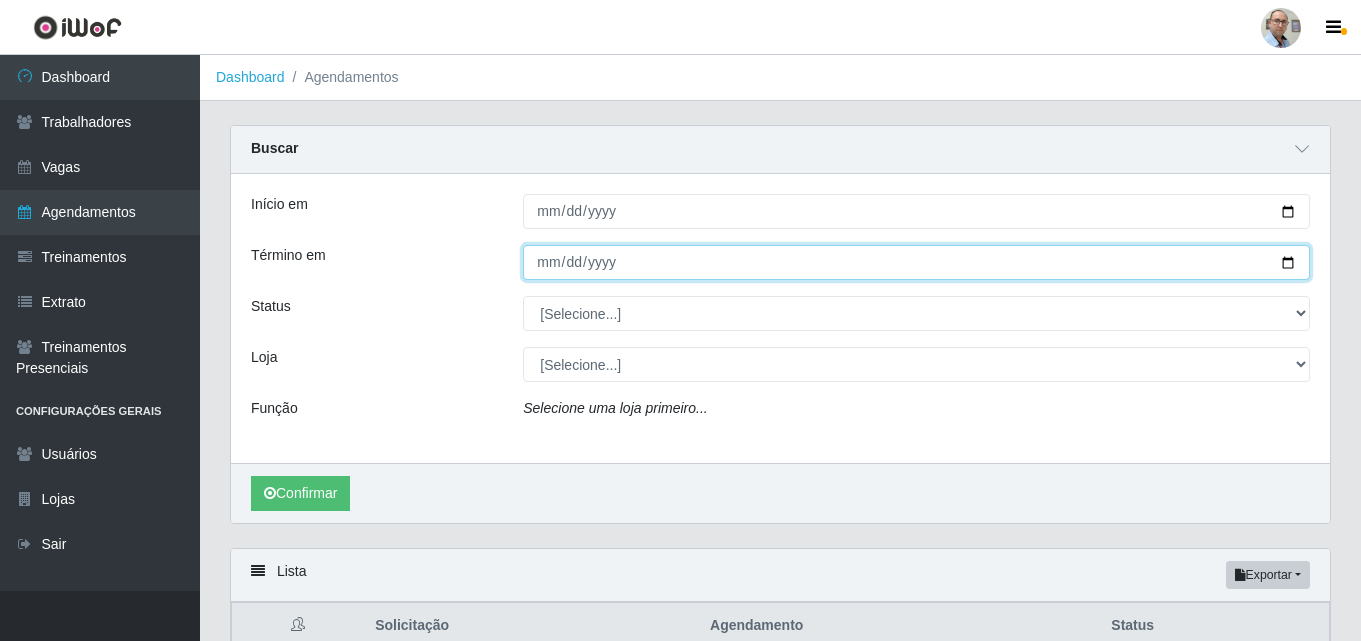 click on "Término em" at bounding box center (916, 262) 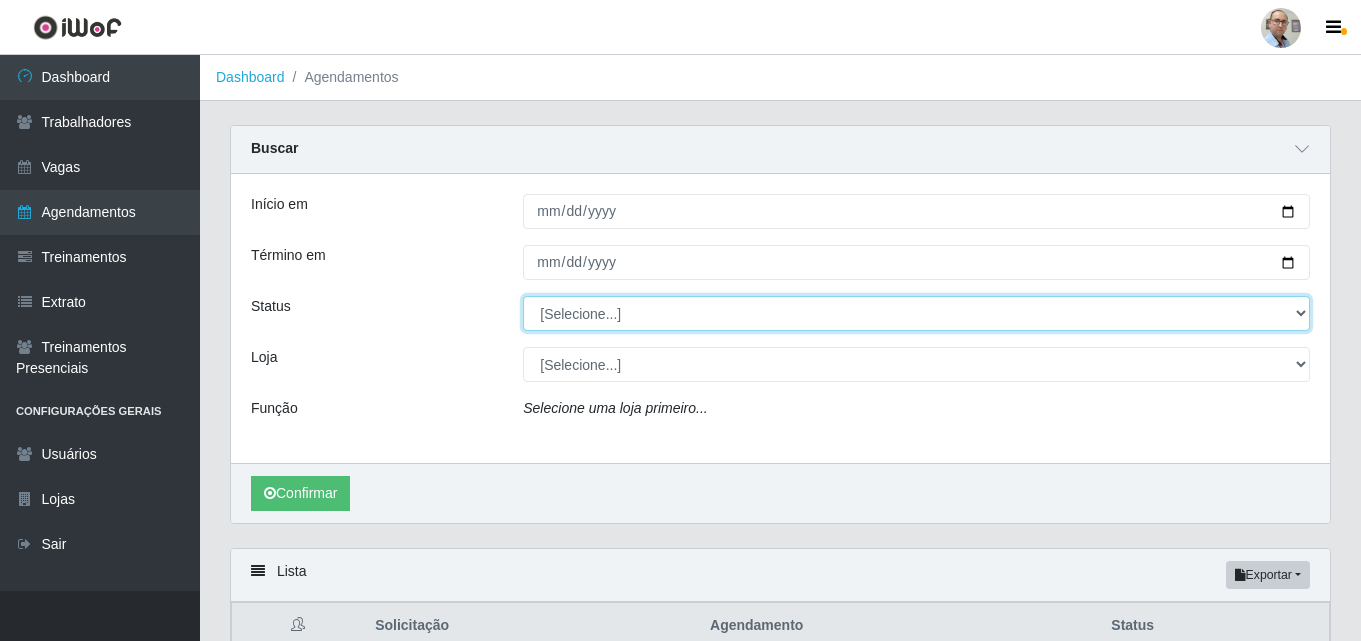 click on "[Selecione...] AGENDADO AGUARDANDO LIBERAR EM ANDAMENTO EM REVISÃO FINALIZADO CANCELADO FALTA" at bounding box center (916, 313) 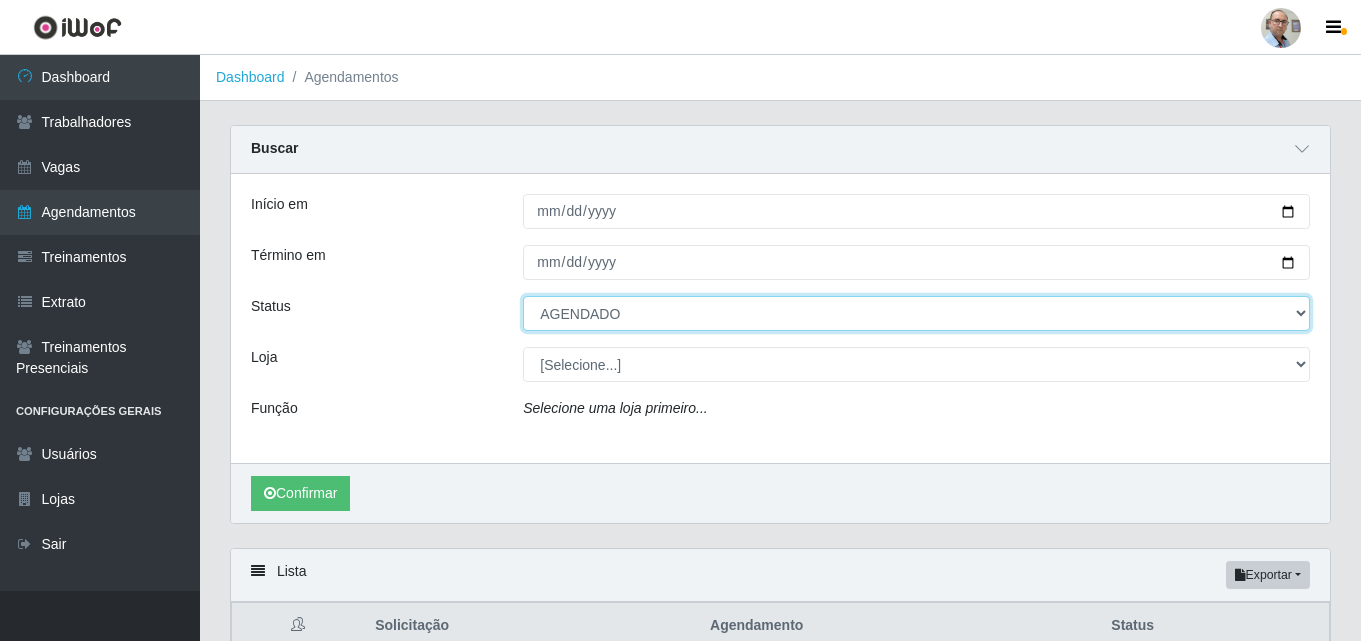 click on "[Selecione...] AGENDADO AGUARDANDO LIBERAR EM ANDAMENTO EM REVISÃO FINALIZADO CANCELADO FALTA" at bounding box center (916, 313) 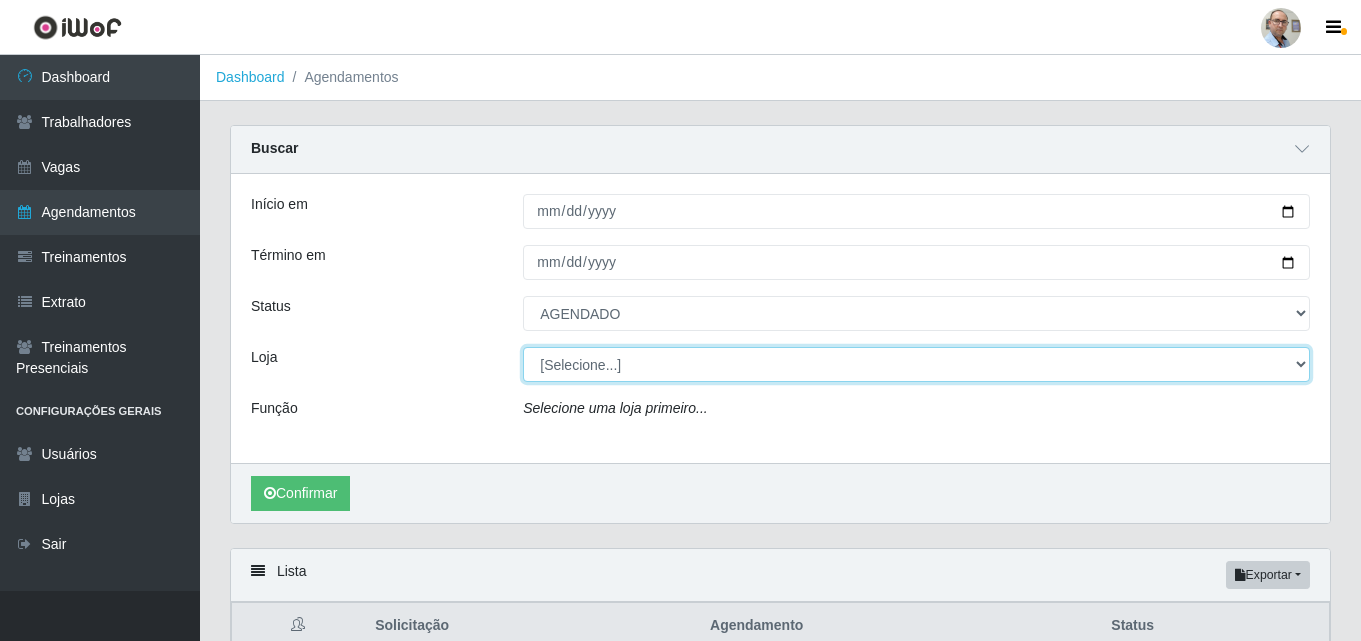 click on "[Selecione...] Mar Vermelho - Loja 04" at bounding box center [916, 364] 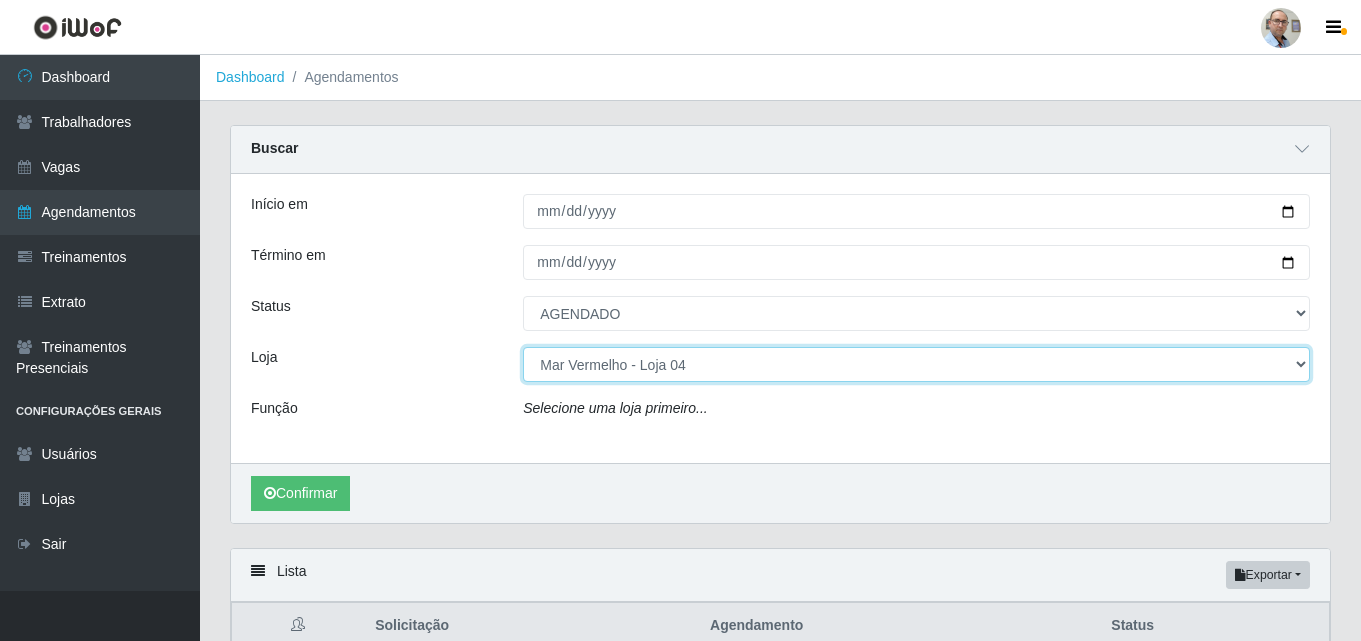 click on "[Selecione...] Mar Vermelho - Loja 04" at bounding box center [916, 364] 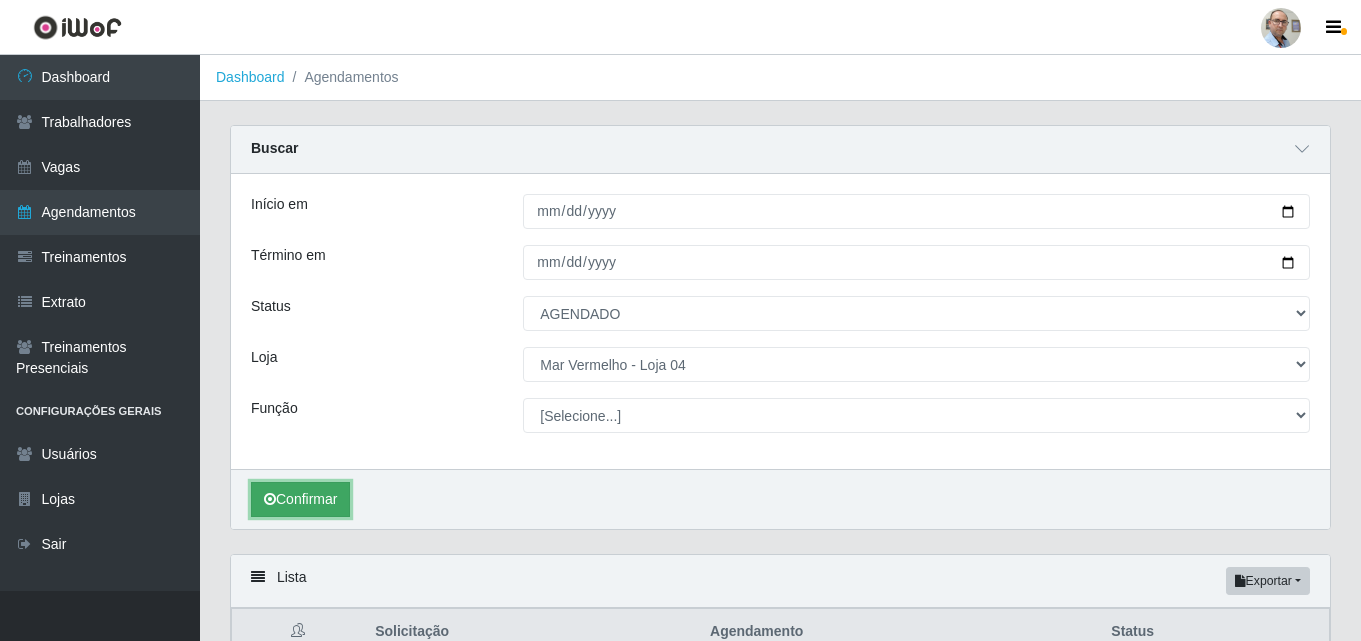 click on "Confirmar" at bounding box center (300, 499) 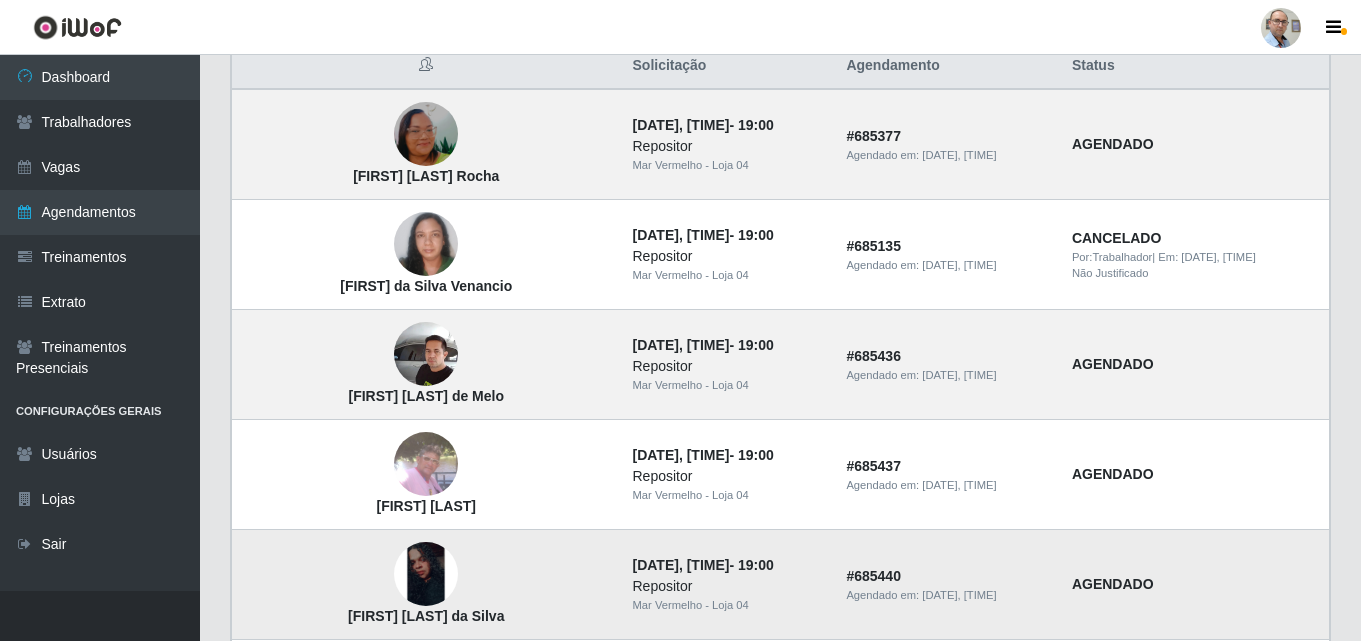 scroll, scrollTop: 700, scrollLeft: 0, axis: vertical 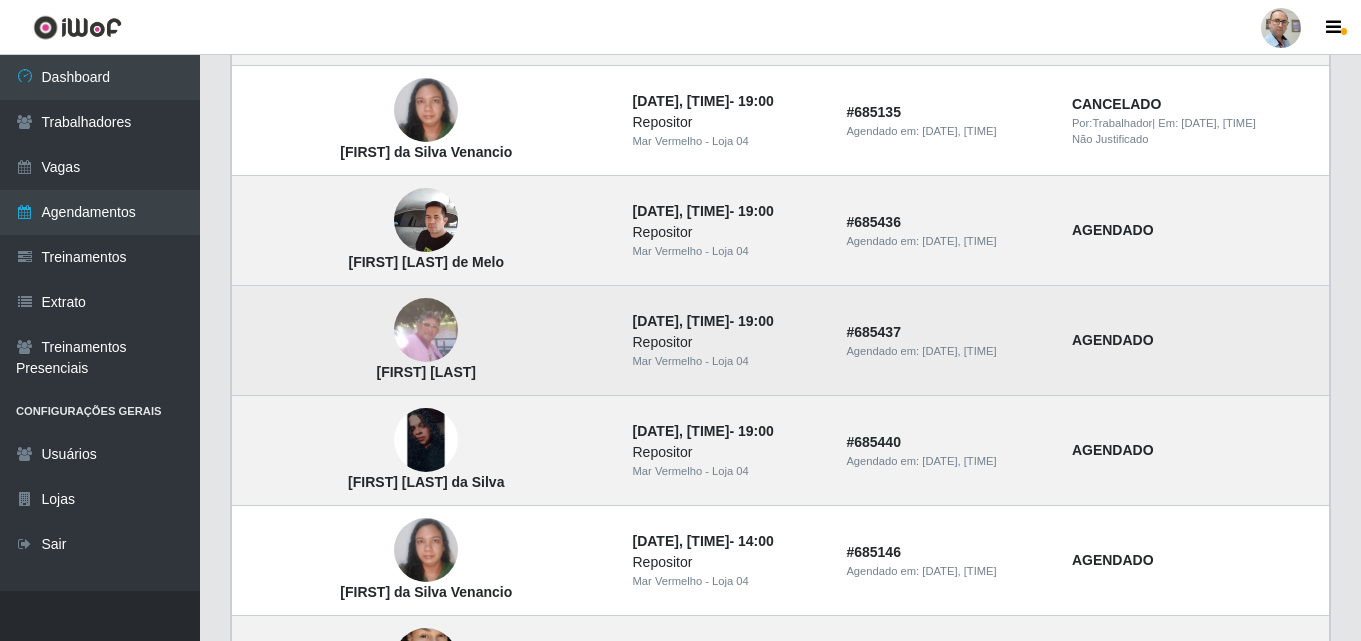 click at bounding box center [426, 330] 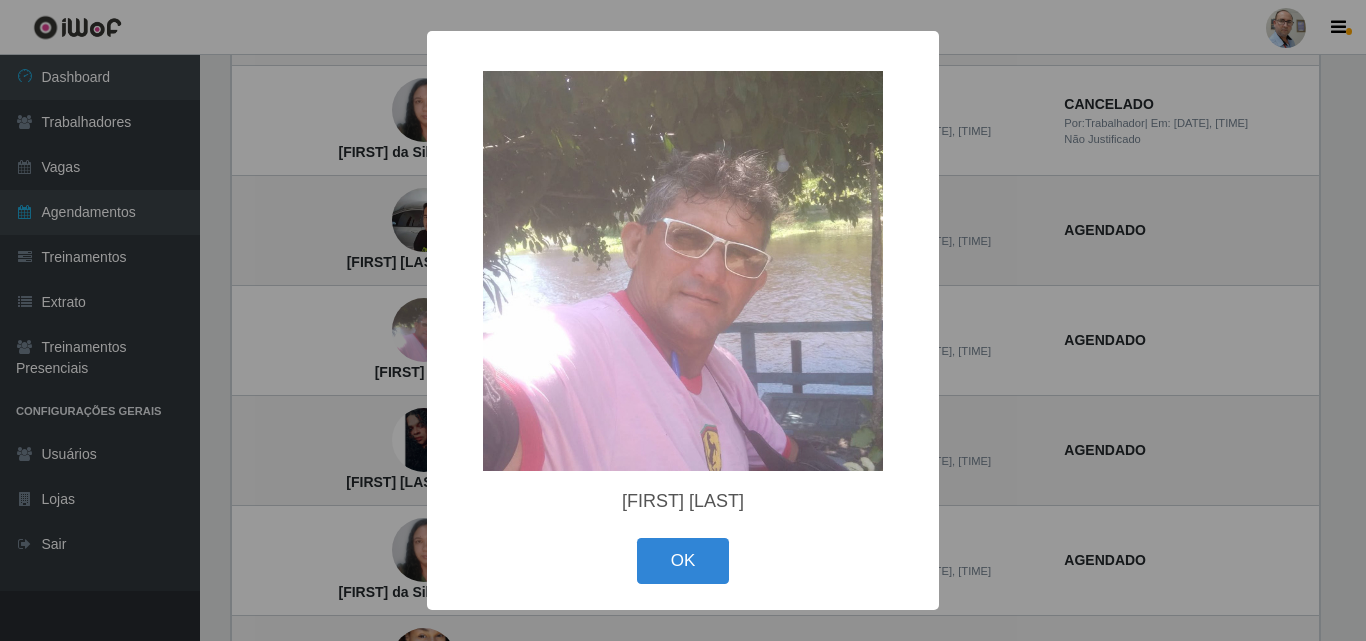 click on "× [FIRST] [LAST] OK Cancel" at bounding box center (683, 320) 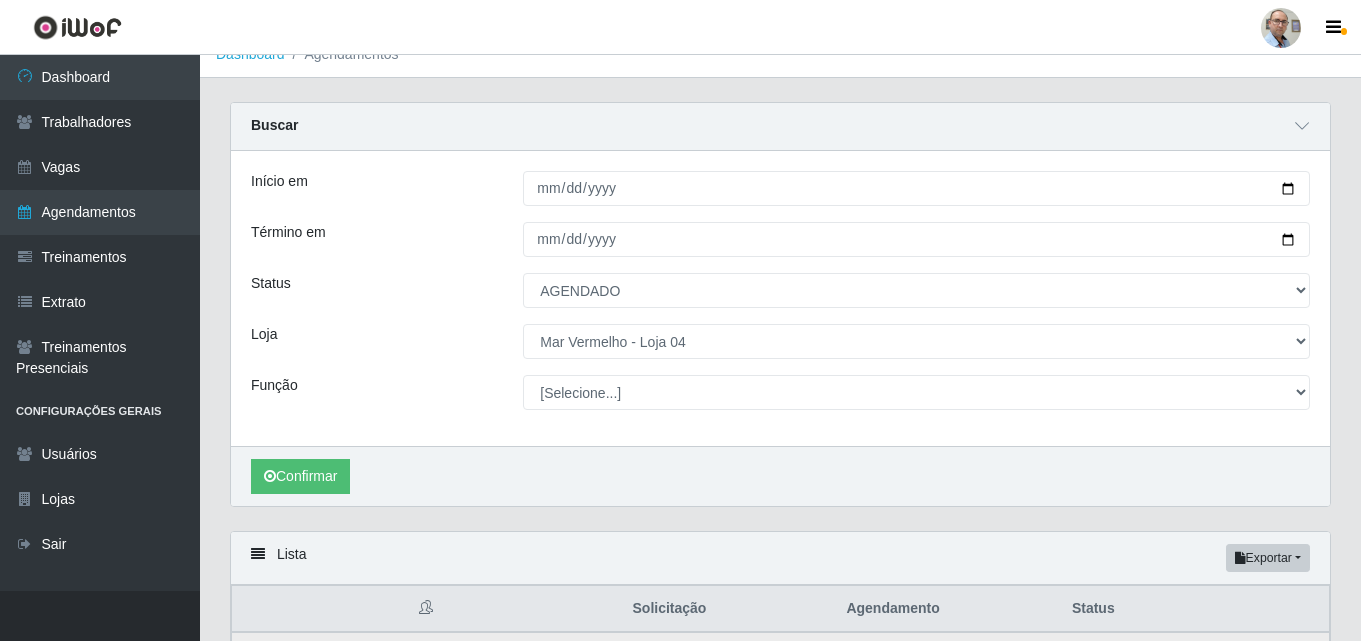 scroll, scrollTop: 0, scrollLeft: 0, axis: both 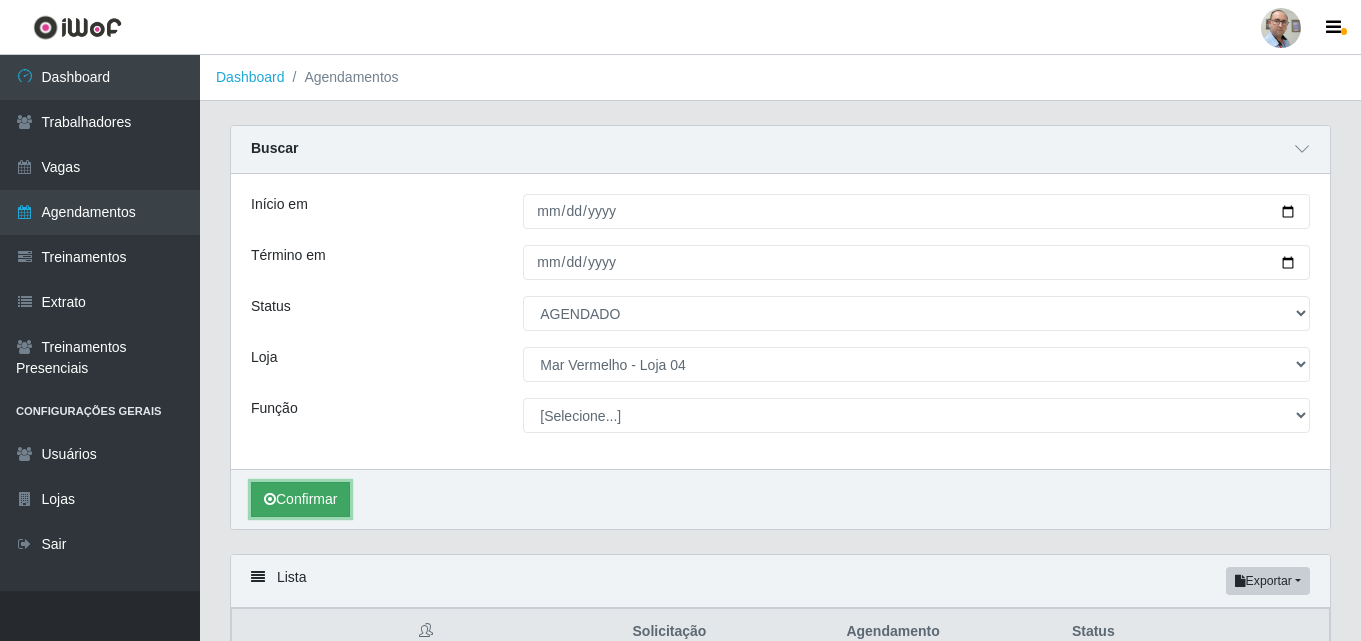 click on "Confirmar" at bounding box center (300, 499) 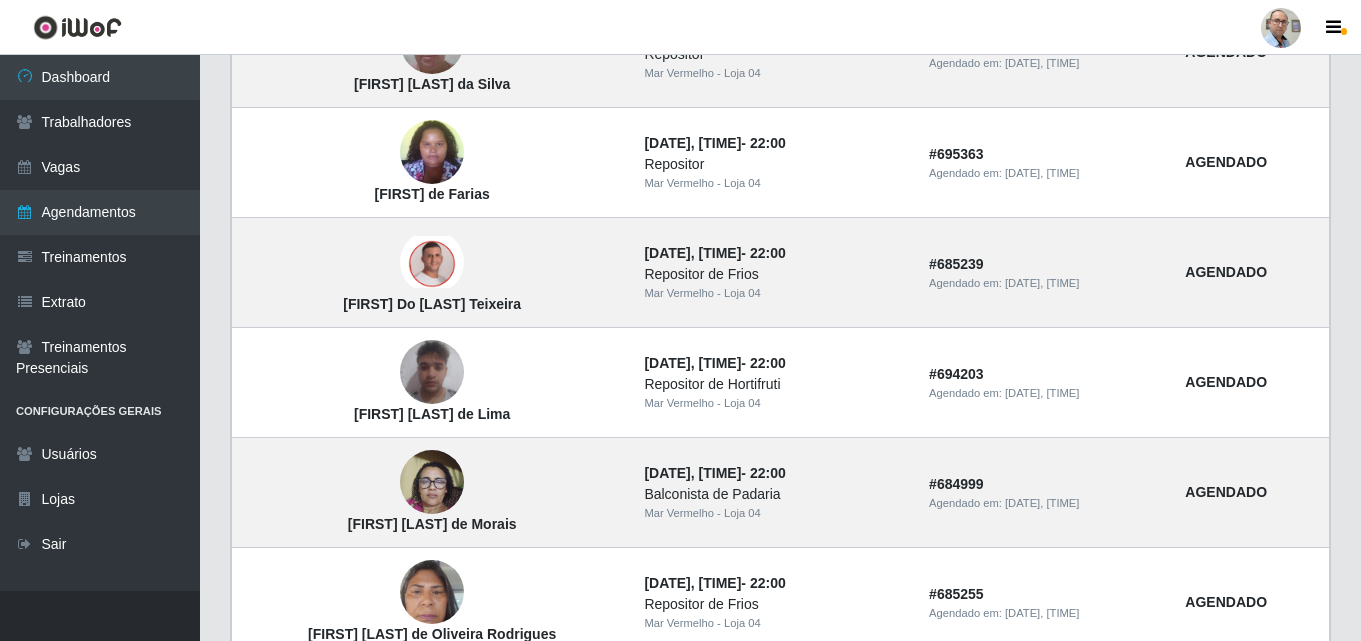 scroll, scrollTop: 1300, scrollLeft: 0, axis: vertical 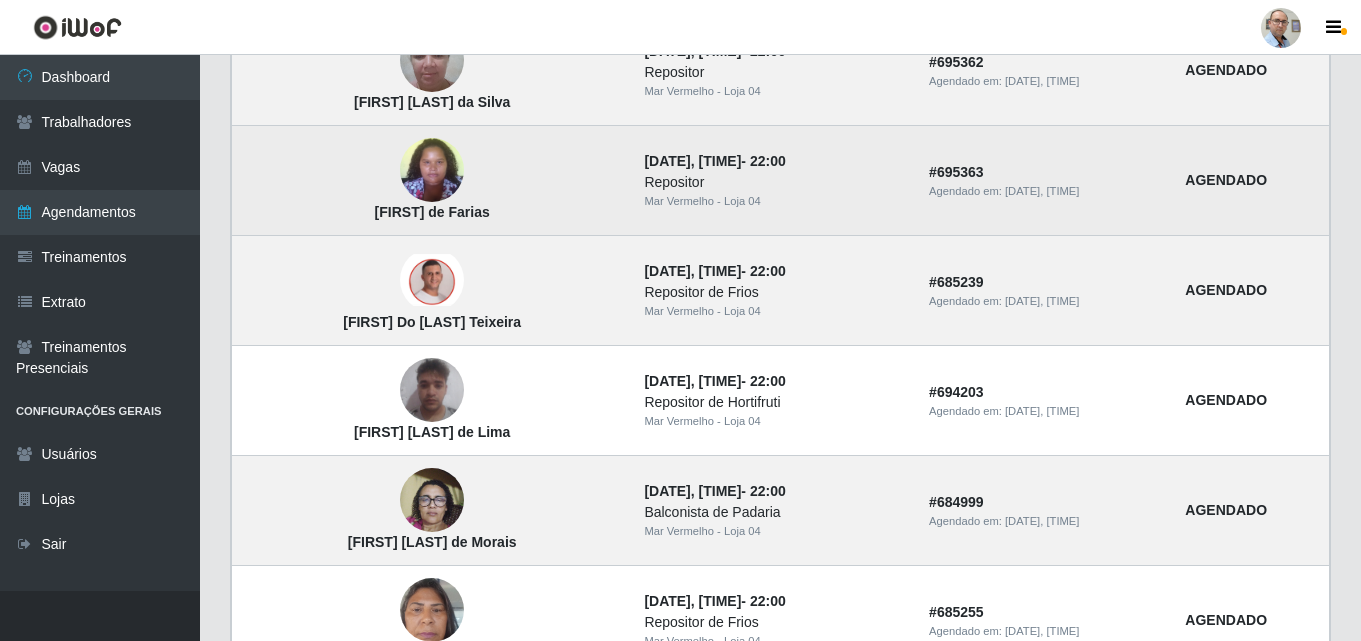 click at bounding box center [432, 170] 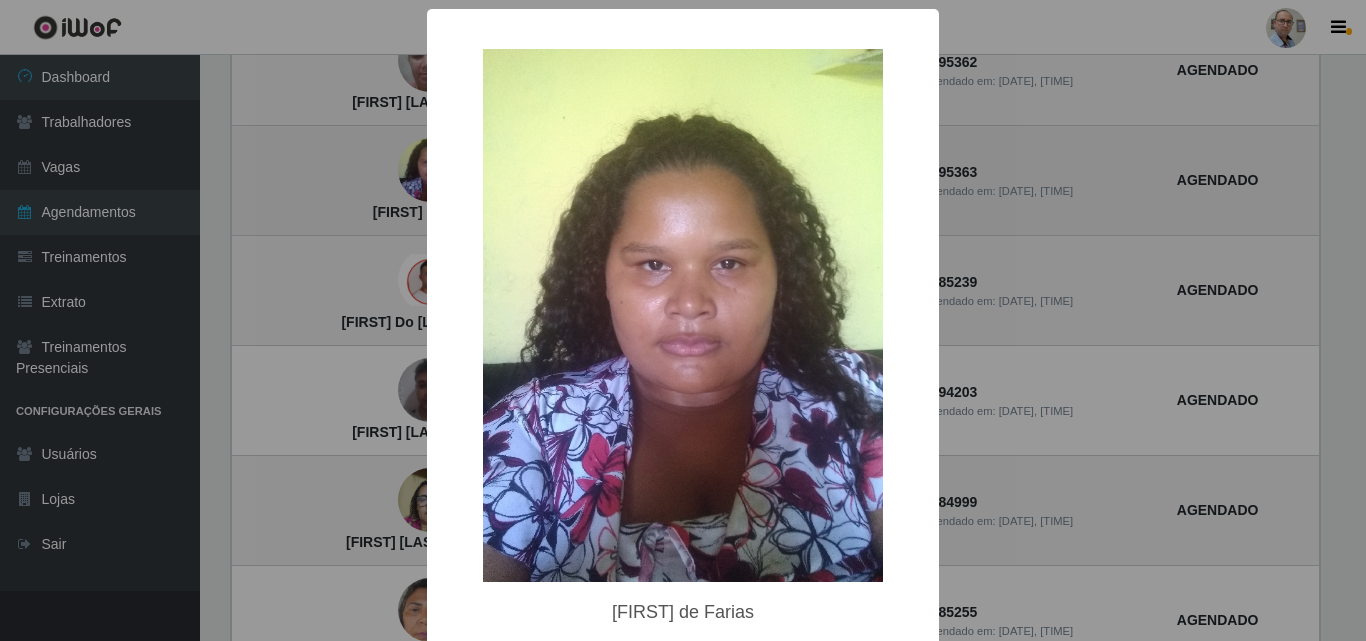 type 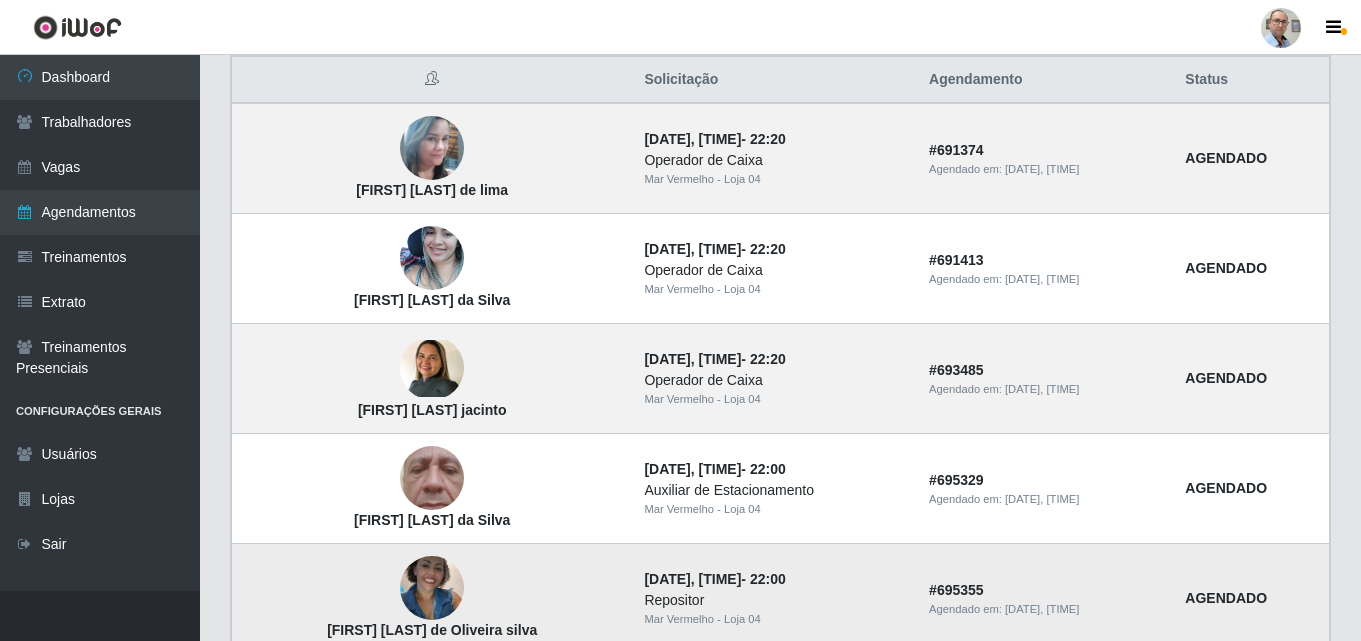 scroll, scrollTop: 502, scrollLeft: 0, axis: vertical 